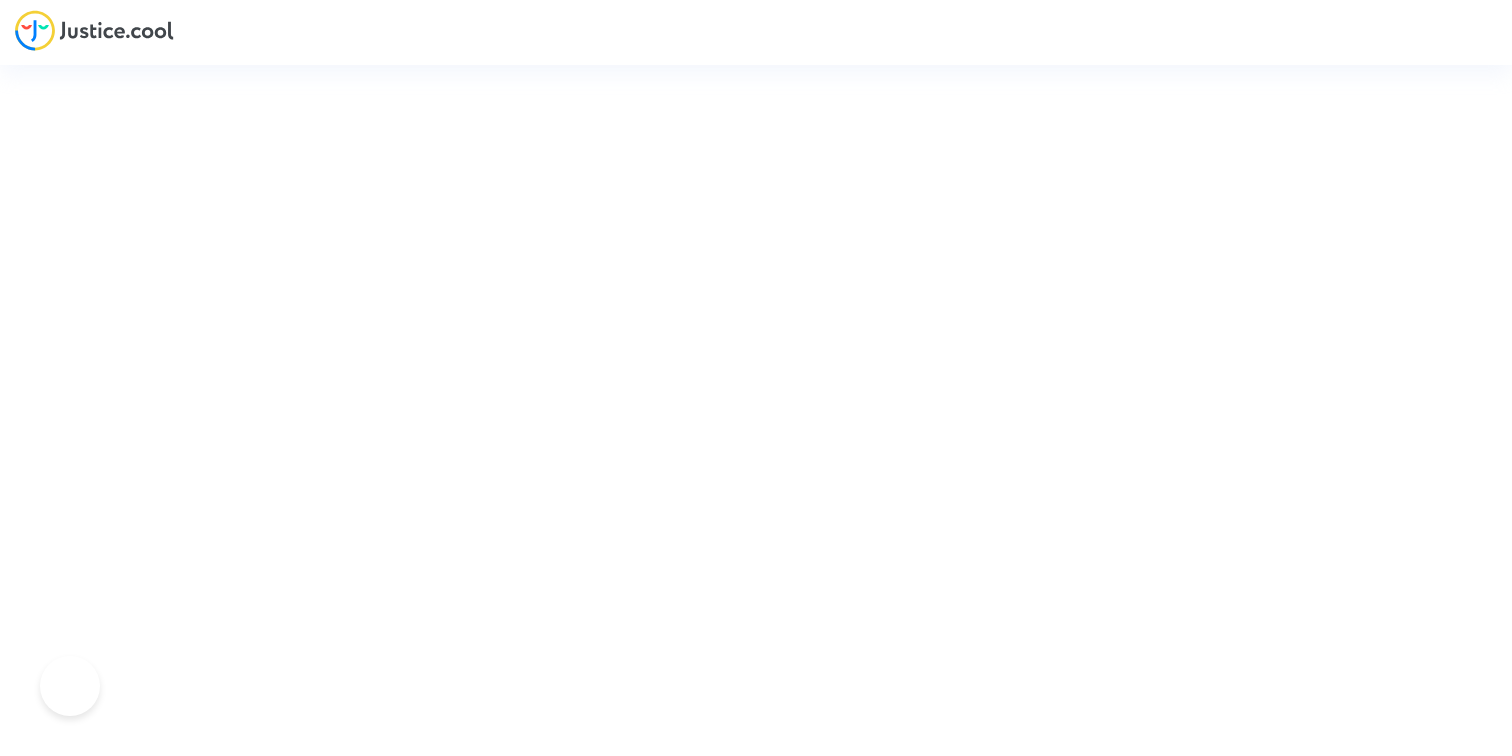 scroll, scrollTop: 0, scrollLeft: 0, axis: both 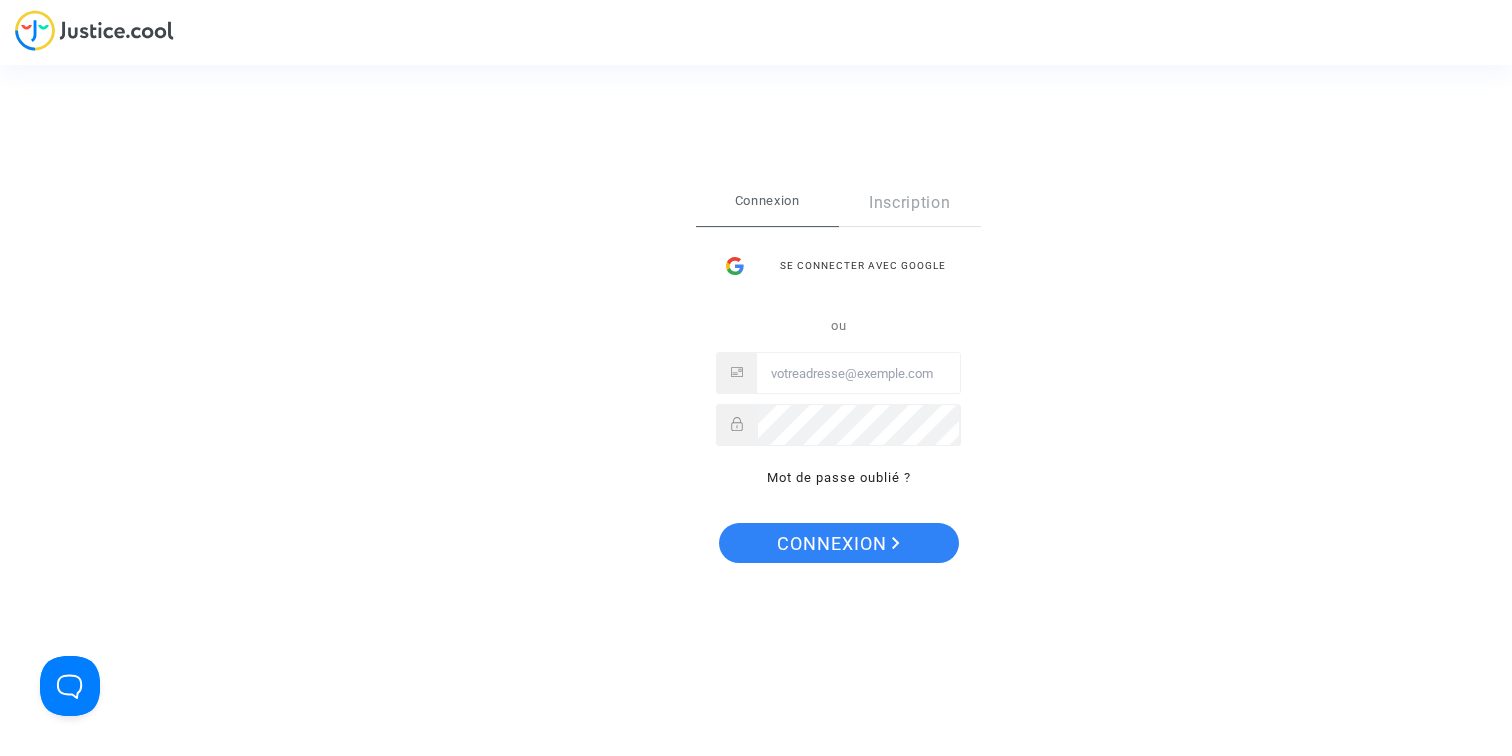 click at bounding box center (858, 374) 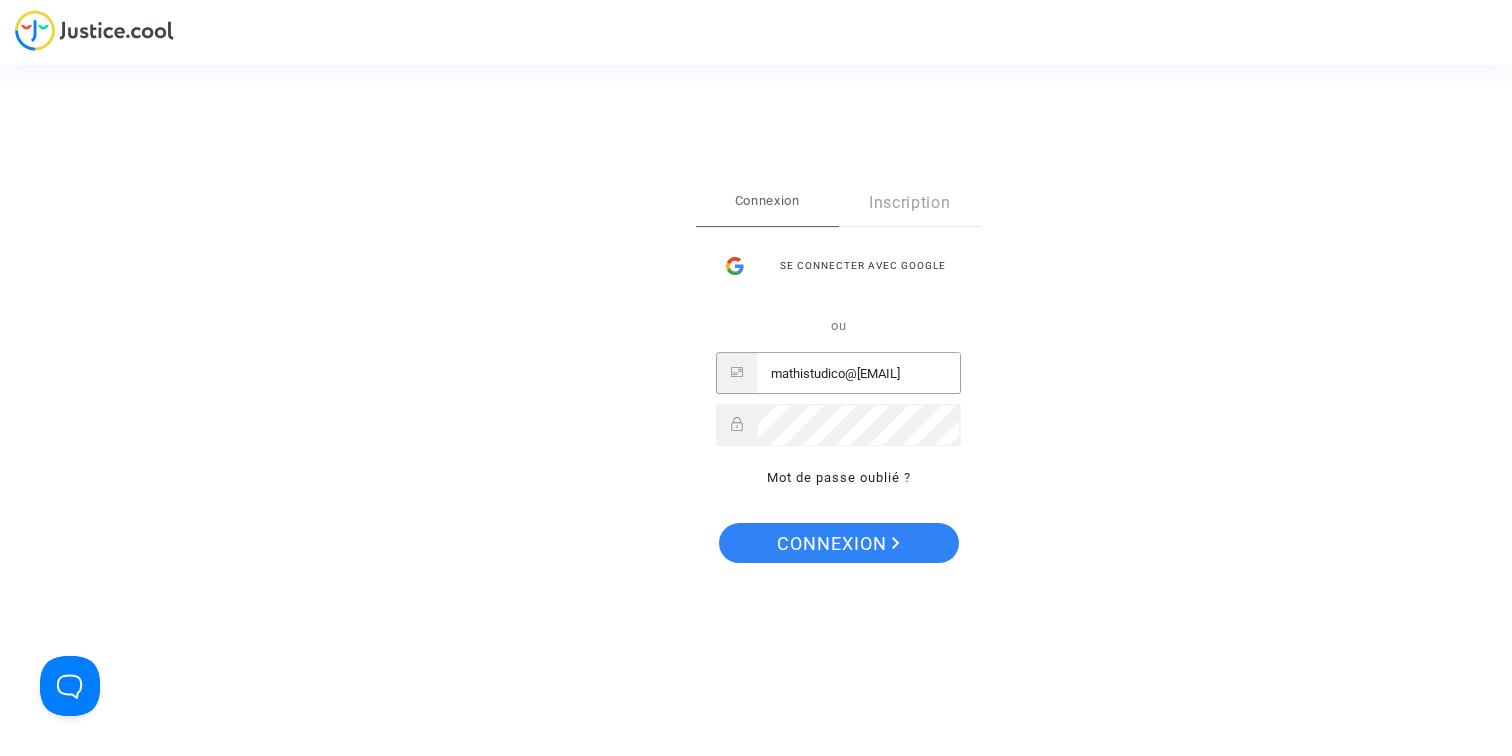 type on "mathistudico@[EMAIL]" 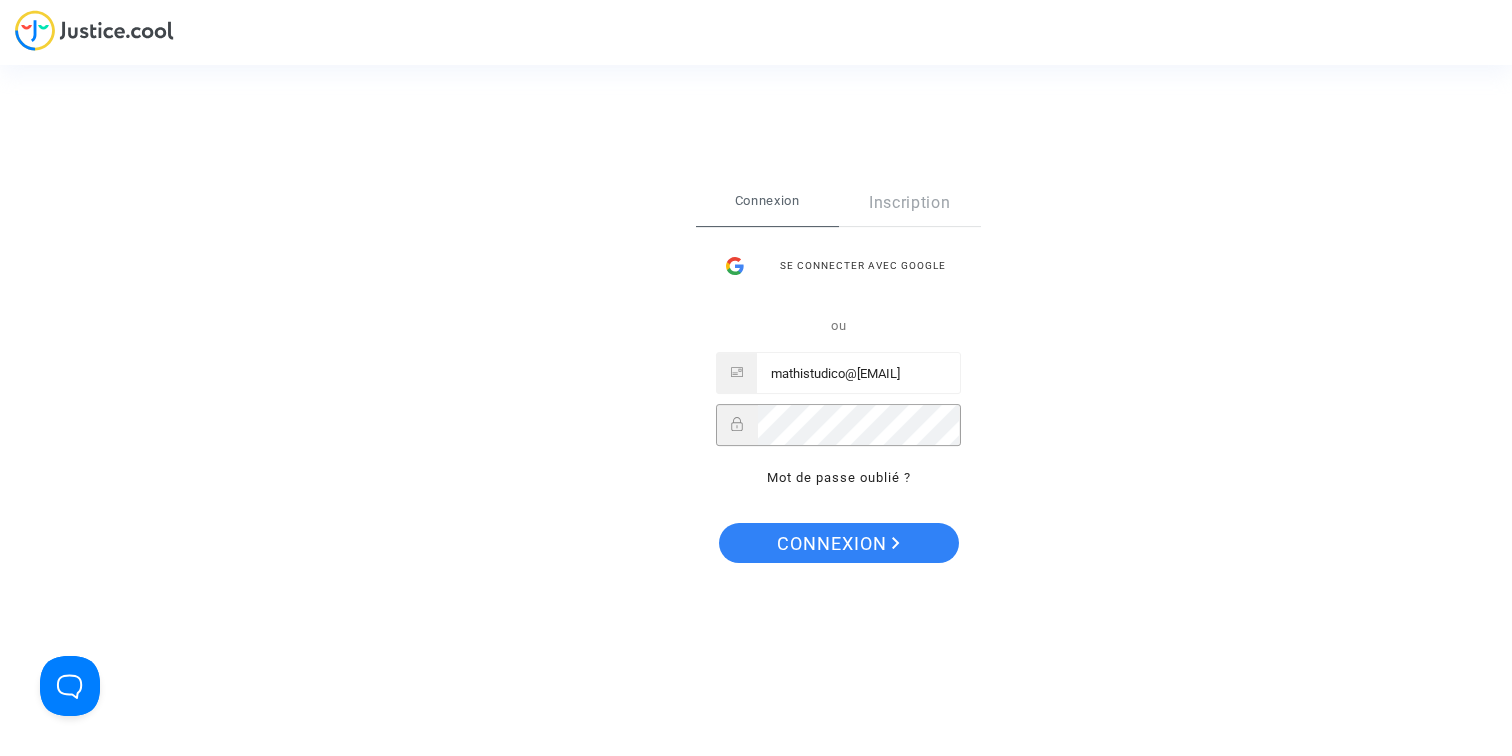 click on "Connexion" at bounding box center (839, 543) 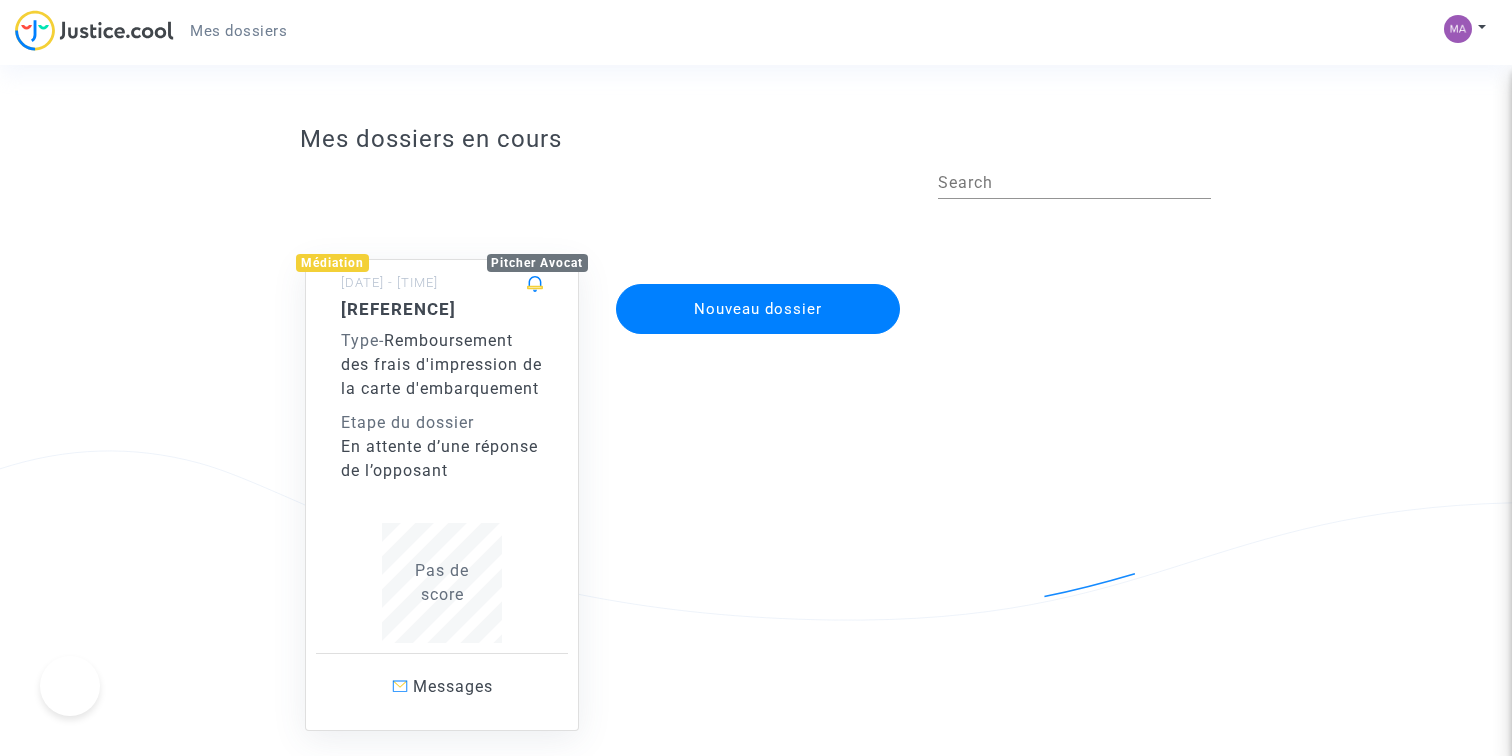 scroll, scrollTop: 0, scrollLeft: 0, axis: both 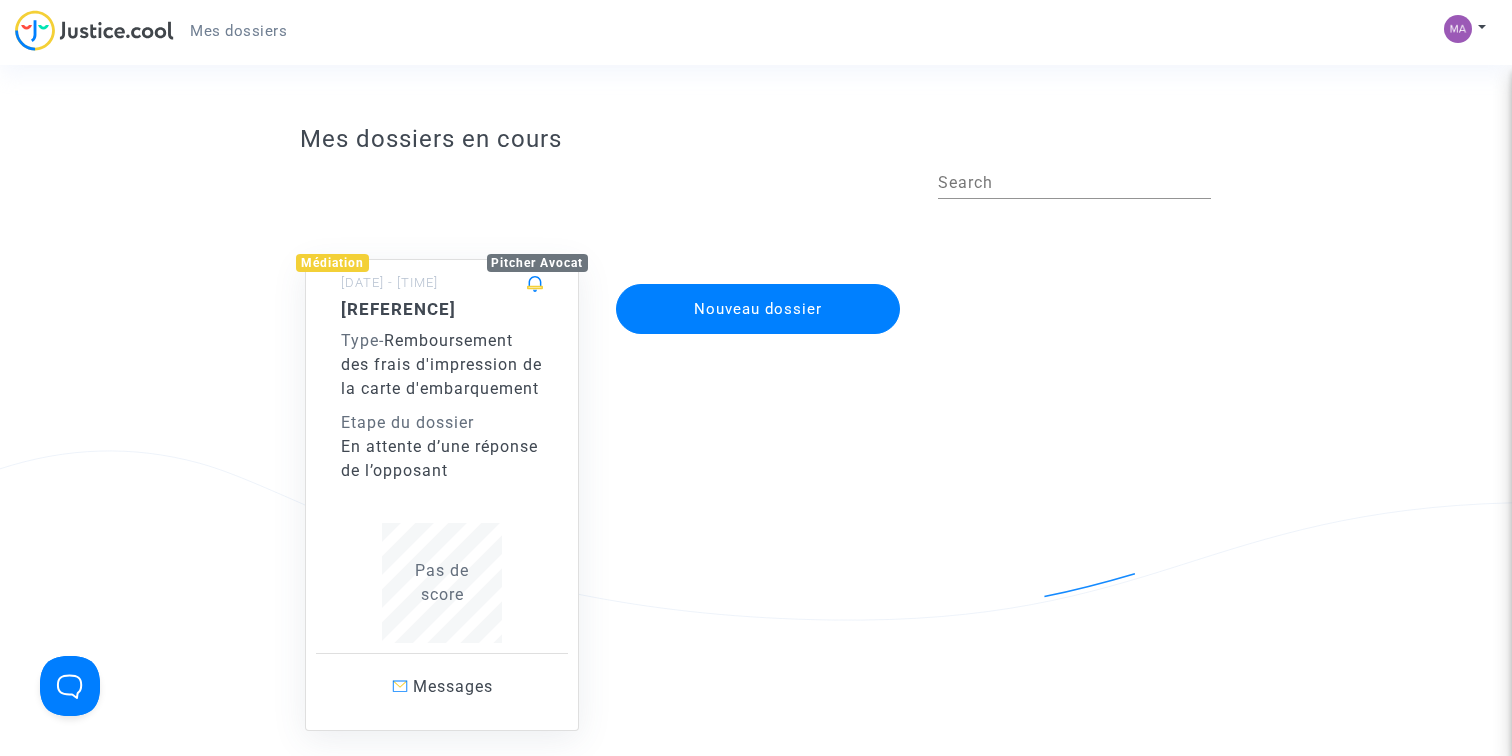 click on "Type  -   Remboursement des frais d'impression de la carte d'embarquement" 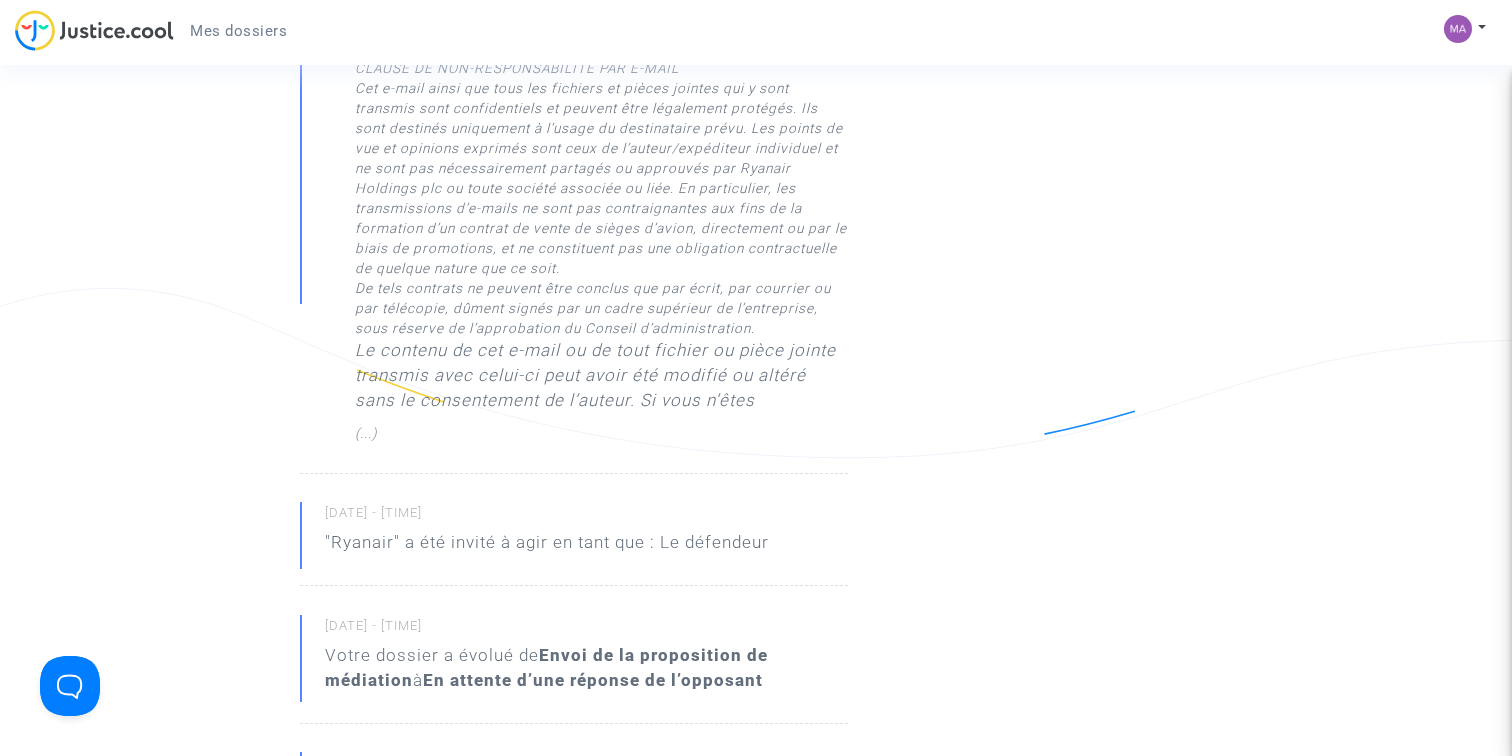 scroll, scrollTop: 0, scrollLeft: 0, axis: both 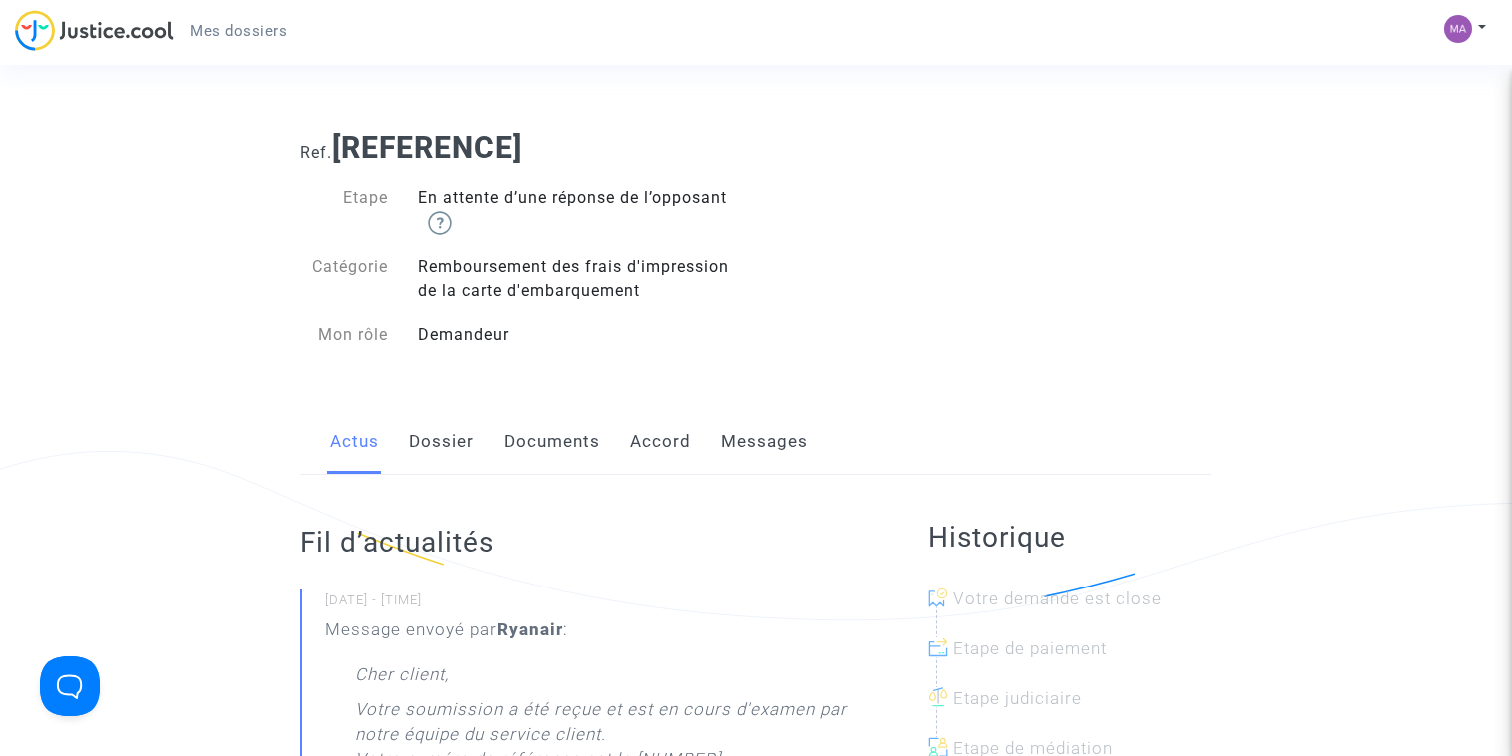 click on "Dossier" 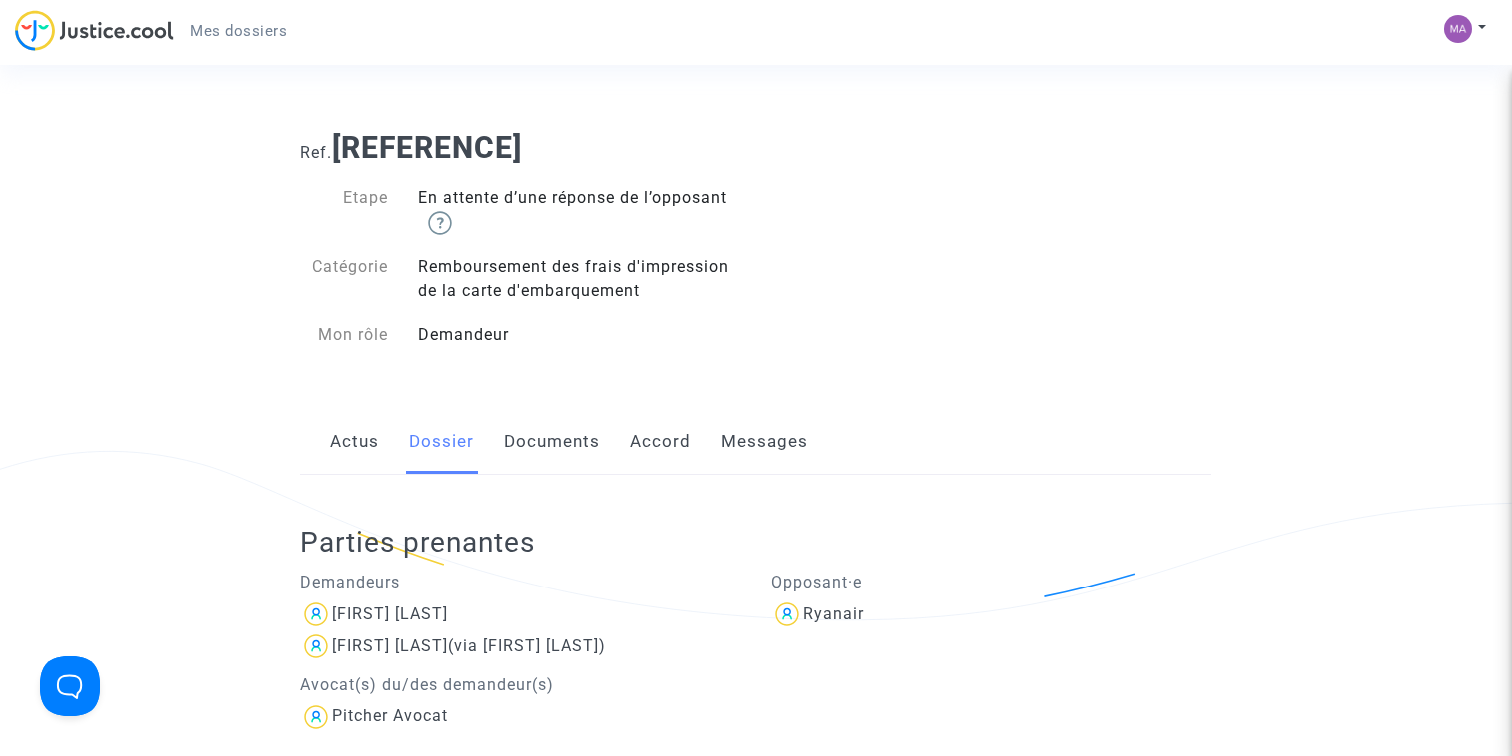 click on "Documents" 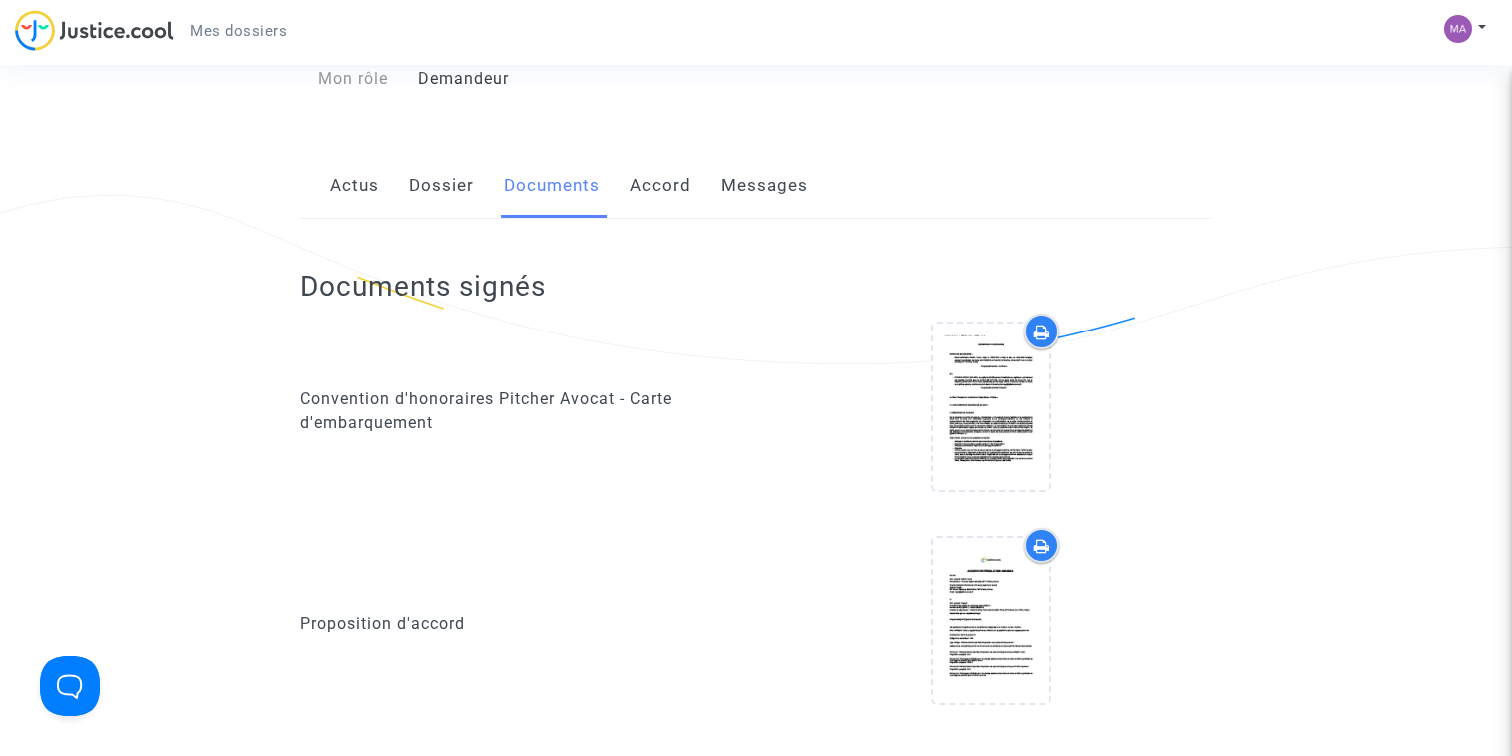 scroll, scrollTop: 1669, scrollLeft: 0, axis: vertical 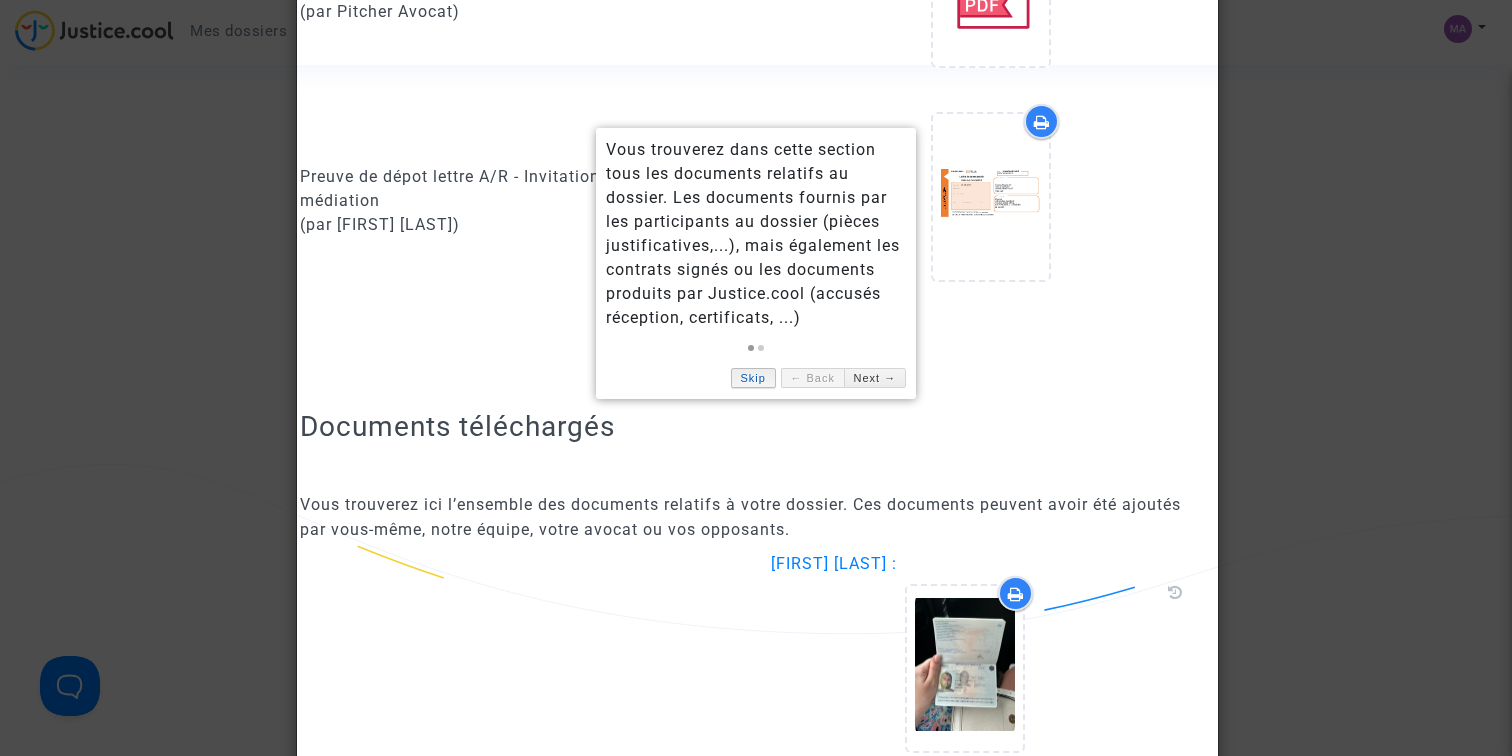 click on "Skip" at bounding box center (753, 378) 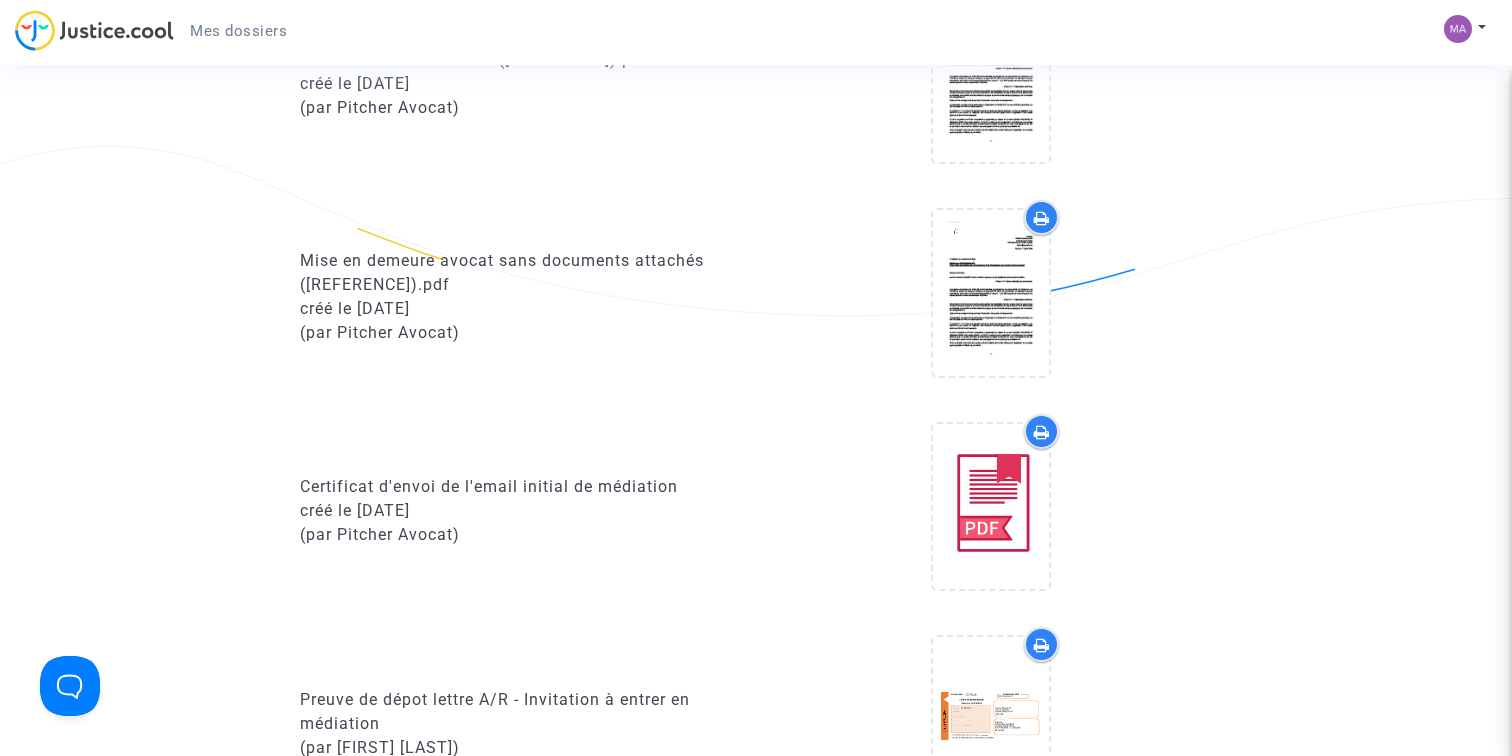 scroll, scrollTop: 1143, scrollLeft: 0, axis: vertical 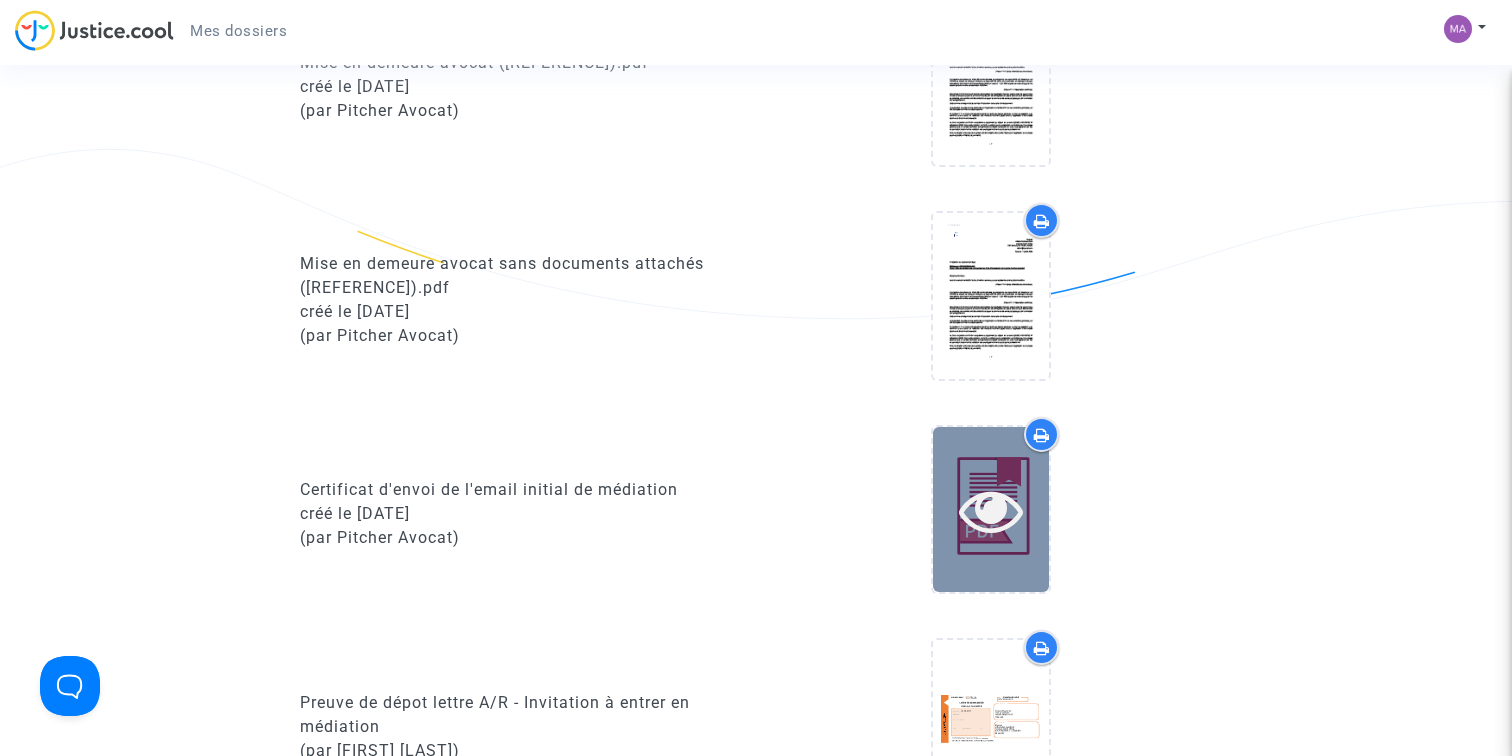 click at bounding box center (991, 510) 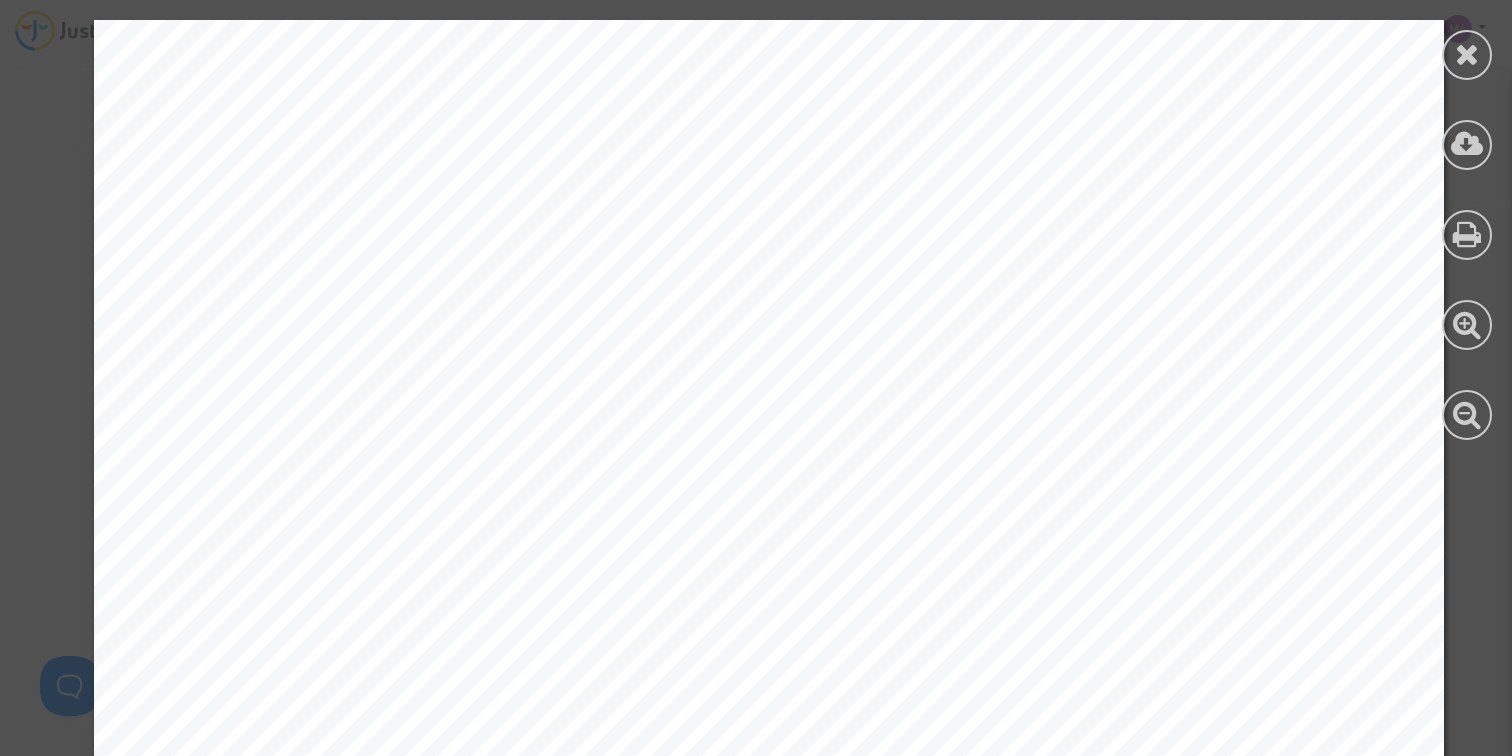 scroll, scrollTop: 1023, scrollLeft: 0, axis: vertical 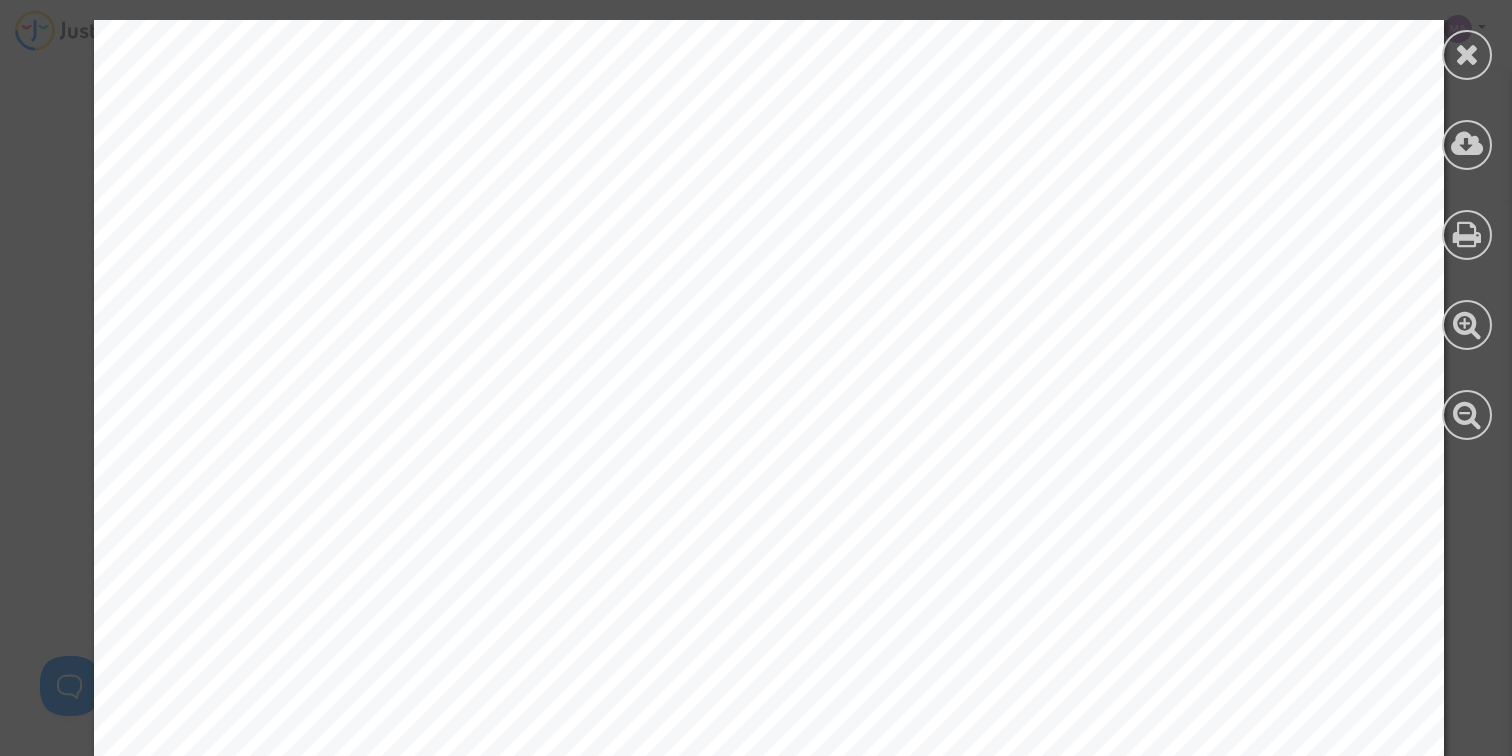 click on "C E R T I F I C A T D ' E N V O I D ' E M A I L Référence de dossier : [REFERENCE] Justice.cool atteste qu'un email a été envoyé avec les informations suivantes : Identifia nt(s) email : [EMAIL_ID] Emetteur de l'email : [EMAIL] Destinataire(s) de l'email : [EMAIL], [EMAIL], [EMAIL], [EMAIL], [EMAIL] Date et heure d'envoi : [DATE] [TIME] Objet de l'email : [FIRST] [LAST] souhaite débuter un processus de médiation avec vous Pièces jointes :[FILENAME], [FILENAME] Justice.cool est une marque de la société : EUROPE MEDIATION SAS - [NUMBER], [STREET] - [POSTAL_CODE] [CITY] - [COUNTRY] Société par Actions Simplifiées au capital de [PRICE] € - RCS [NUMBER] [CITY] - TVA [TAX_ID]" at bounding box center (768, -49) 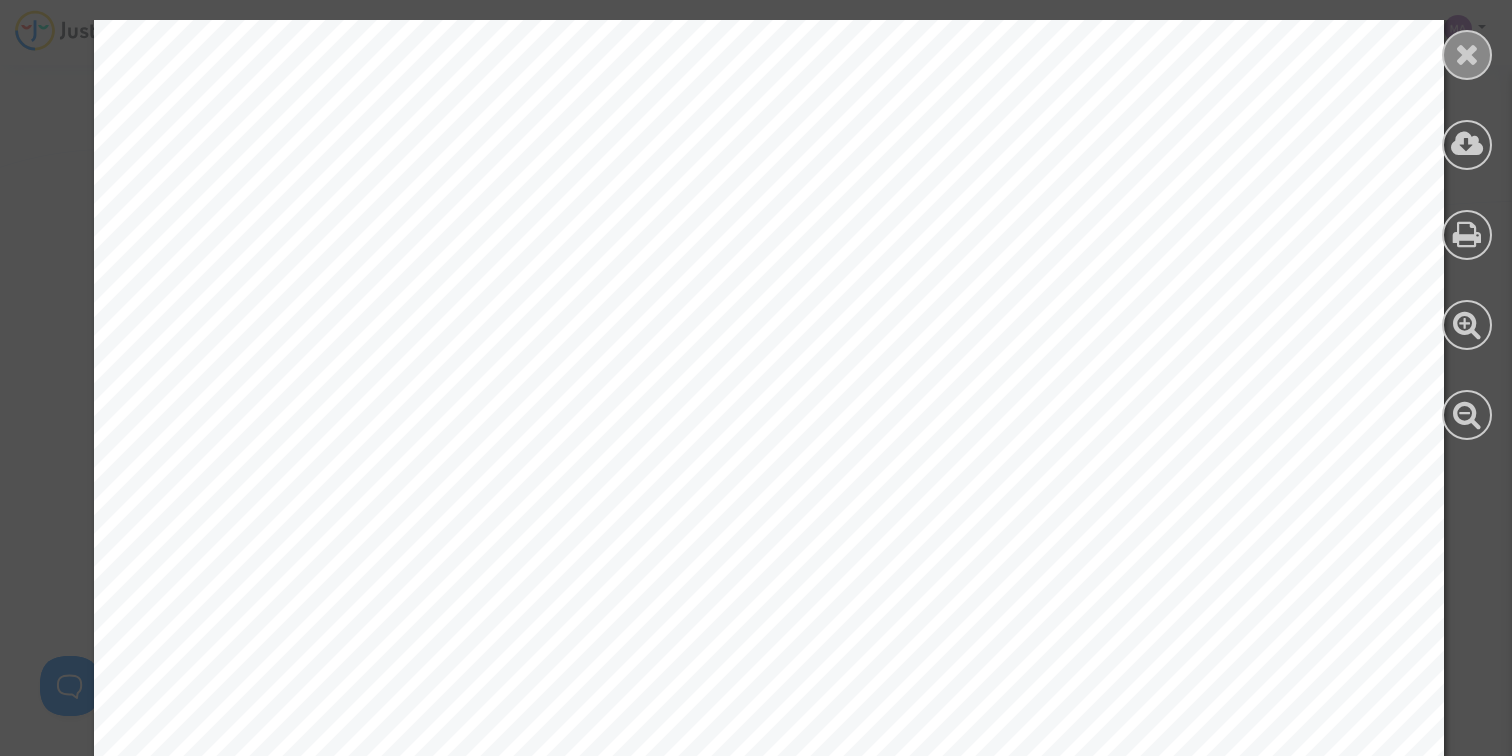 click at bounding box center [1467, 54] 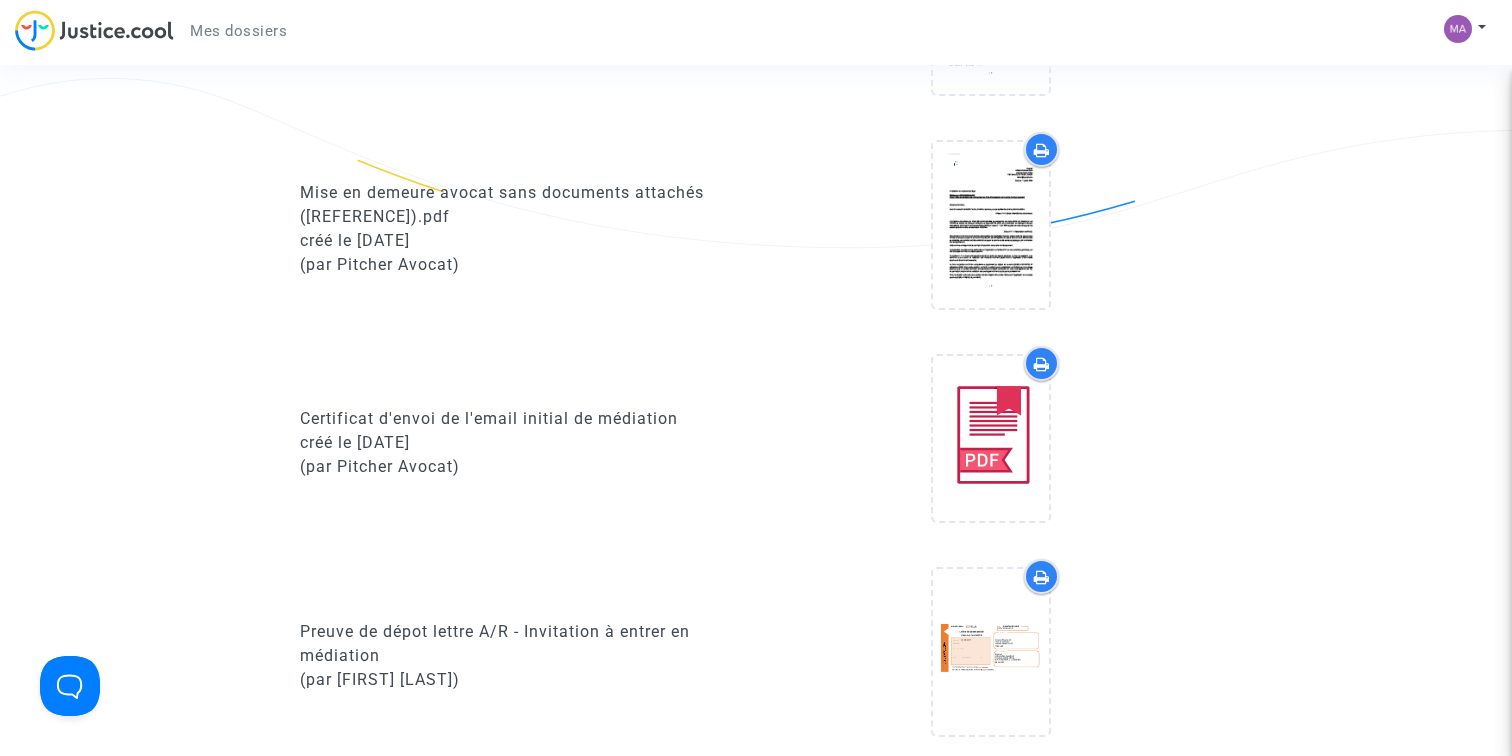 scroll, scrollTop: 1219, scrollLeft: 0, axis: vertical 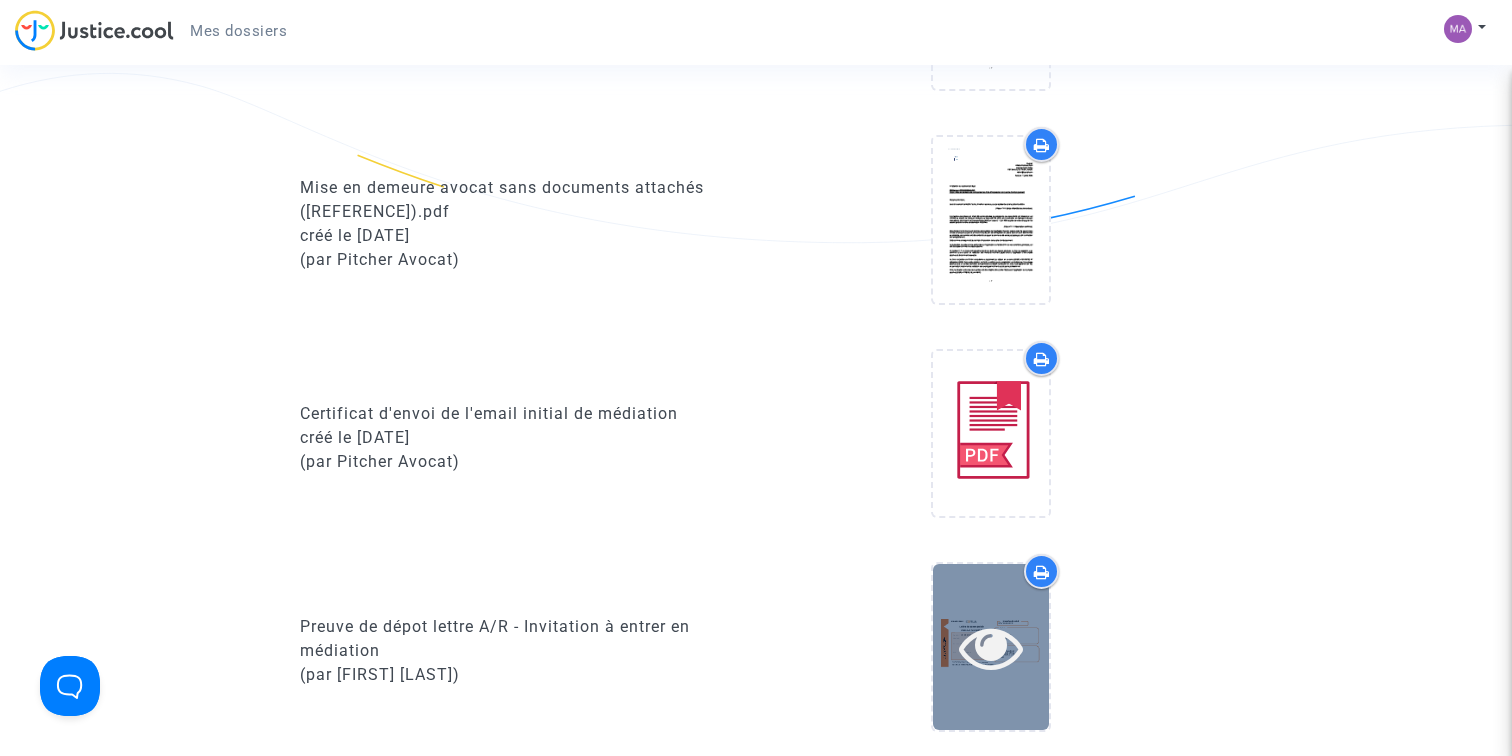 click at bounding box center (991, 647) 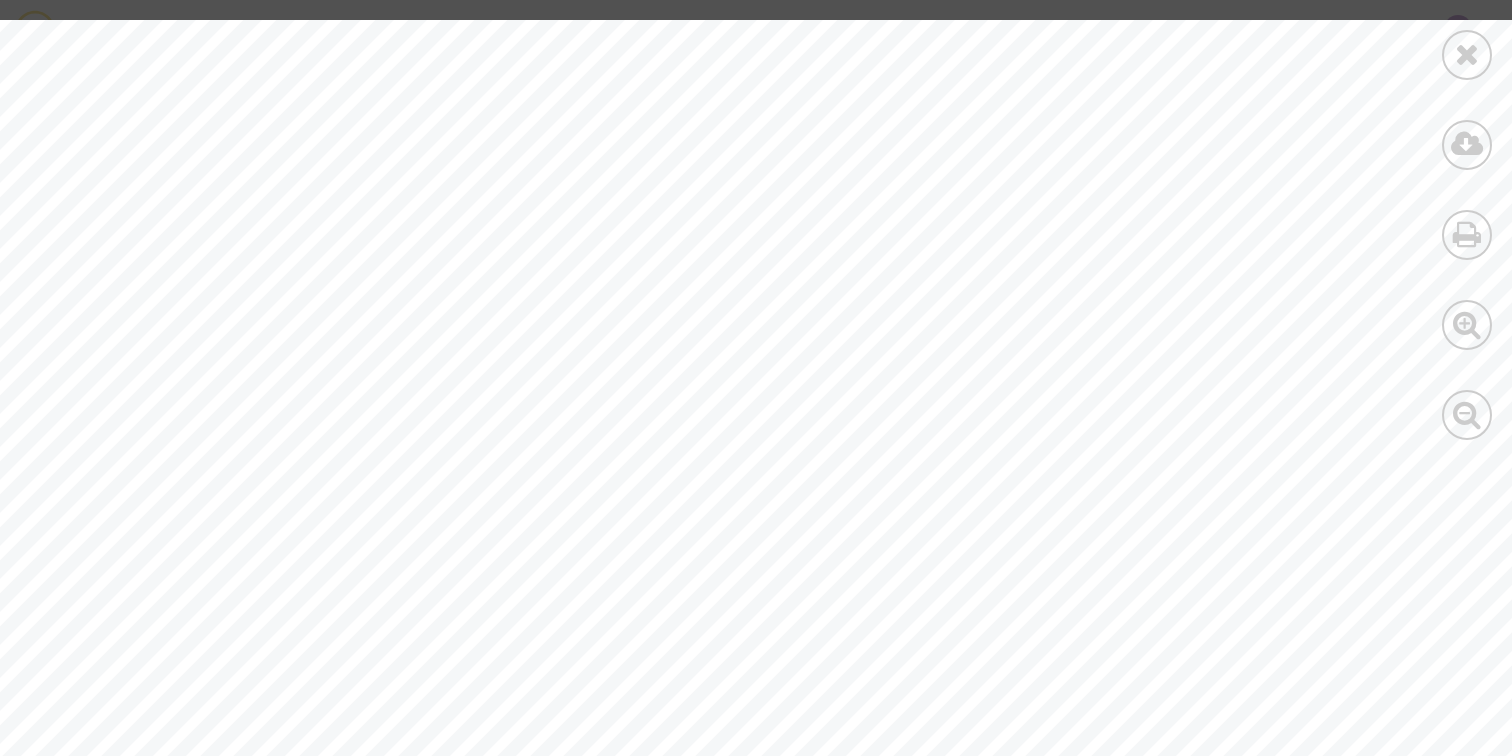 scroll, scrollTop: 250, scrollLeft: 0, axis: vertical 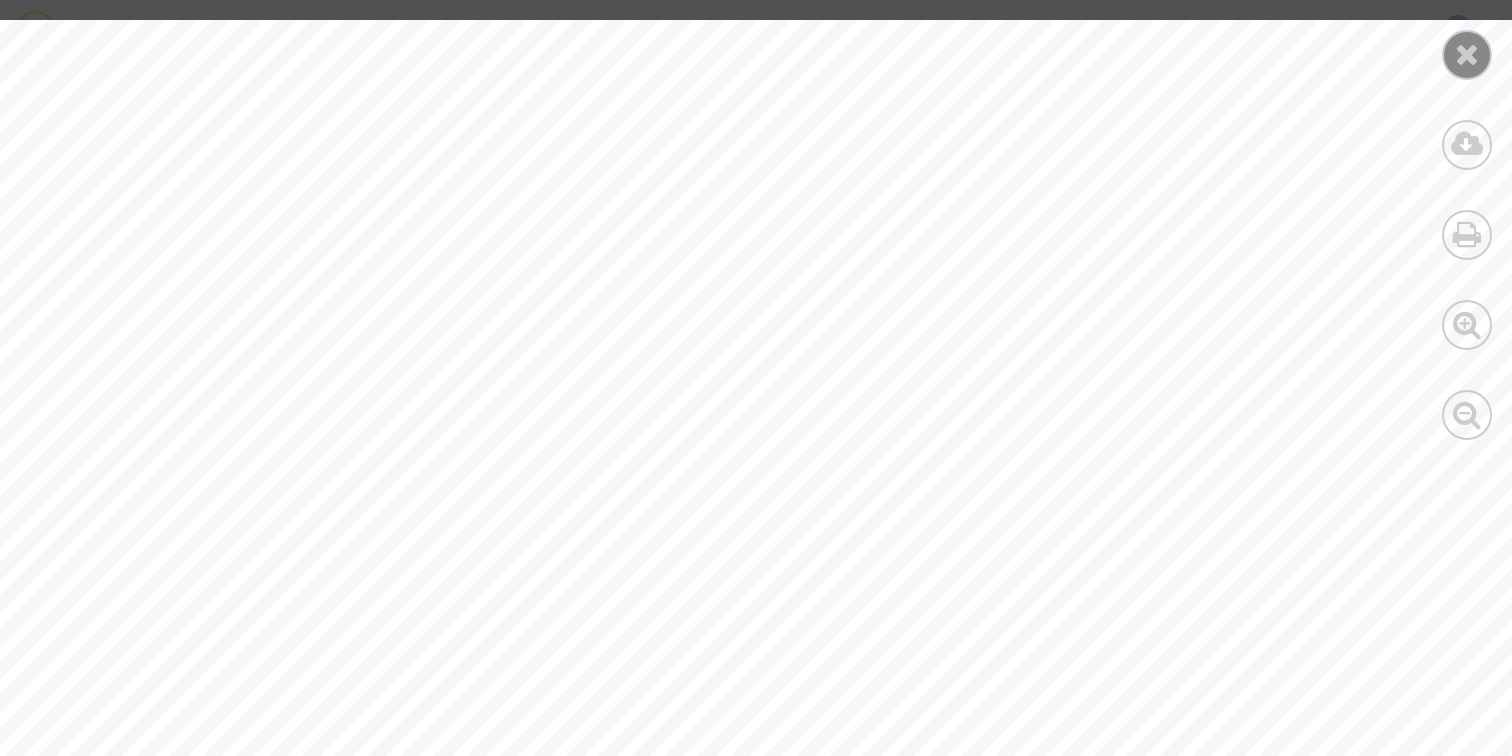 click at bounding box center [1467, 54] 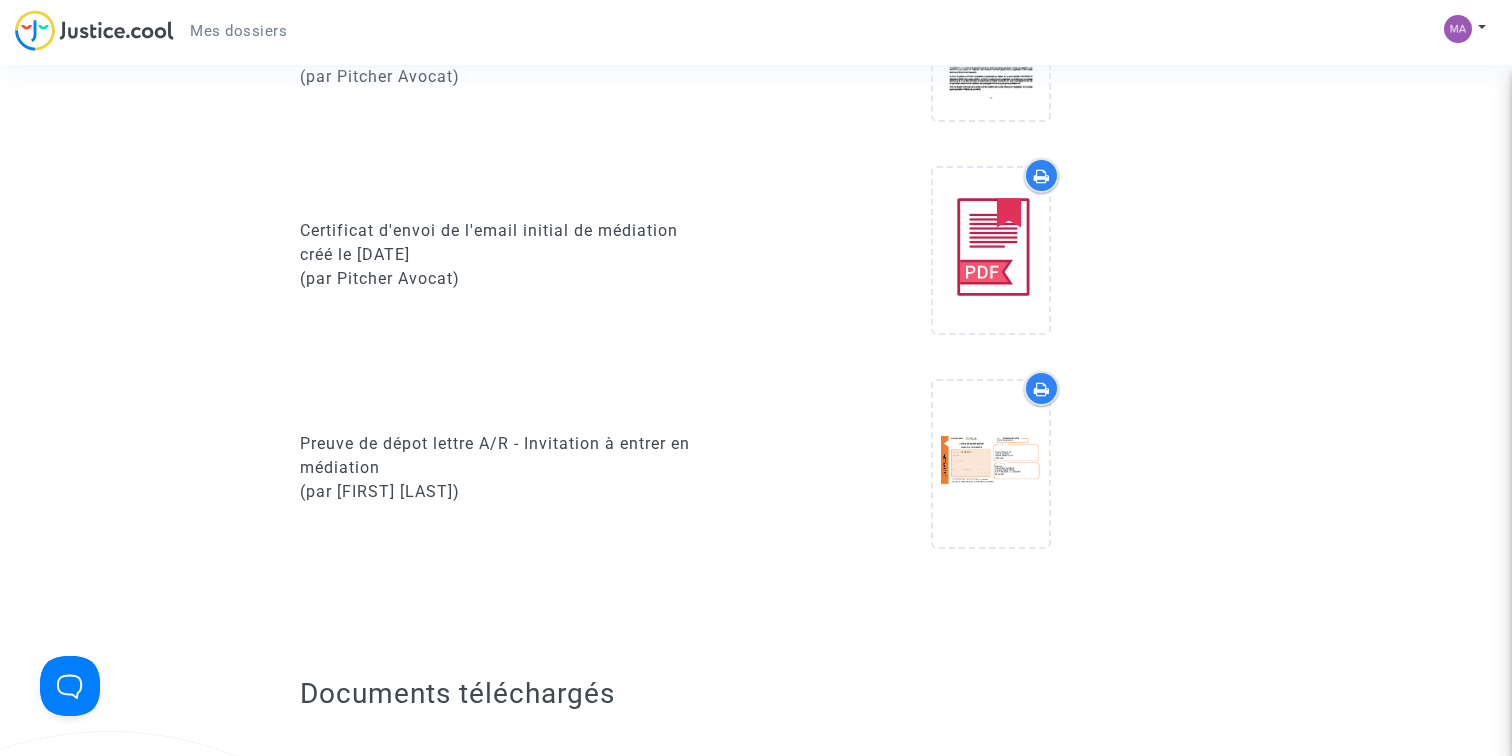 scroll, scrollTop: 1519, scrollLeft: 0, axis: vertical 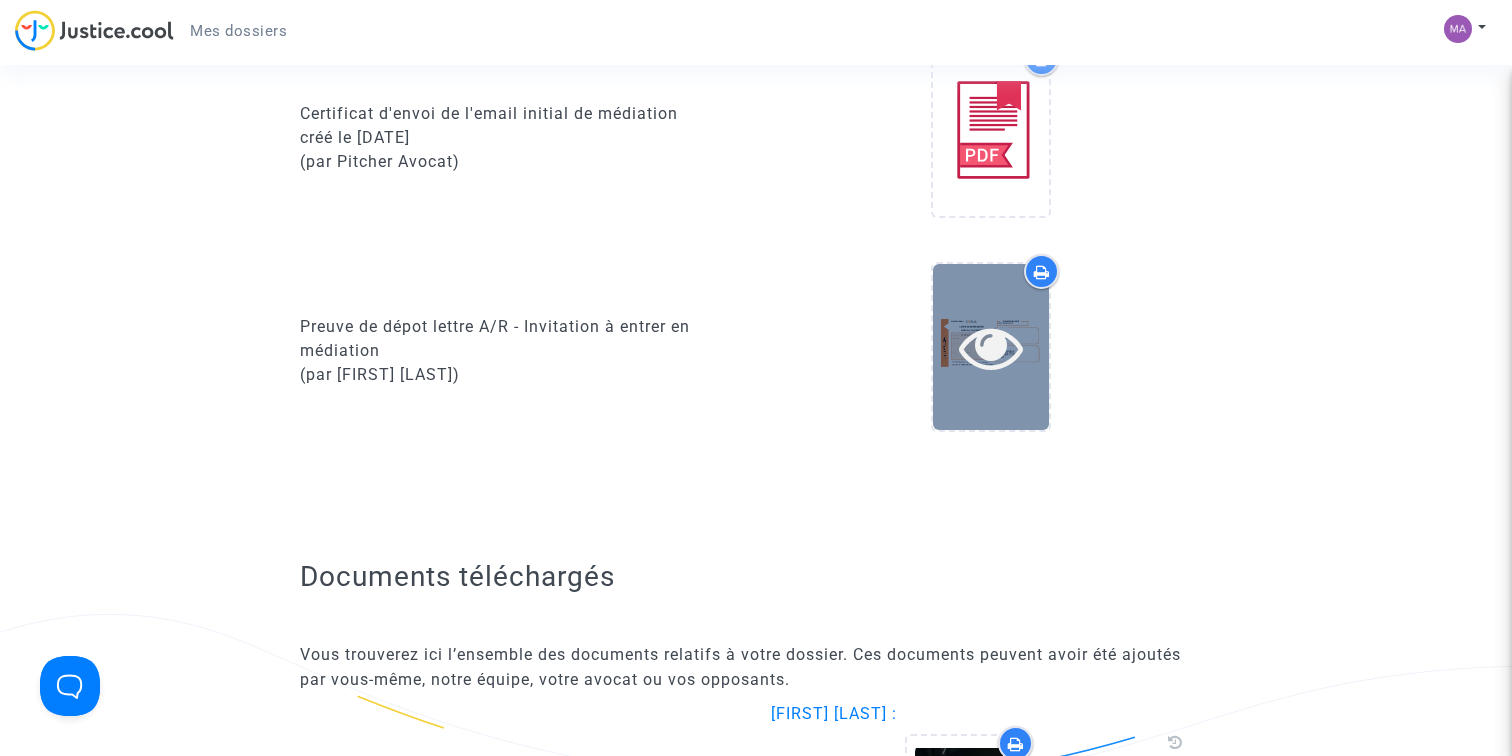 click at bounding box center [991, 347] 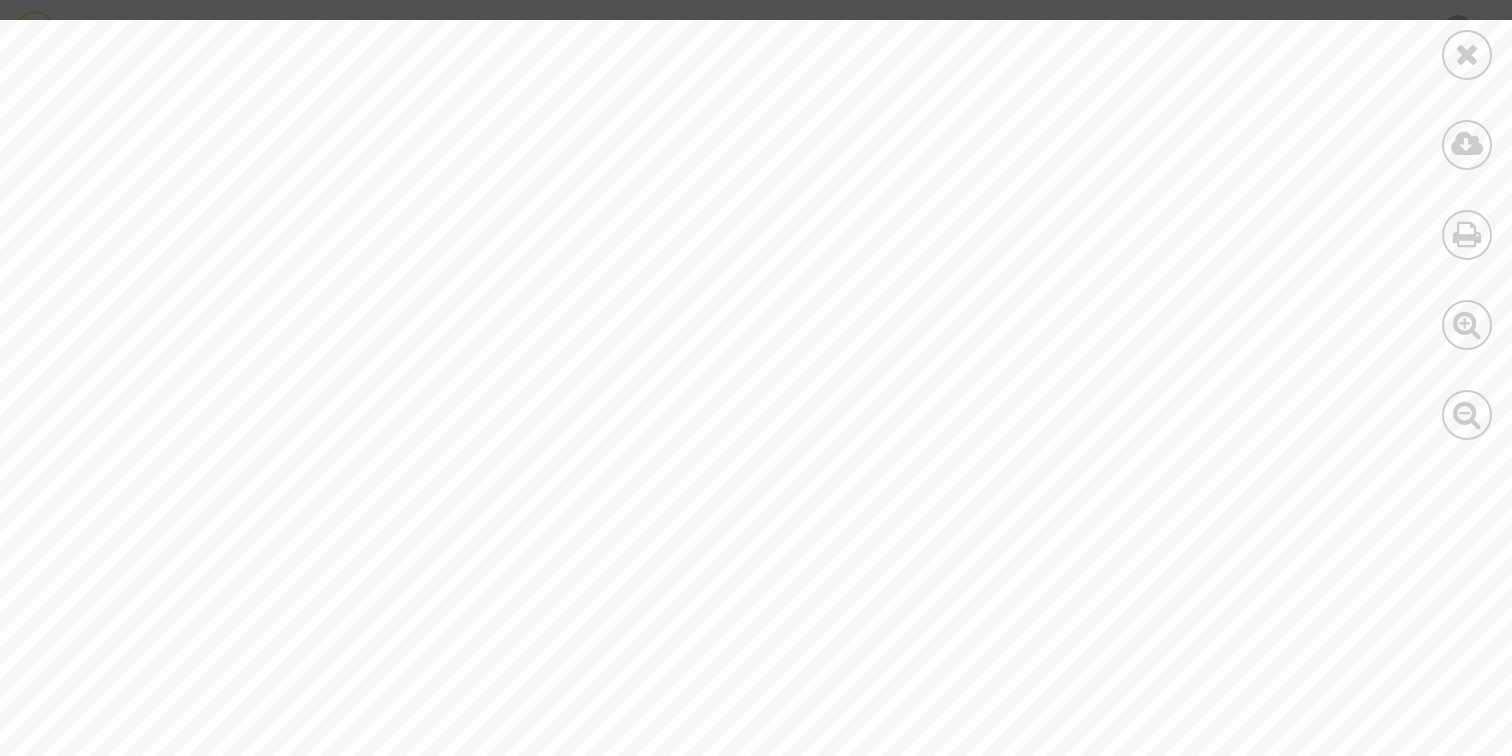 scroll, scrollTop: 622, scrollLeft: 0, axis: vertical 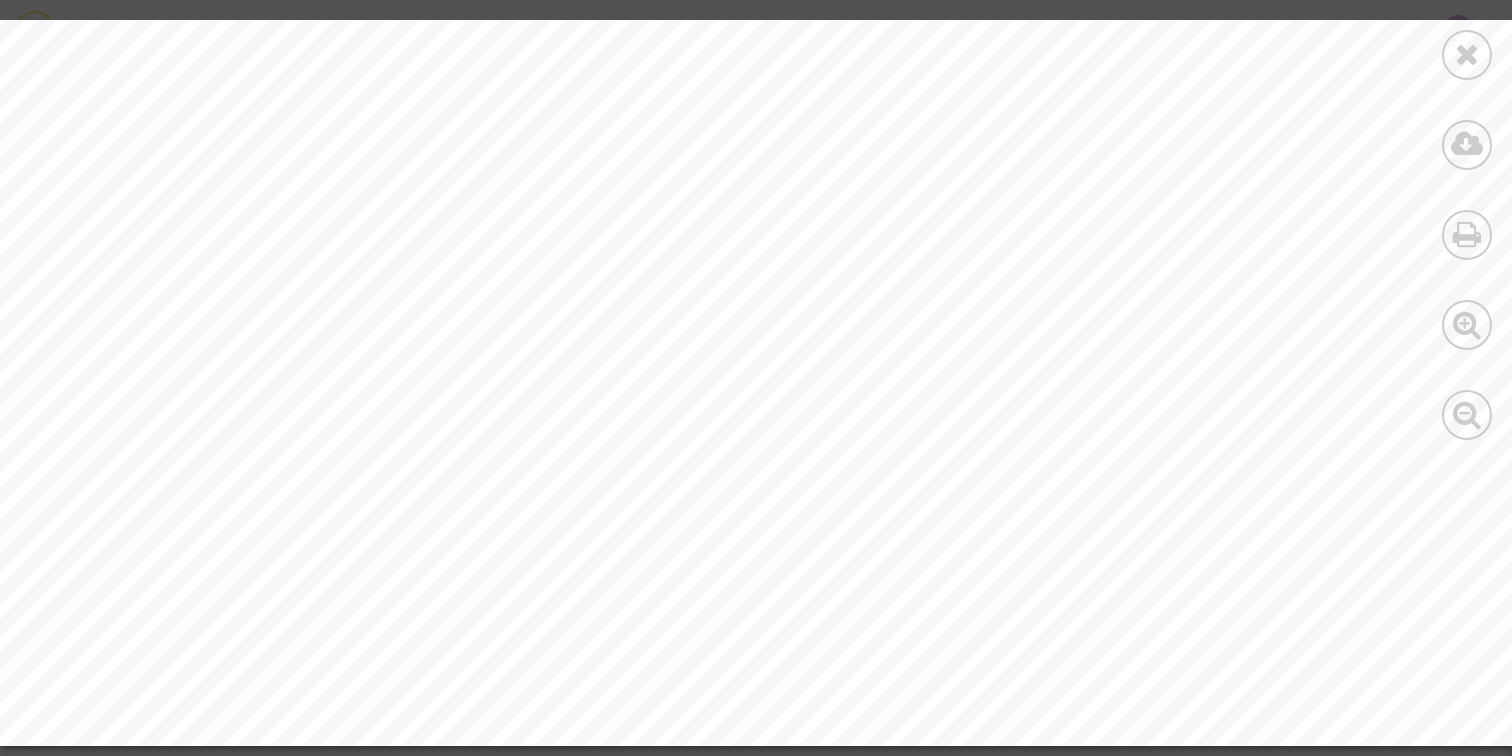 click on "Destinataire  Lettre  Recommandée PREUVE DE DEPOT  Numéro de suivi  Mon émetteur :  Conservez cette preuve de dépôt, elle sera nécessaire en  cas de réclamation.   Les conditions spécifiques de vente de la Lettre recomman dée sont disponibles sur le site  www.laposte.fr Destinataire  :  Expéditeur  : Date de dépôt :  Heure de dépôt :  Etablissement de Dépôt :  Poids  :               Taux de Garantie  :             Option :  [TRACKING_NUMBER] Identifiant CORUS/MSB : [ID] [DATE] [POSTAL_CODE] [CITY] [ADDRESS] [COUNTRY] [POSTAL_CODE] [CITY] [ADDRESS] [COMPANY]" at bounding box center [954, 72] 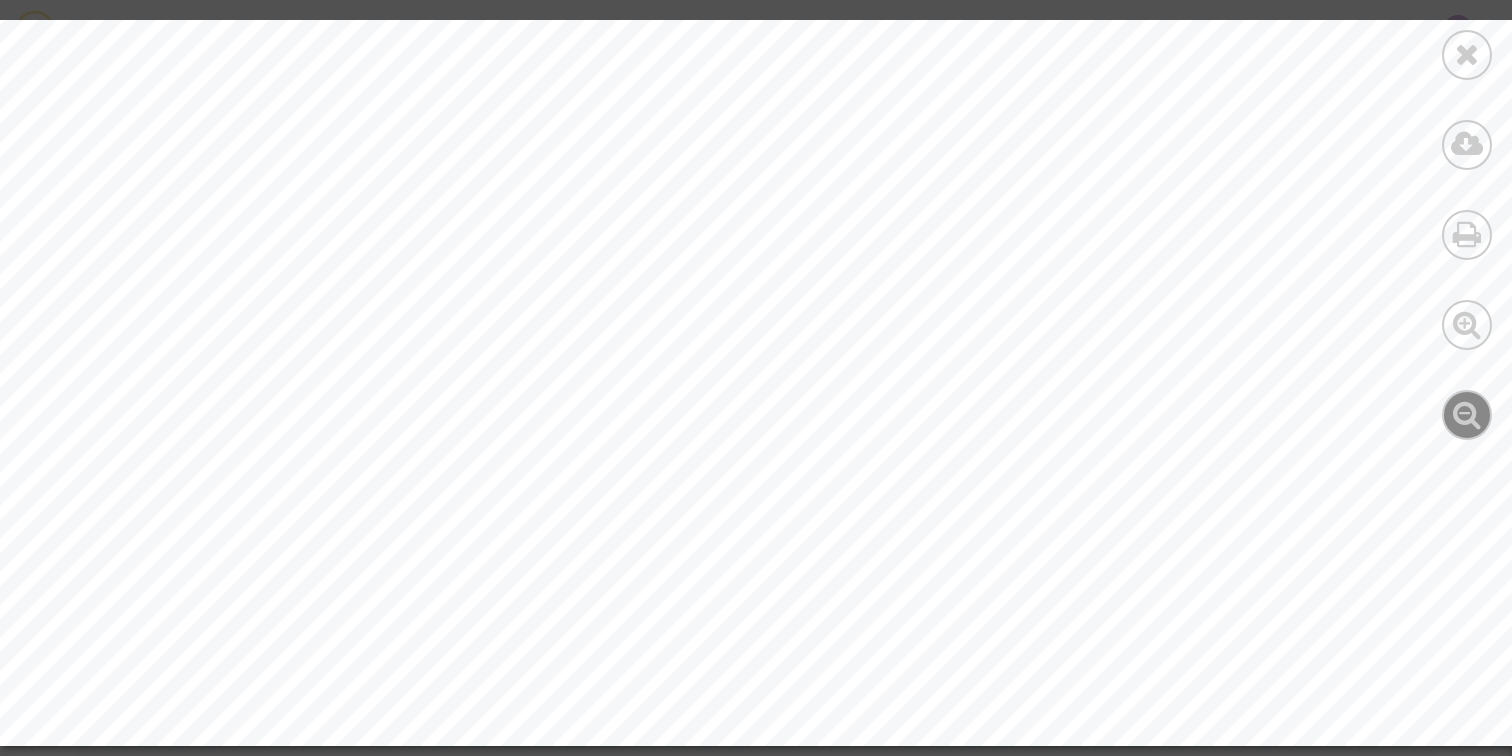 click at bounding box center [1467, 415] 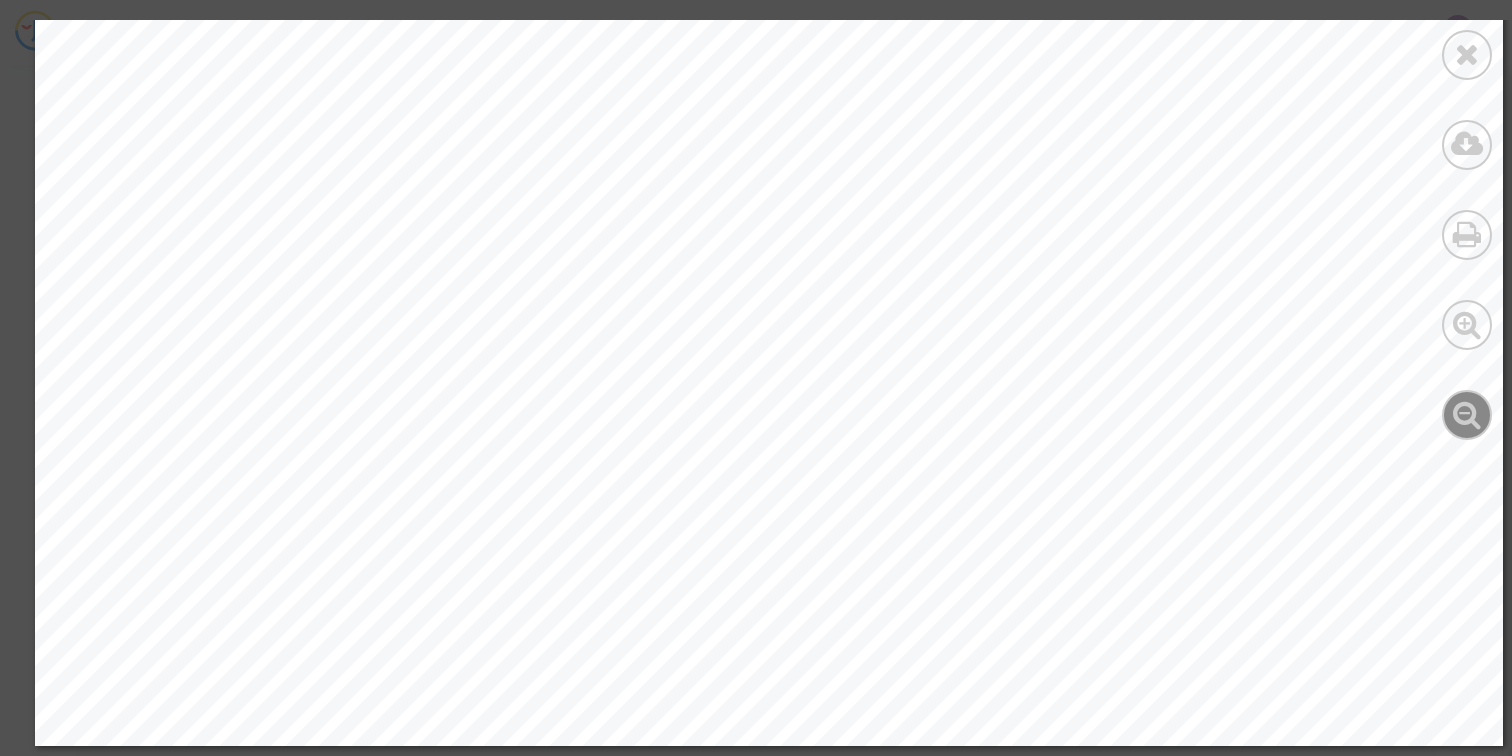 click at bounding box center (1467, 415) 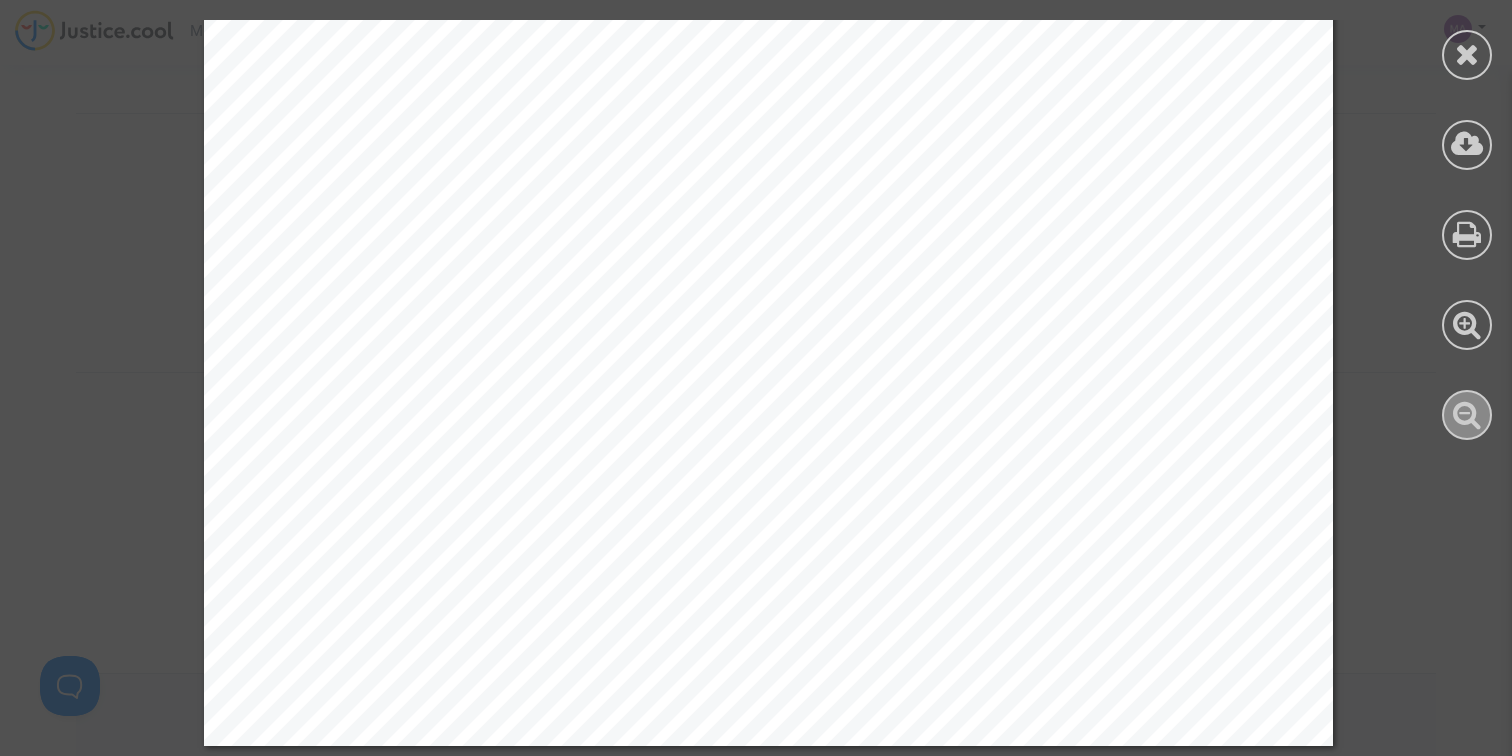 click at bounding box center [1467, 415] 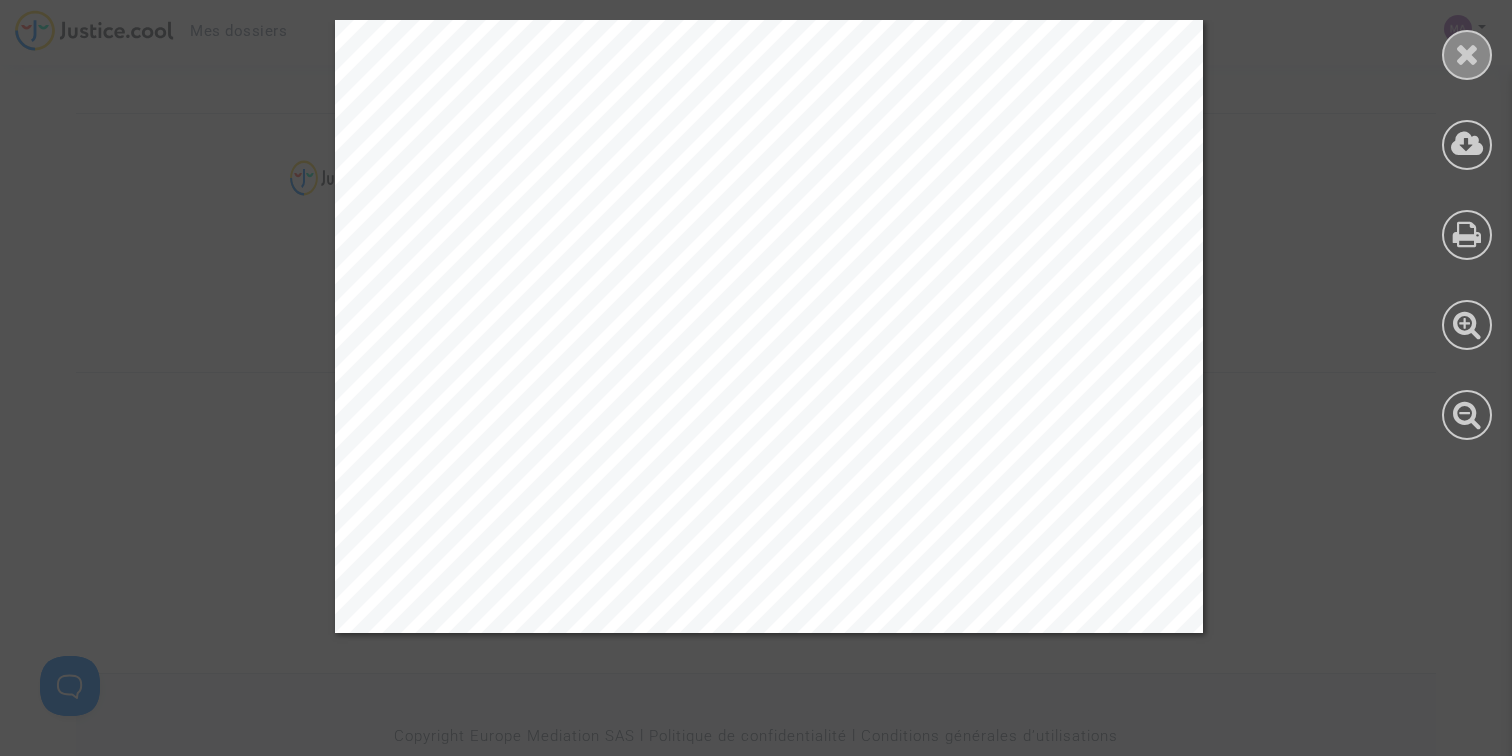 click at bounding box center [1467, 55] 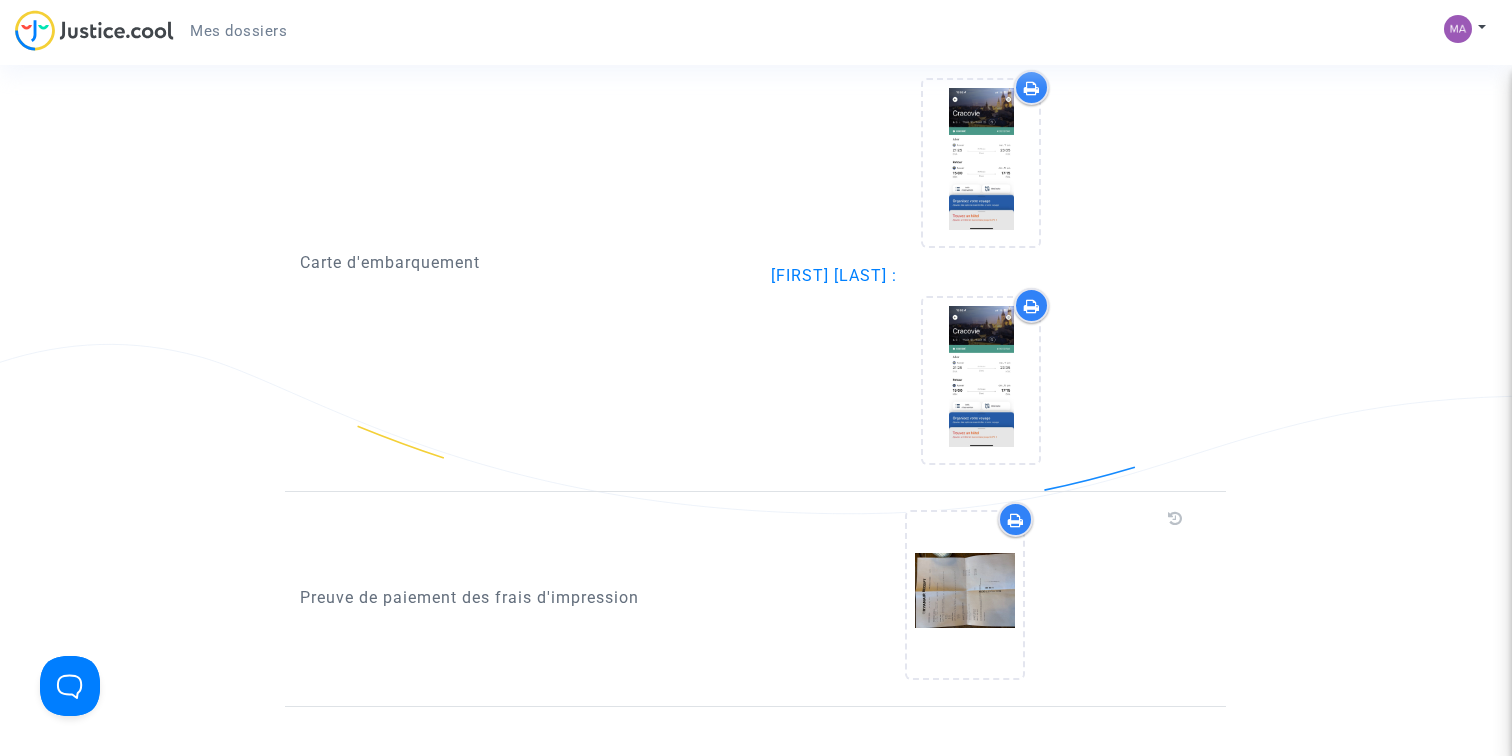scroll, scrollTop: 2797, scrollLeft: 0, axis: vertical 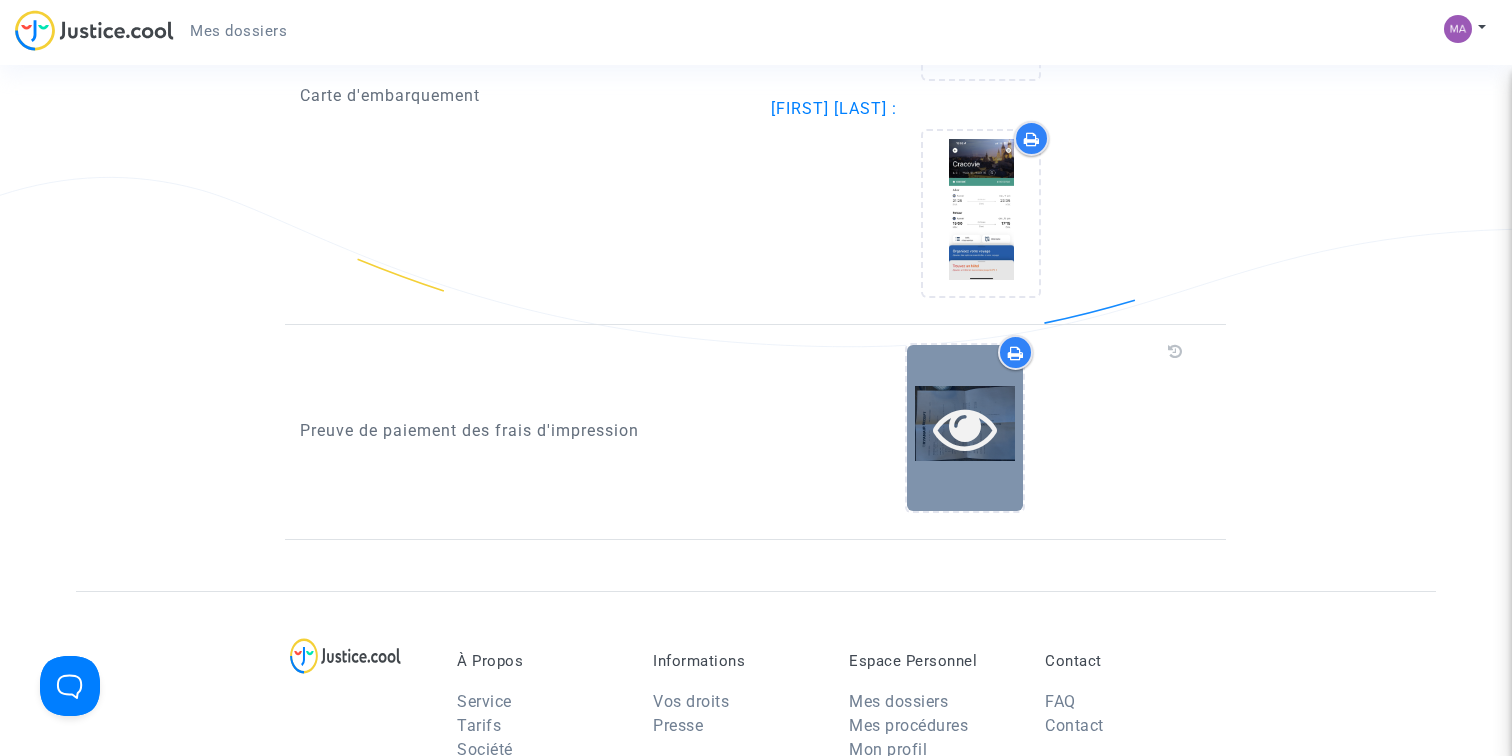 click at bounding box center [965, 428] 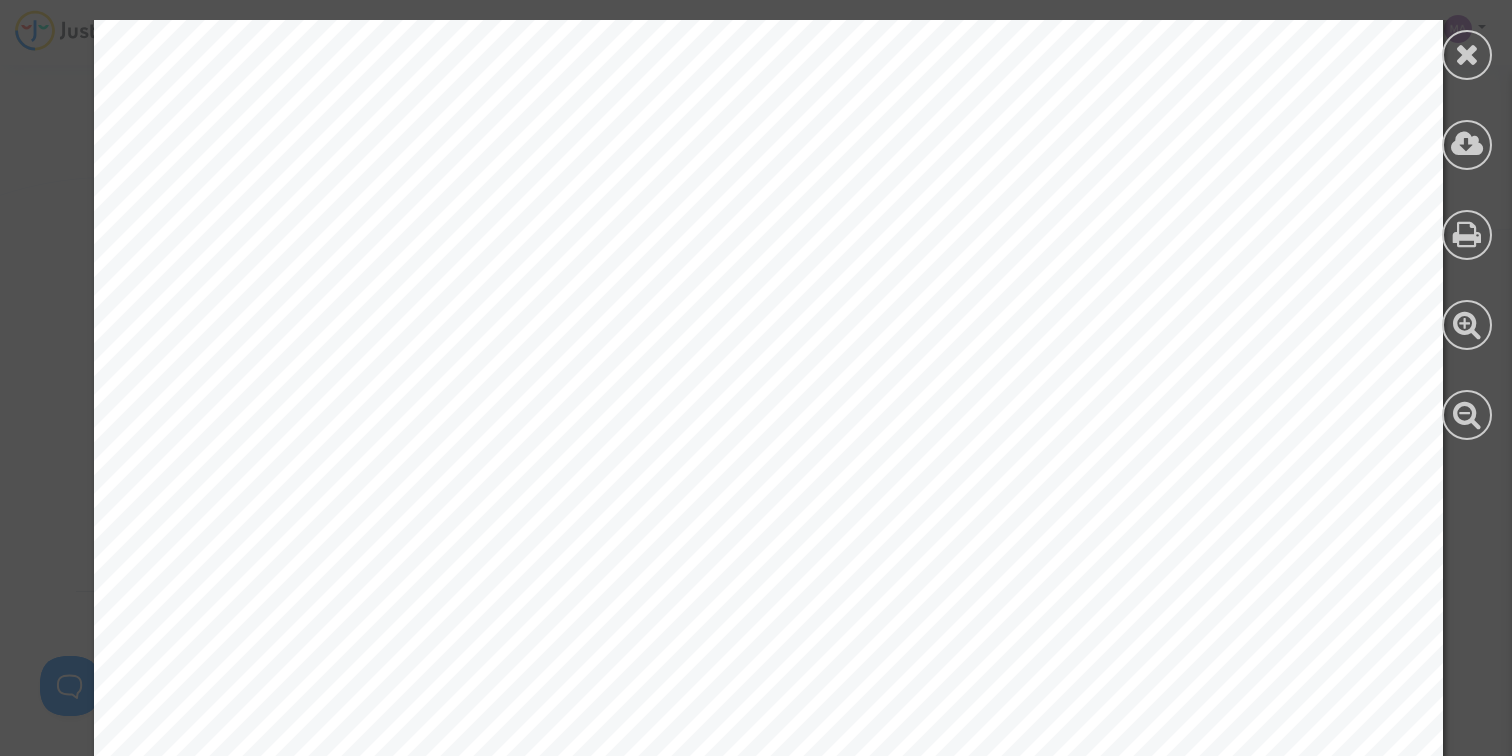 scroll, scrollTop: 385, scrollLeft: 0, axis: vertical 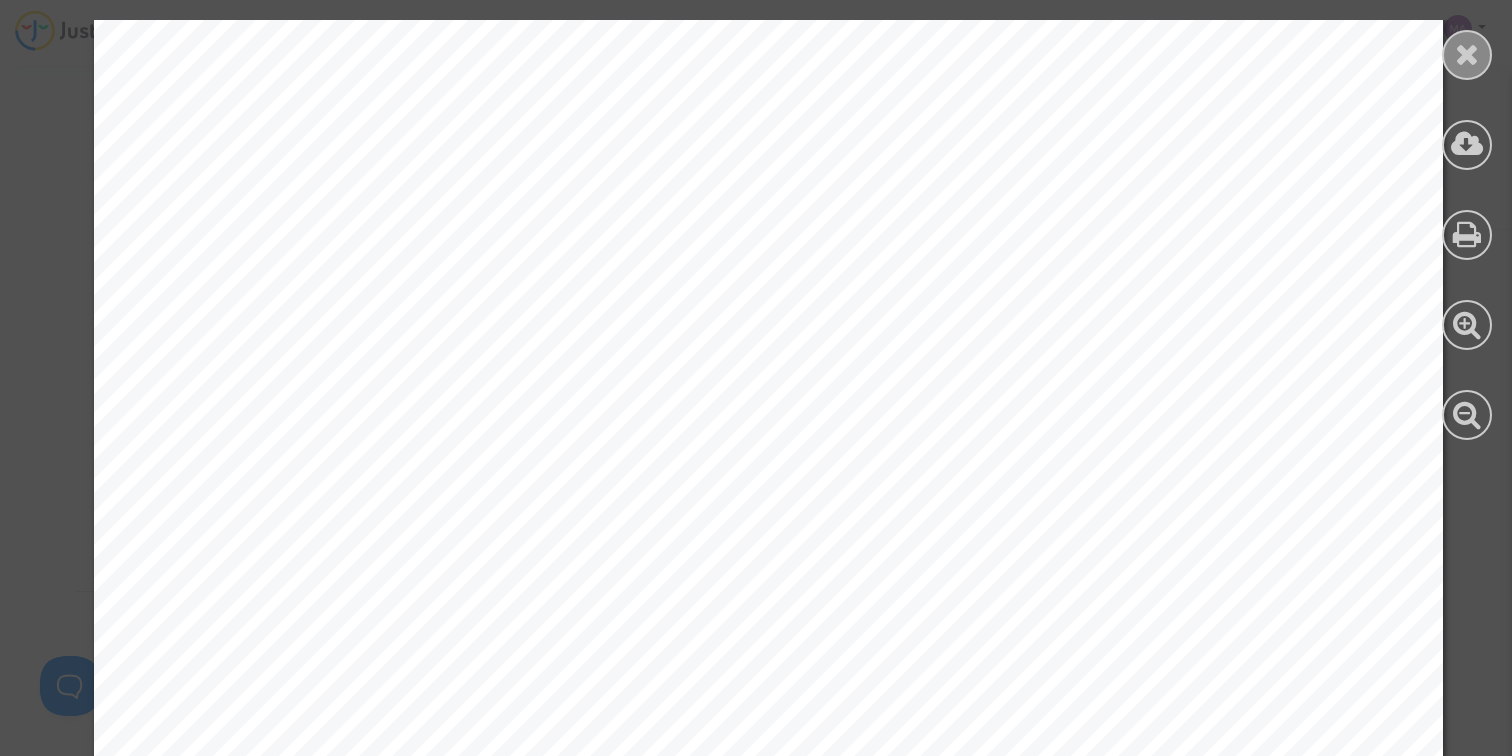 click at bounding box center [1467, 54] 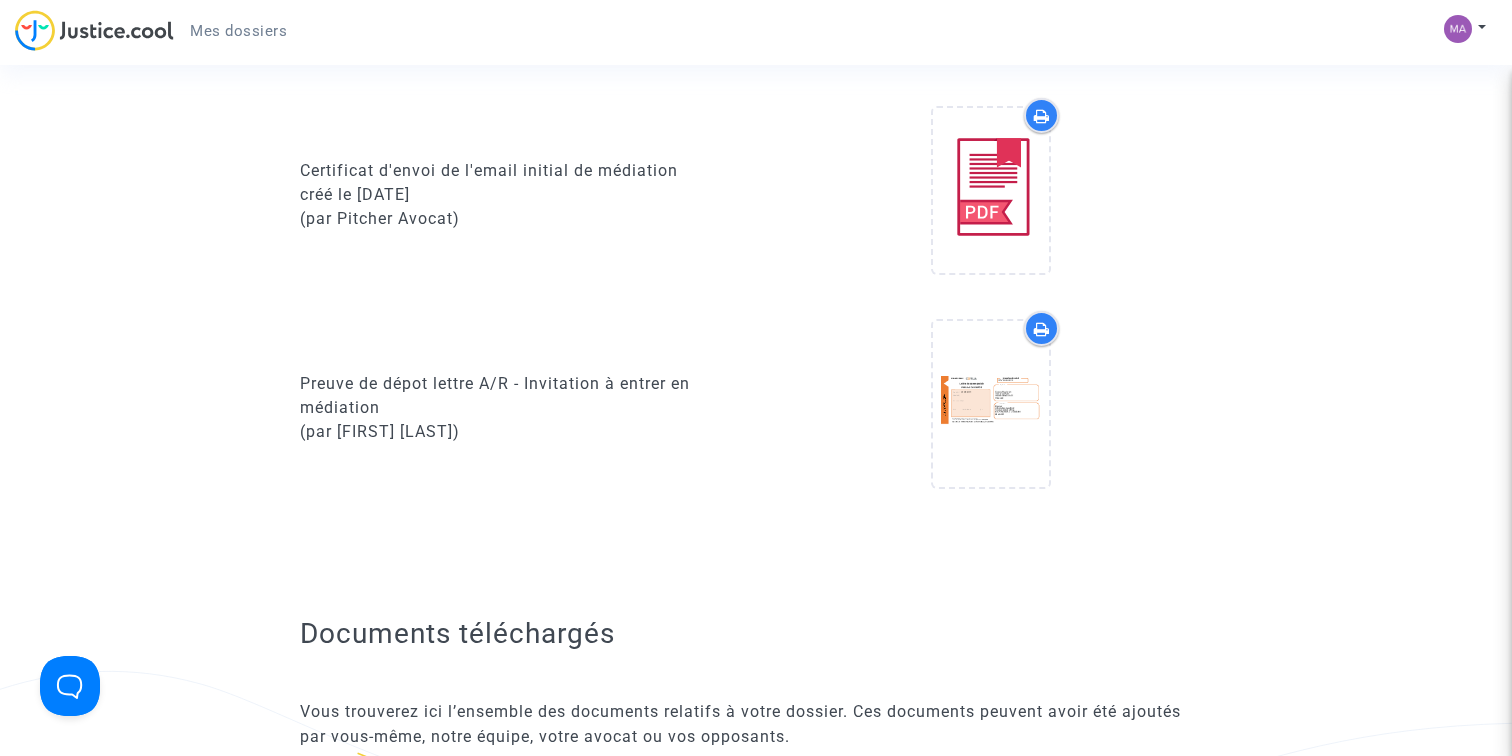 scroll, scrollTop: 1459, scrollLeft: 0, axis: vertical 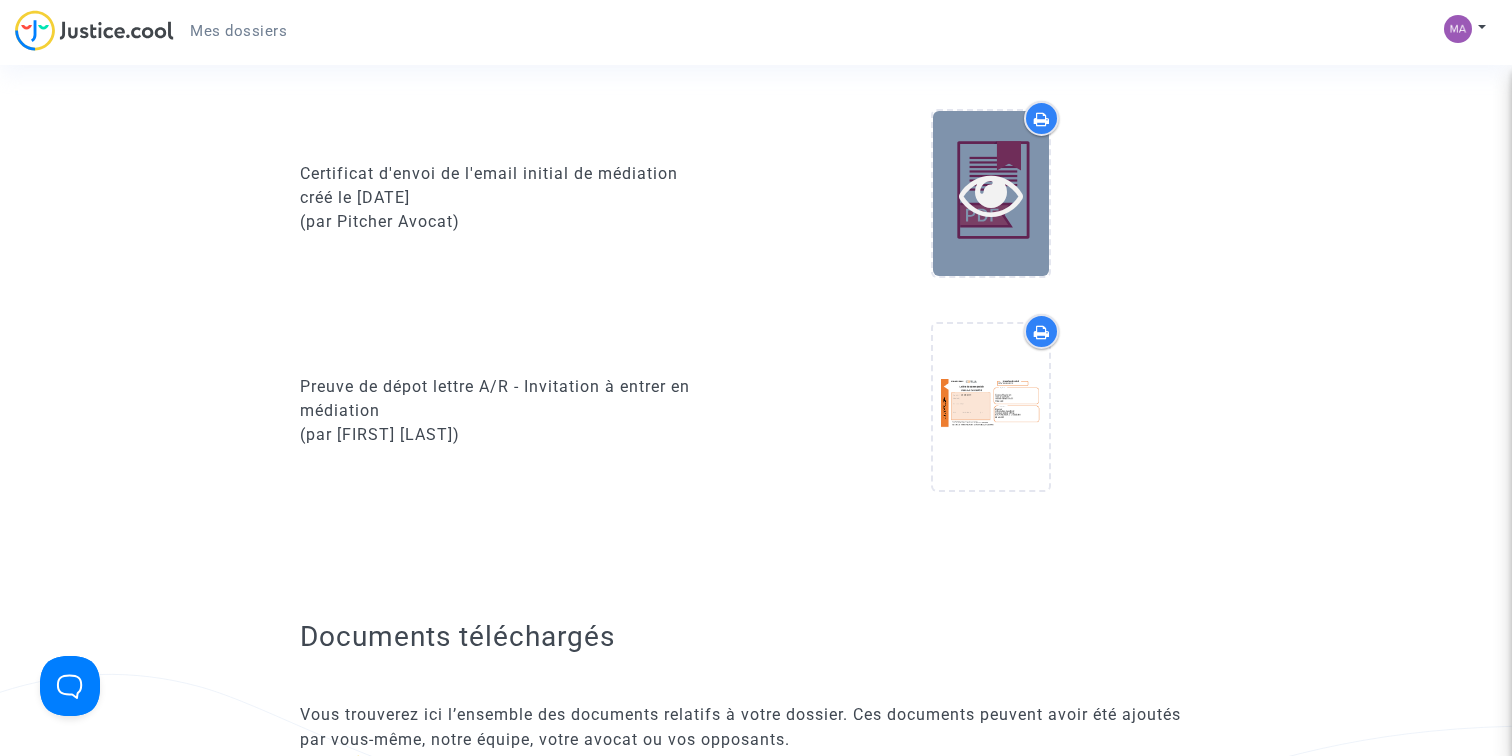 click at bounding box center (991, 194) 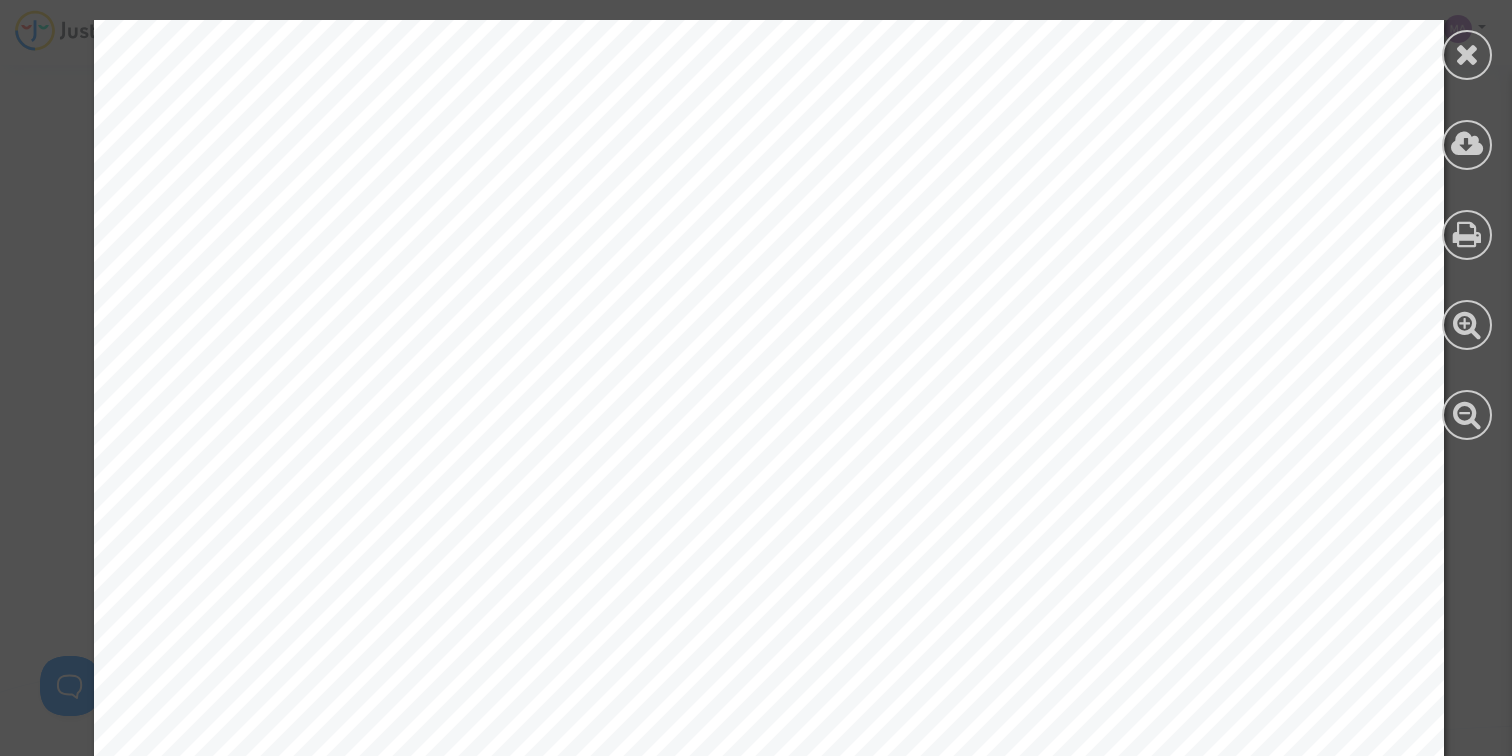 scroll, scrollTop: 1182, scrollLeft: 0, axis: vertical 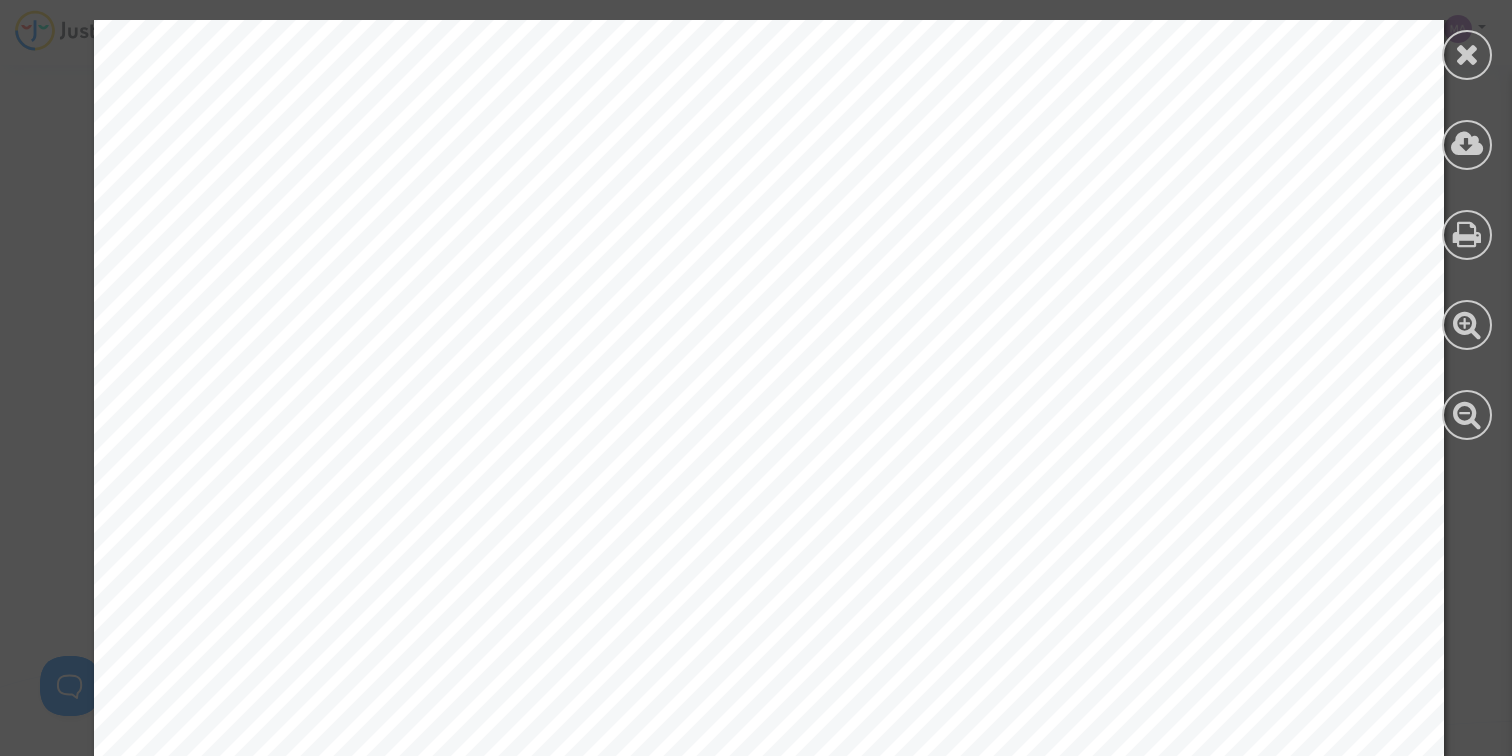 click at bounding box center (1467, 230) 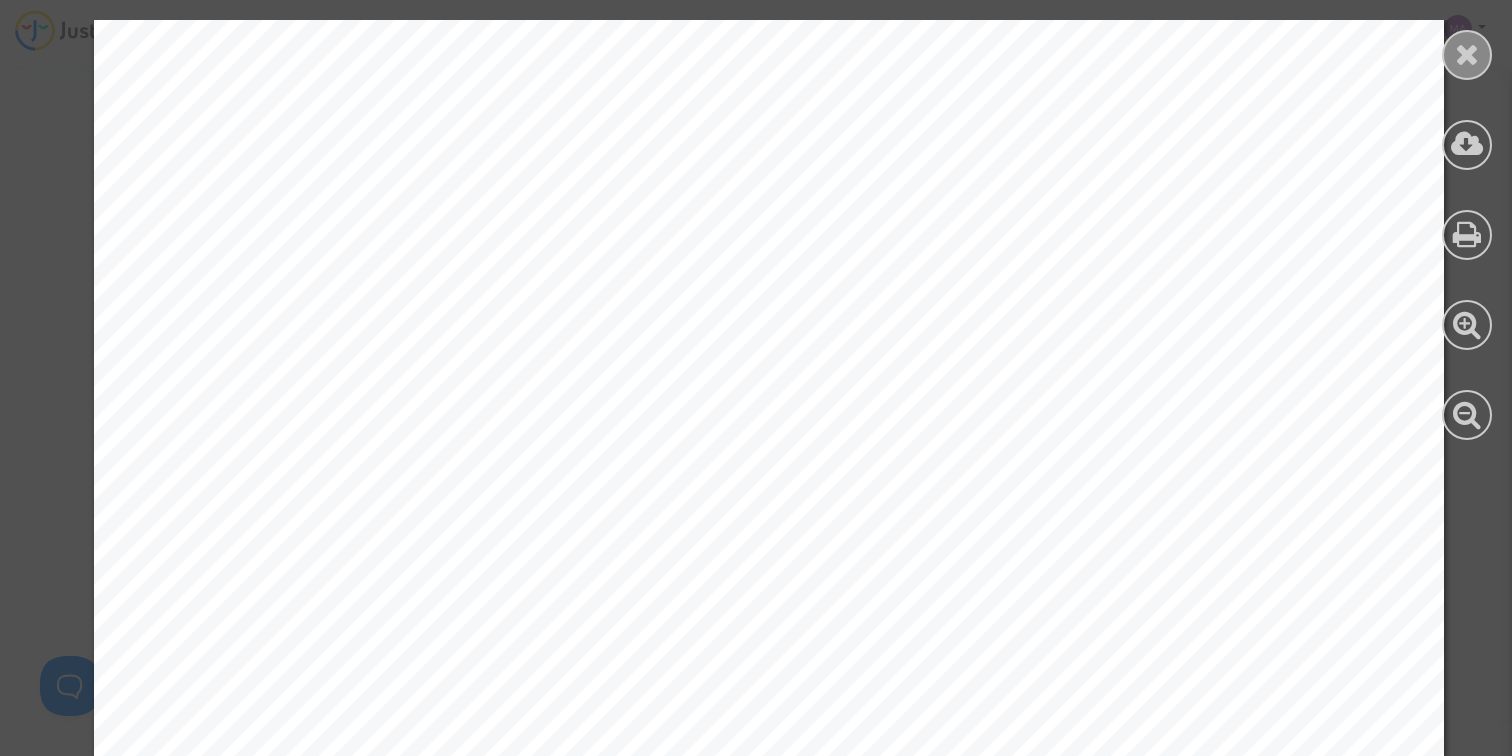 click at bounding box center [1467, 54] 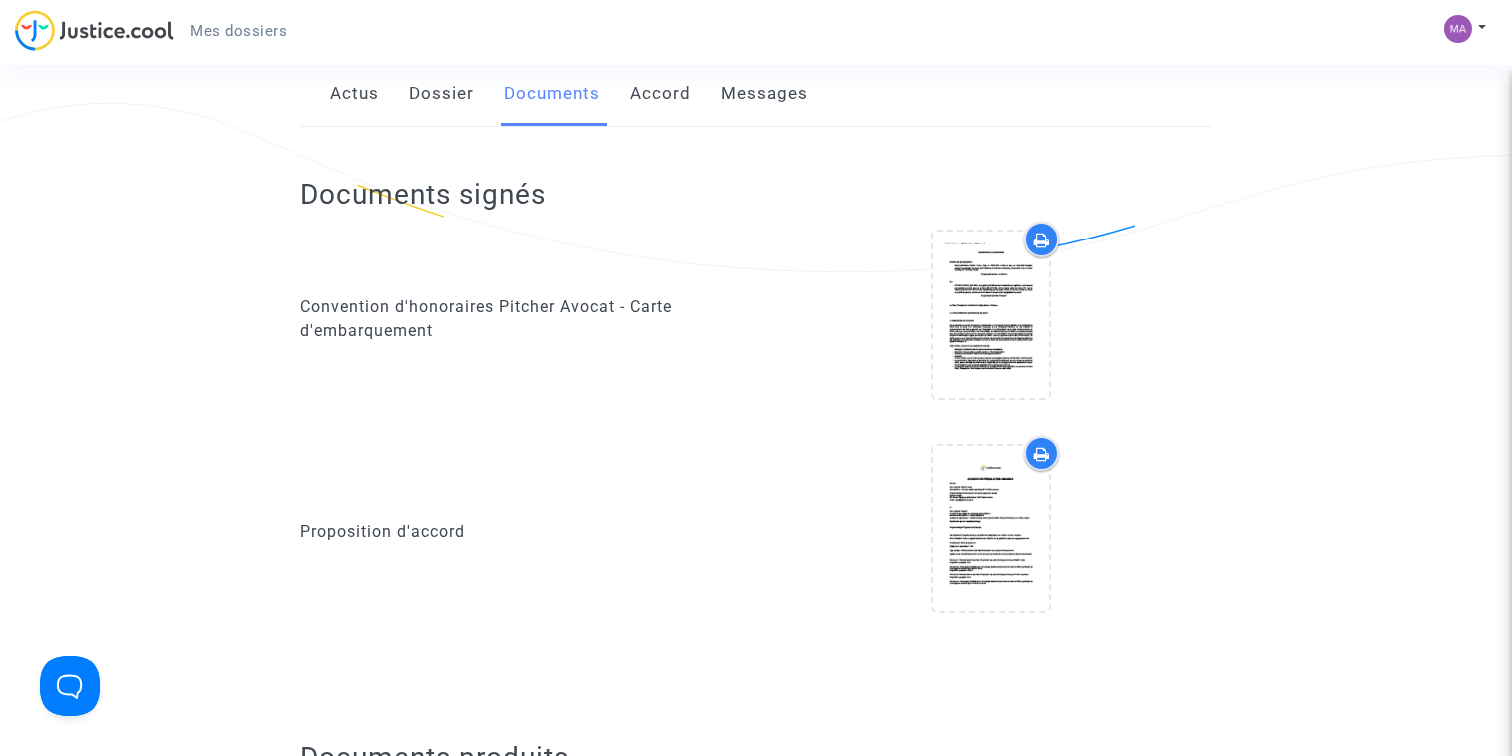 scroll, scrollTop: 347, scrollLeft: 0, axis: vertical 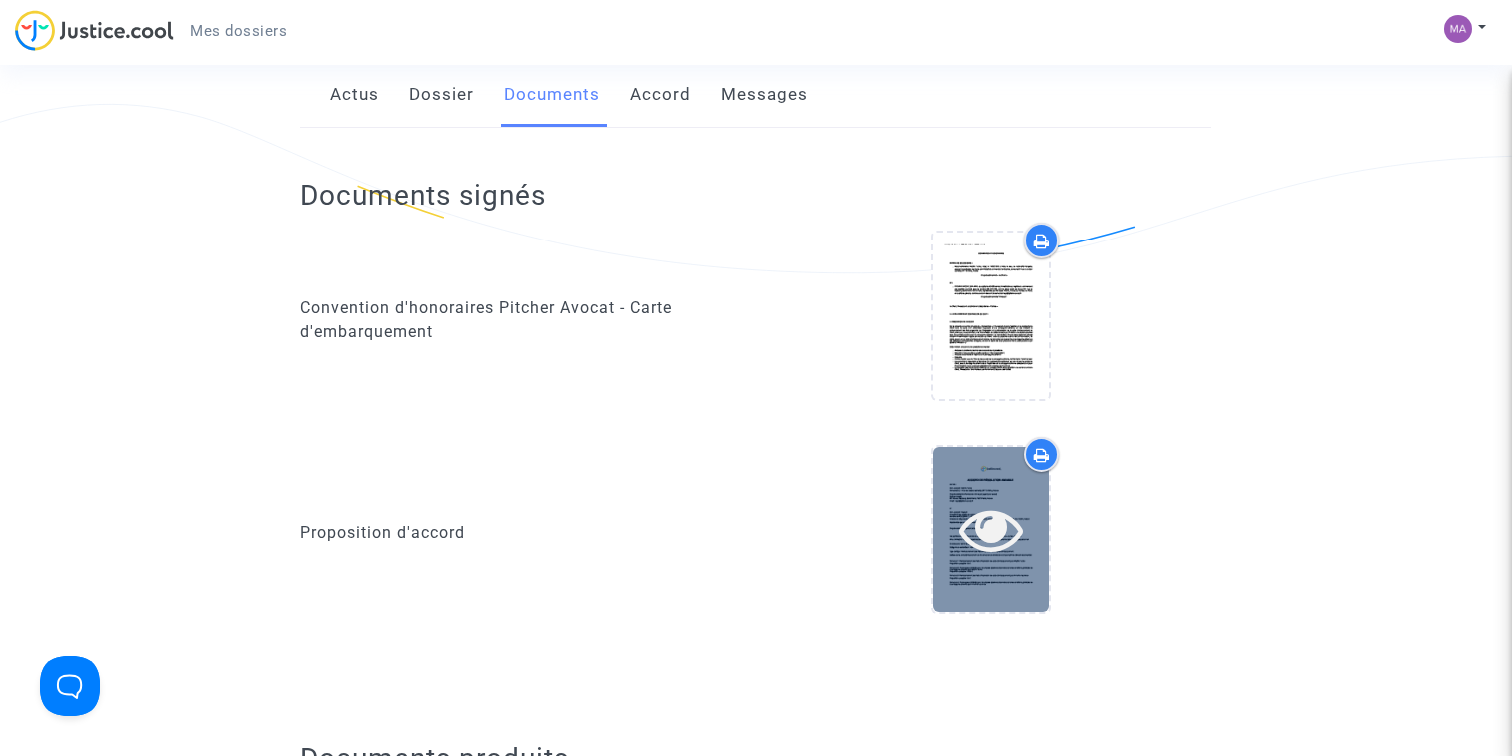 click at bounding box center [991, 529] 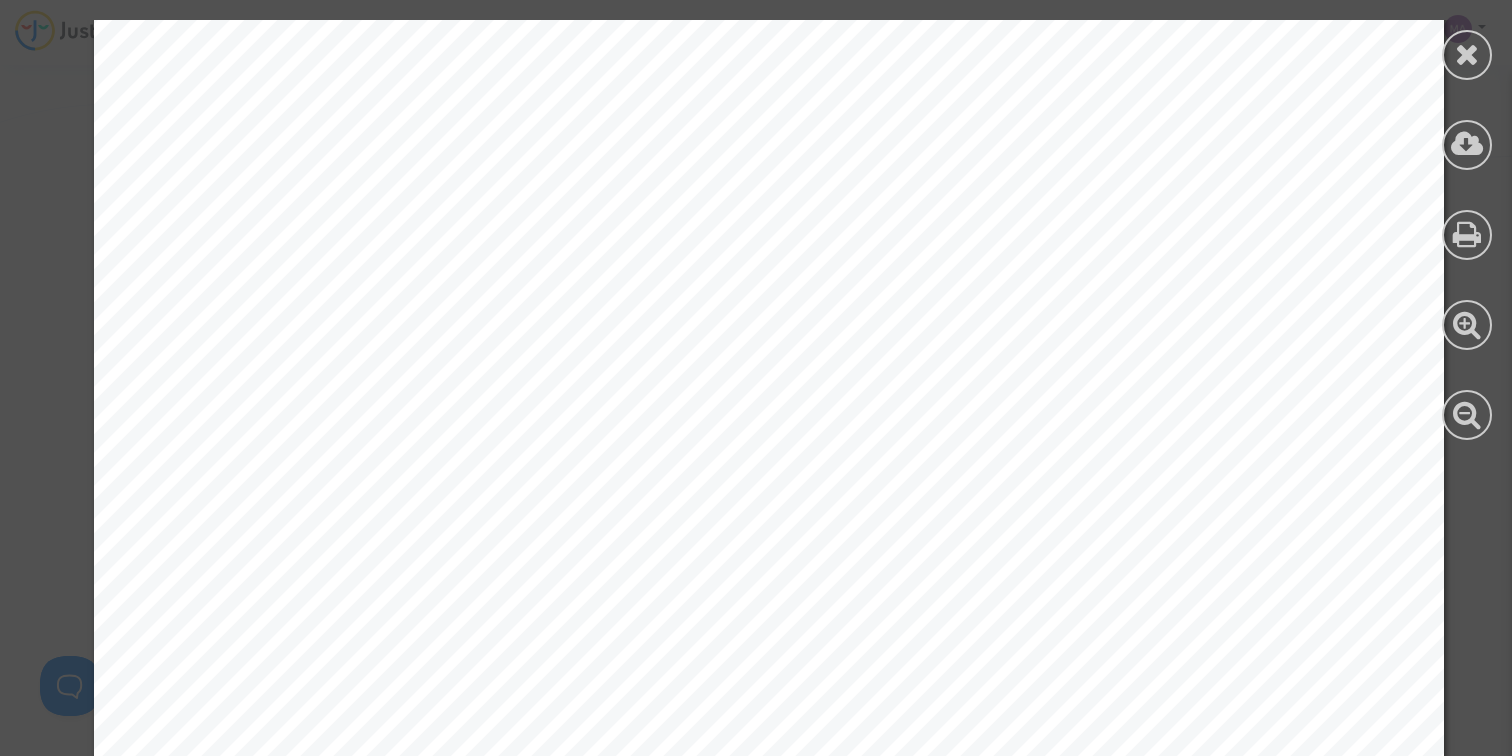 scroll, scrollTop: 5018, scrollLeft: 0, axis: vertical 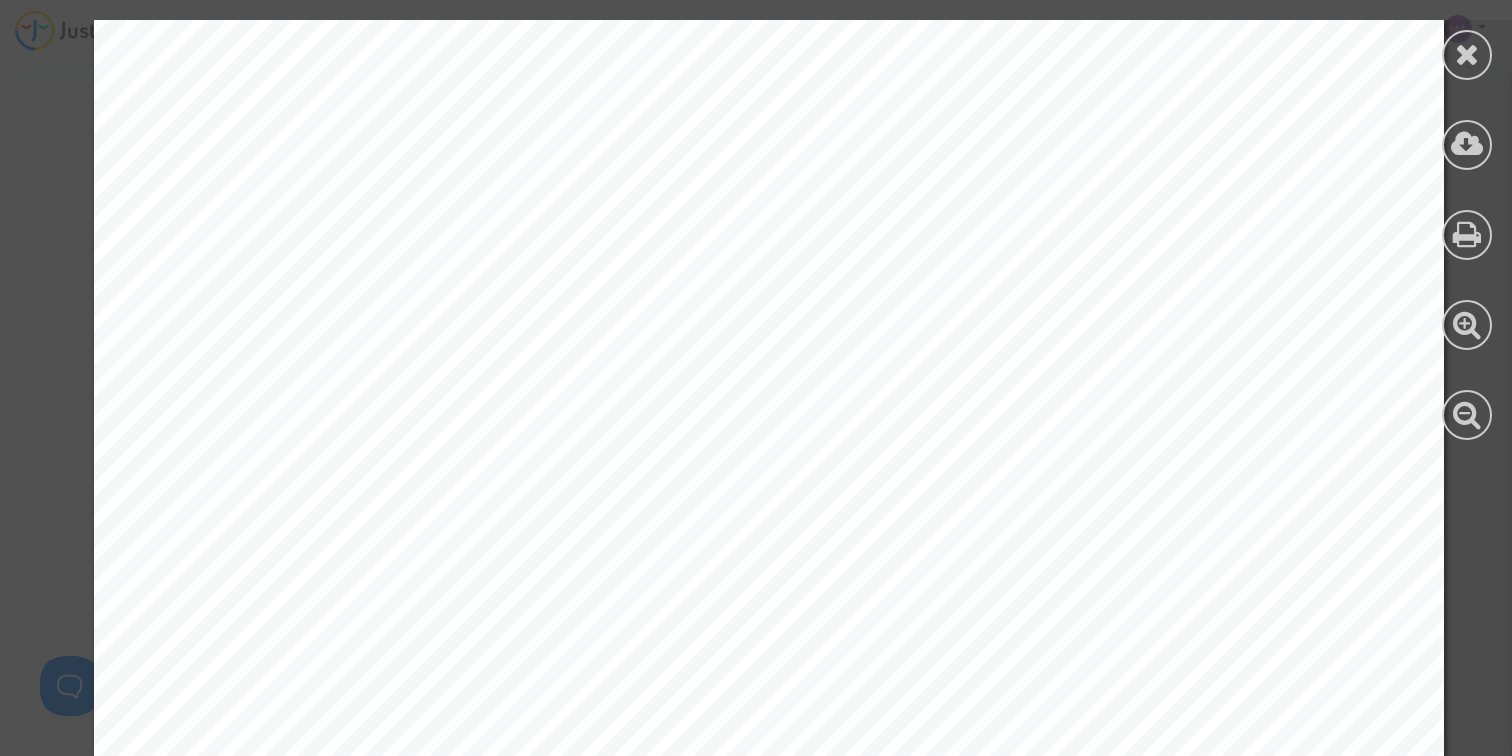 click on "ACCORD DE RÉSOLUTION AMIABLE ENTRE : Nom complet : [FIRST] [LAST] Demeurant à : [NUMBER] [STREET], [POSTAL_CODE] [CITY], [COUNTRY] Ci-après désigné le Demandeur d’une part, ayant pour avocat Pitcher Avocat [NUMBER] [STREET], [POSTAL_CODE] [CITY], [COUNTRY] Email : [EMAIL] ET Nom complet : Ryanair Immatriculé au registre du commerce des société de : Numéro de RCS (SIRET) : [NUMBER] Adresse du siège social : Airside Business Park, Swords Dublin Office, [POSTAL_CODE] Swords, [CO_DUBLIN], [COUNTRY] Représentée par son représentant légal Ci-après désigné l’Opposant d’autre part; Les parties sont ci-après seules ou conjointement désignées une « Partie » ou les « Parties ». Mme / M [FIRST] [LAST] a rappelé les termes du différend sur la plateforme dans son espace personnel. Ce désaccord est né à propos de: Catégorie de contentieux : N/A Type de litige : Remboursement des frais d'impression de la carte d'embarquement Proposition acceptée : [PRICE] € € € € € €" at bounding box center (768, 2016) 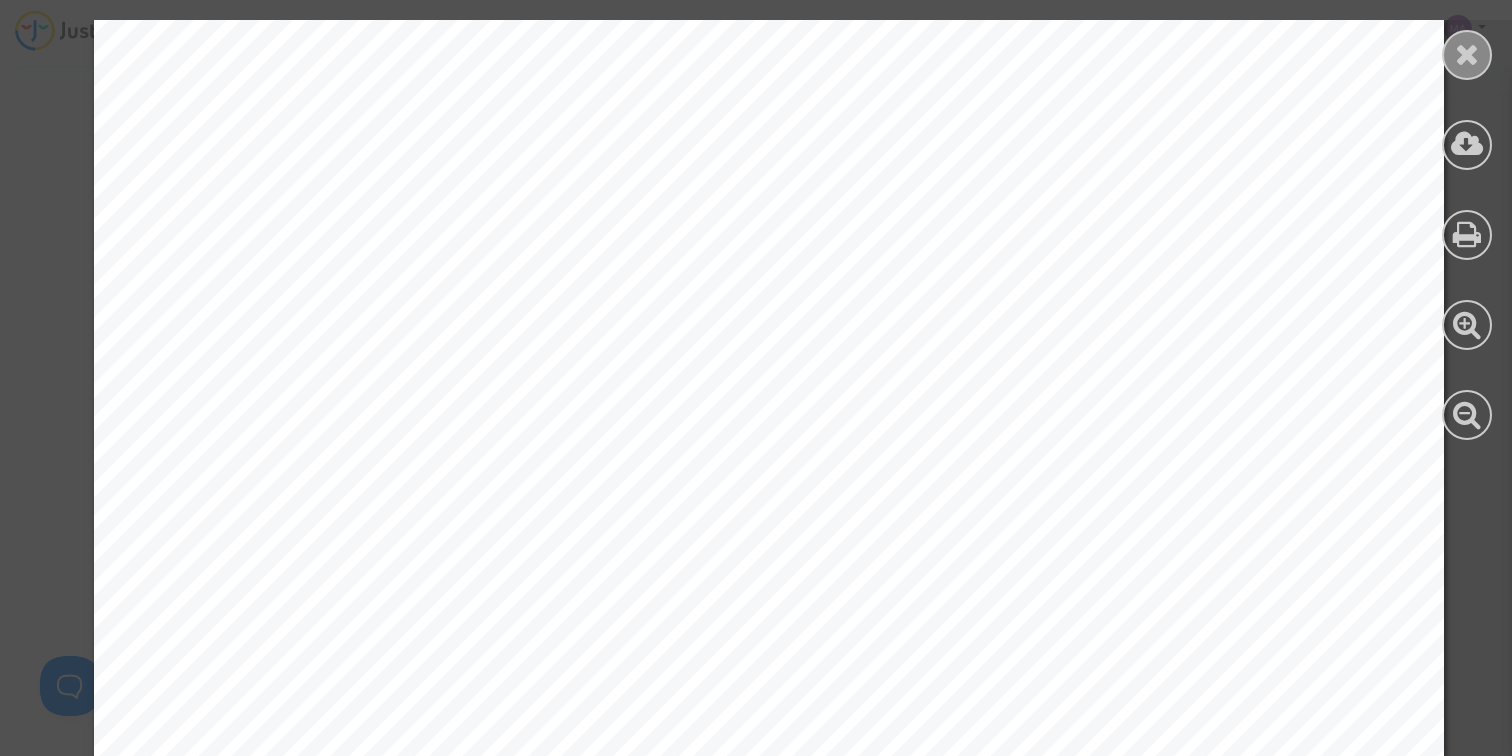 click at bounding box center [1467, 54] 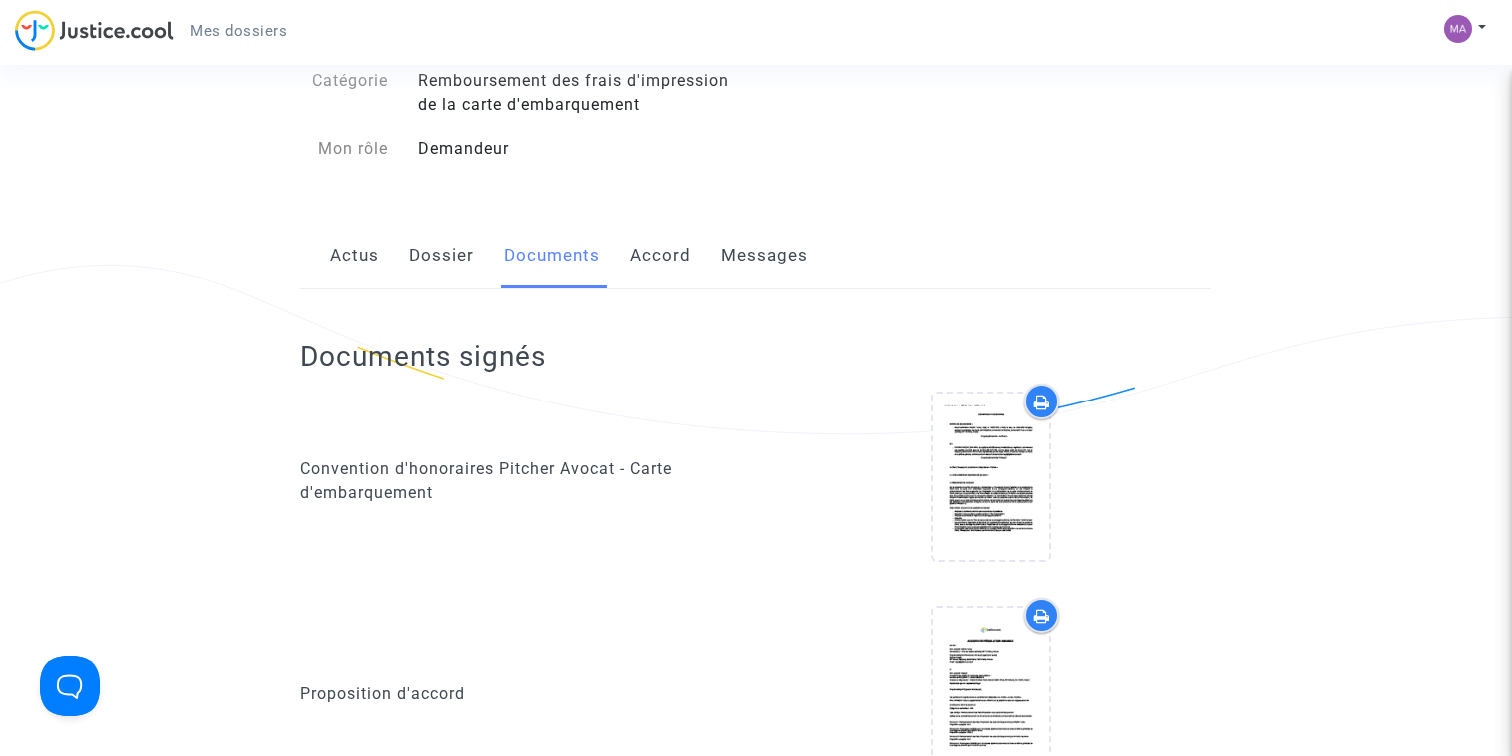 scroll, scrollTop: 62, scrollLeft: 0, axis: vertical 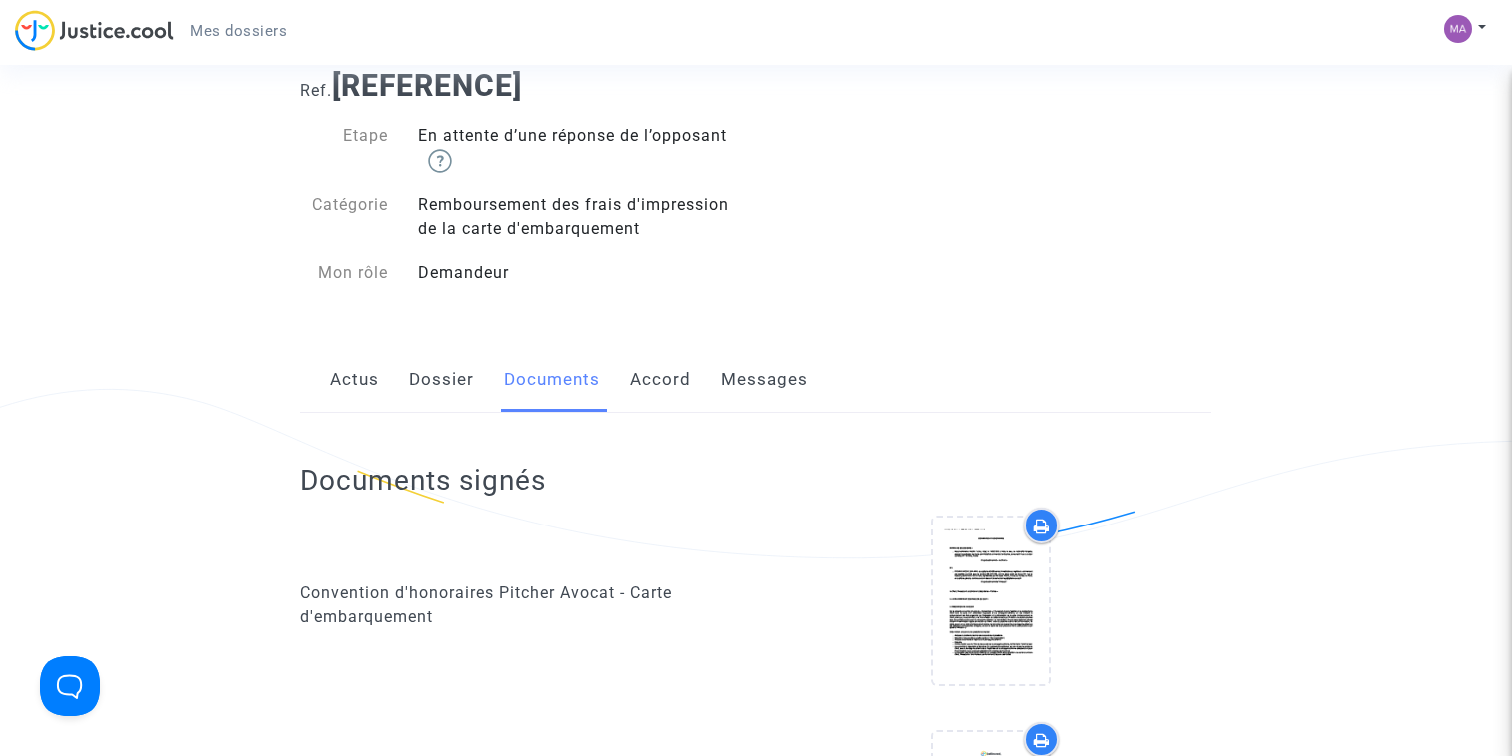 click on "Accord" 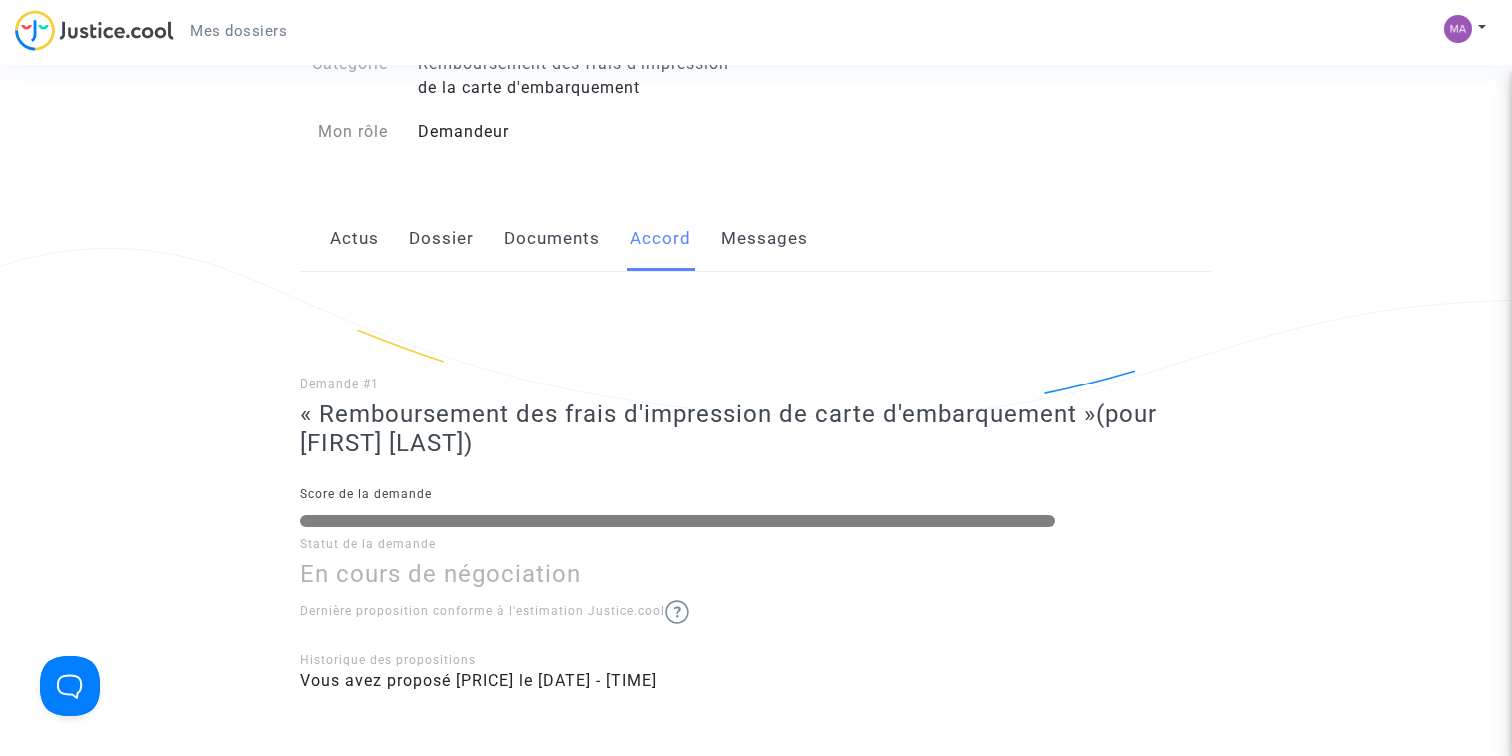 scroll, scrollTop: 0, scrollLeft: 0, axis: both 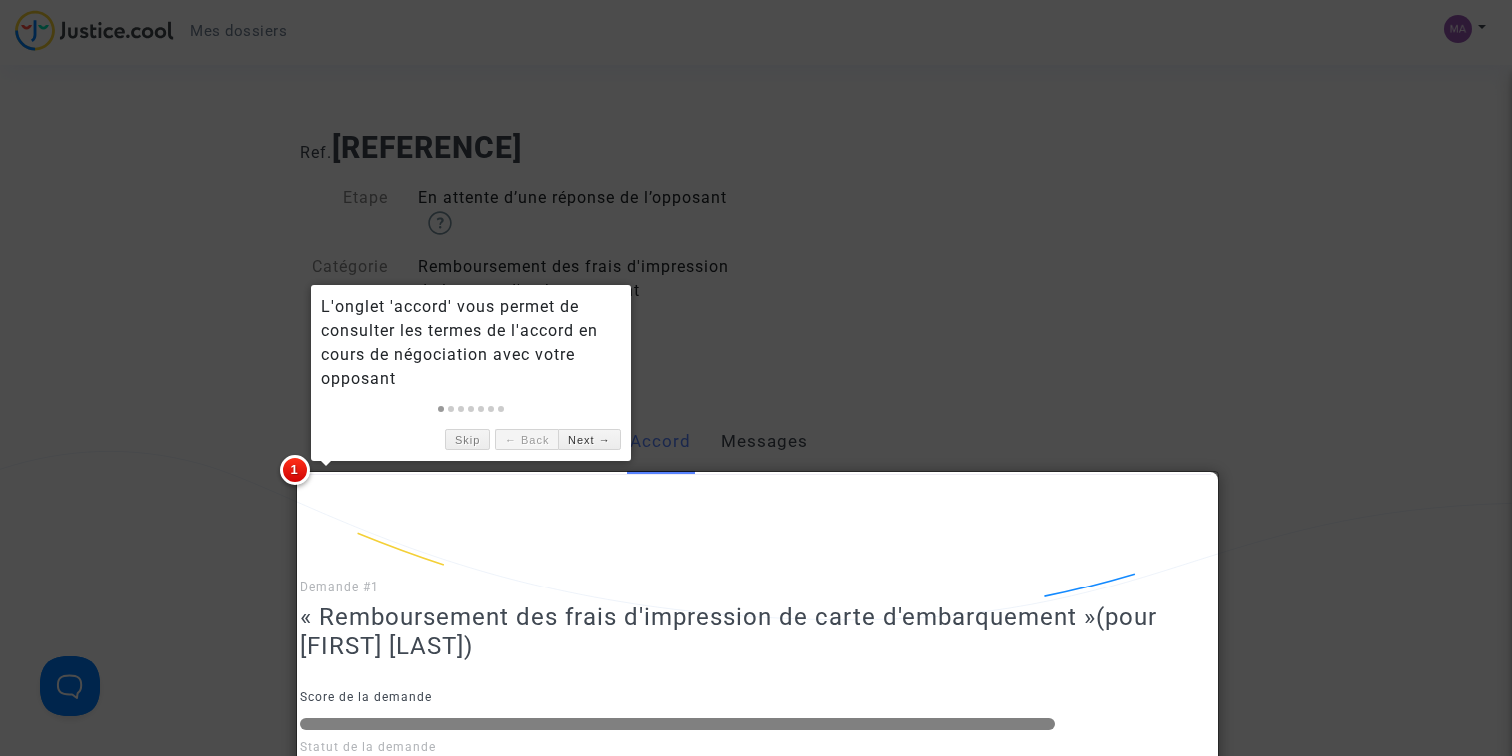 click at bounding box center (756, 378) 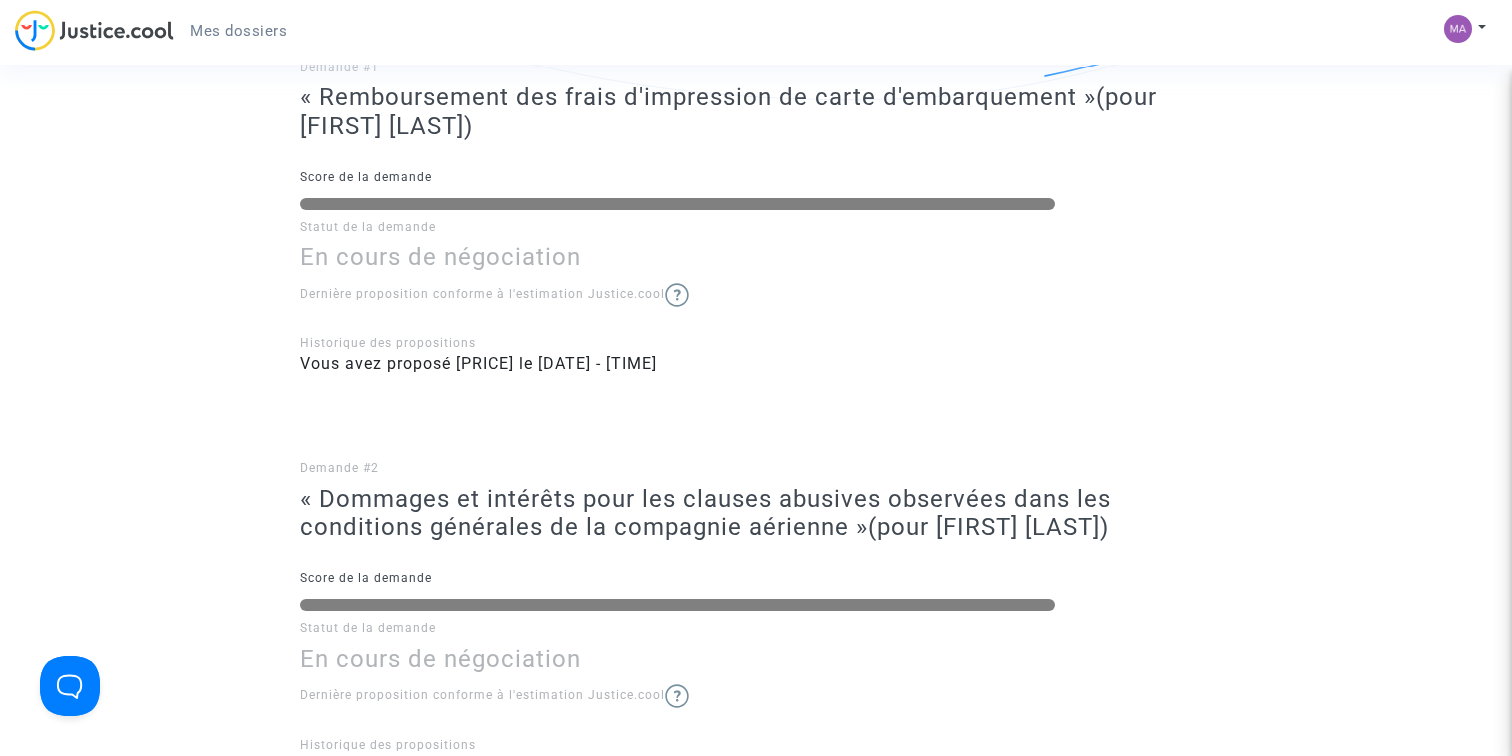 scroll, scrollTop: 41, scrollLeft: 0, axis: vertical 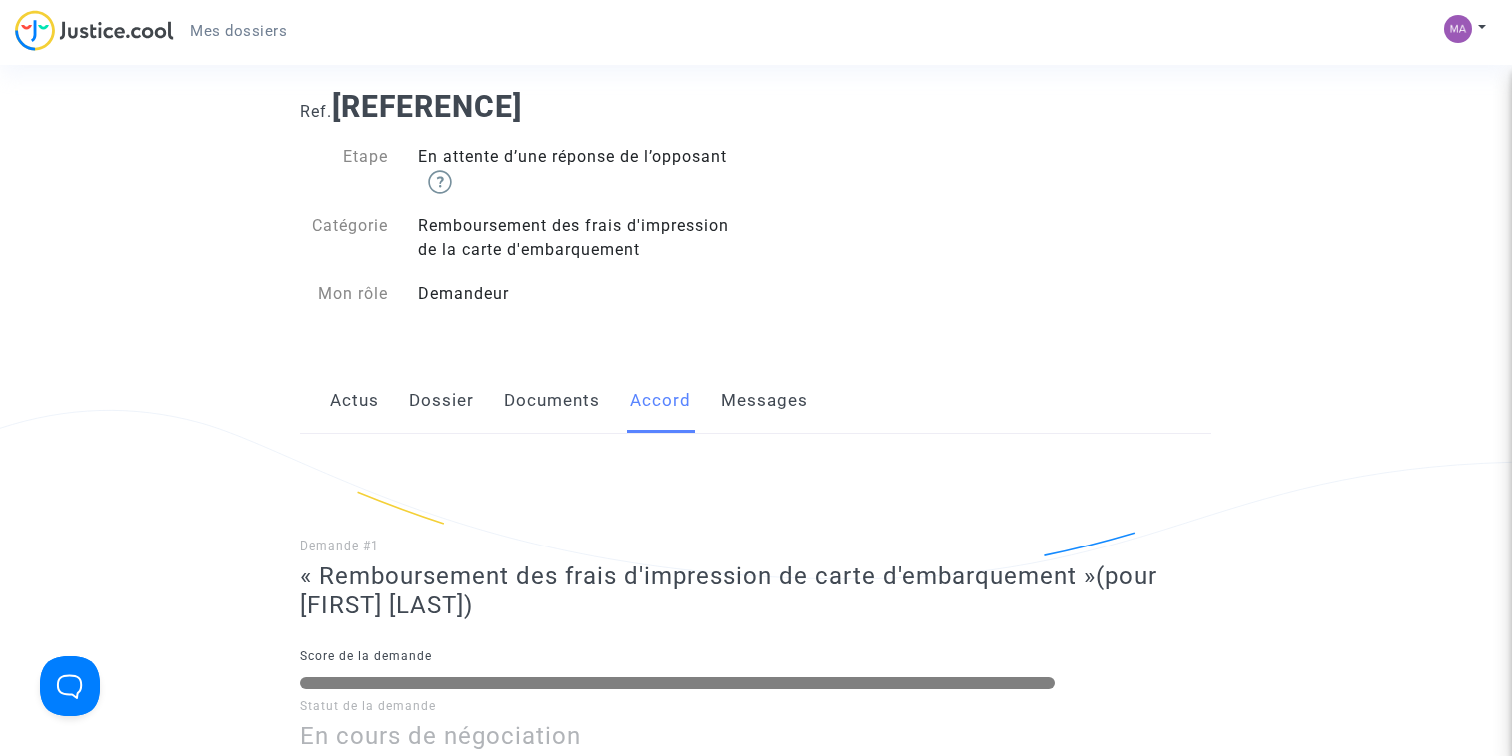 click on "Messages" 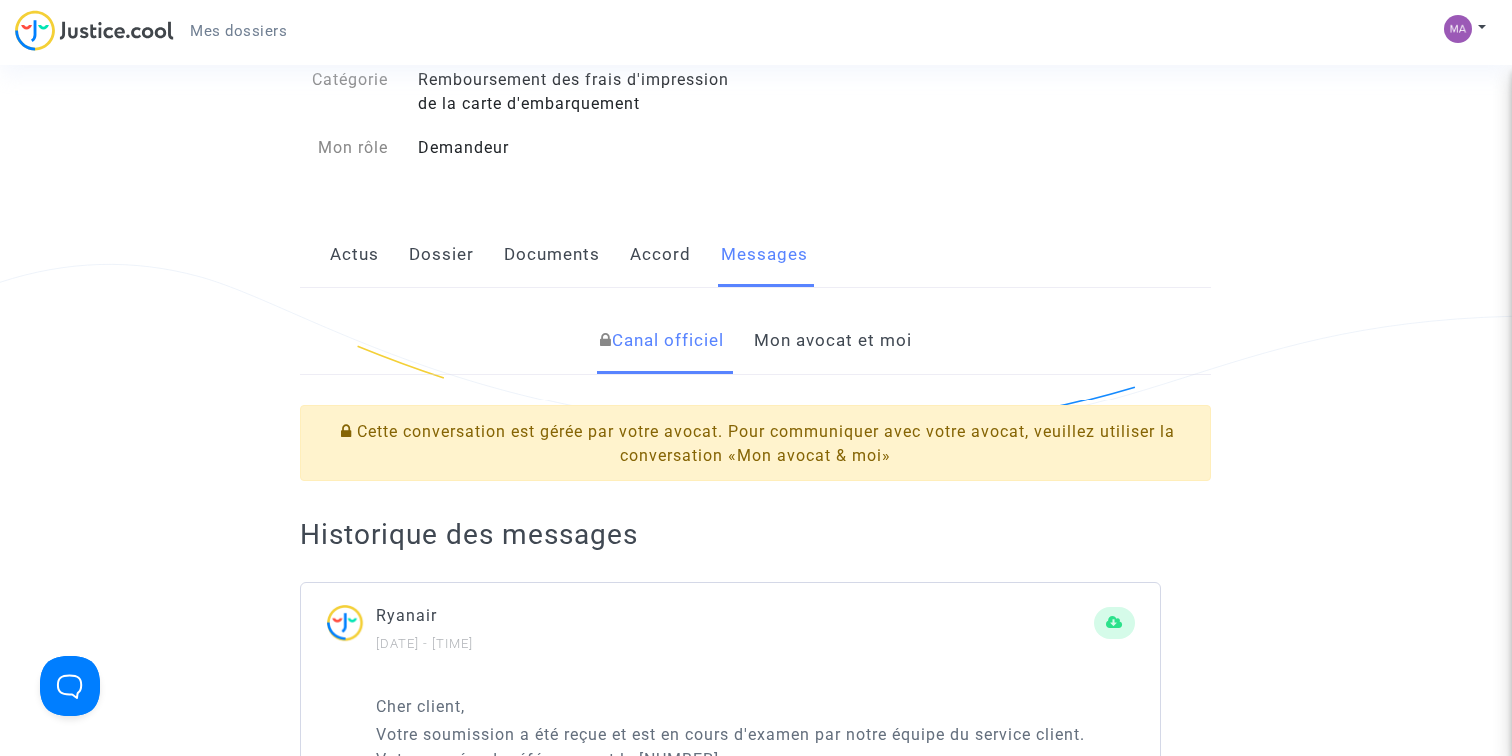 scroll, scrollTop: 78, scrollLeft: 0, axis: vertical 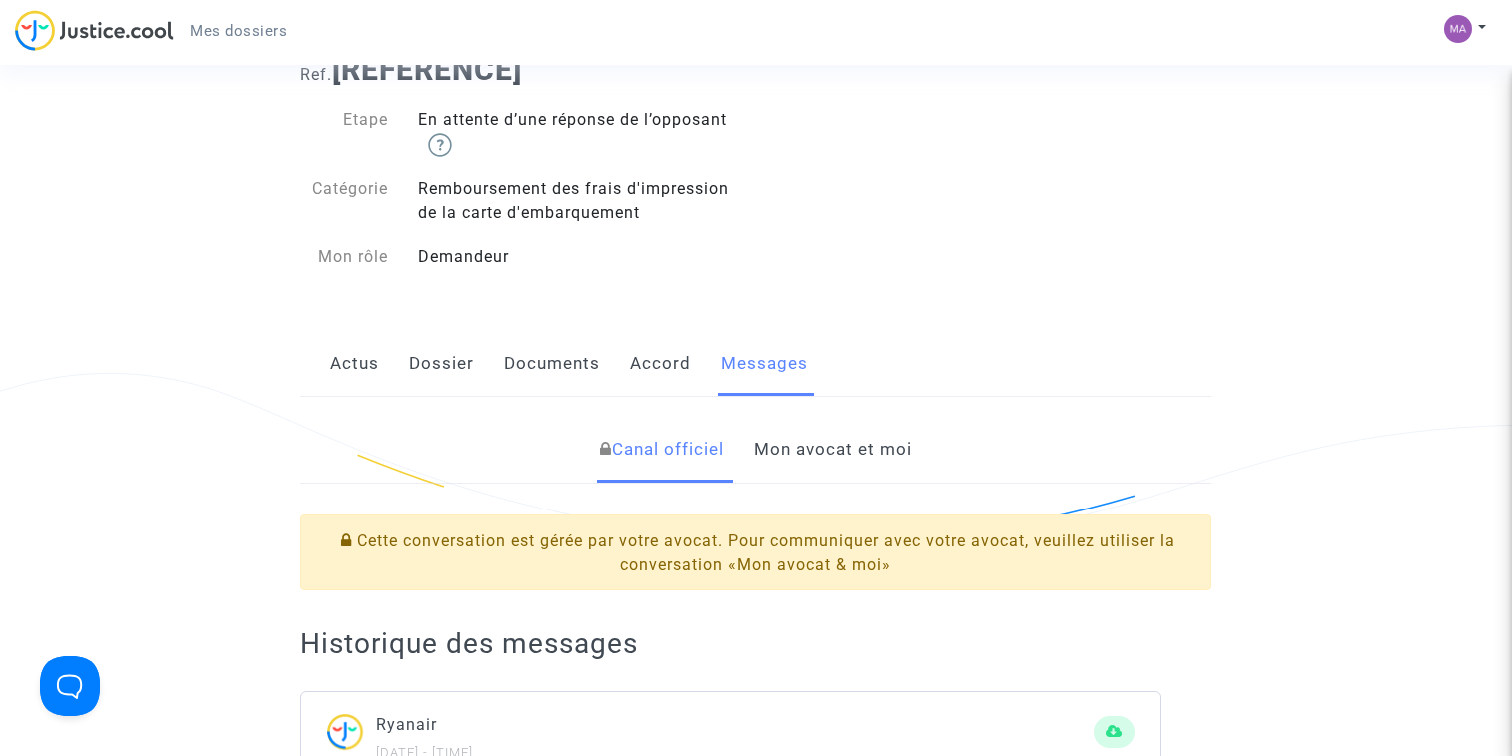 click on "Dossier" 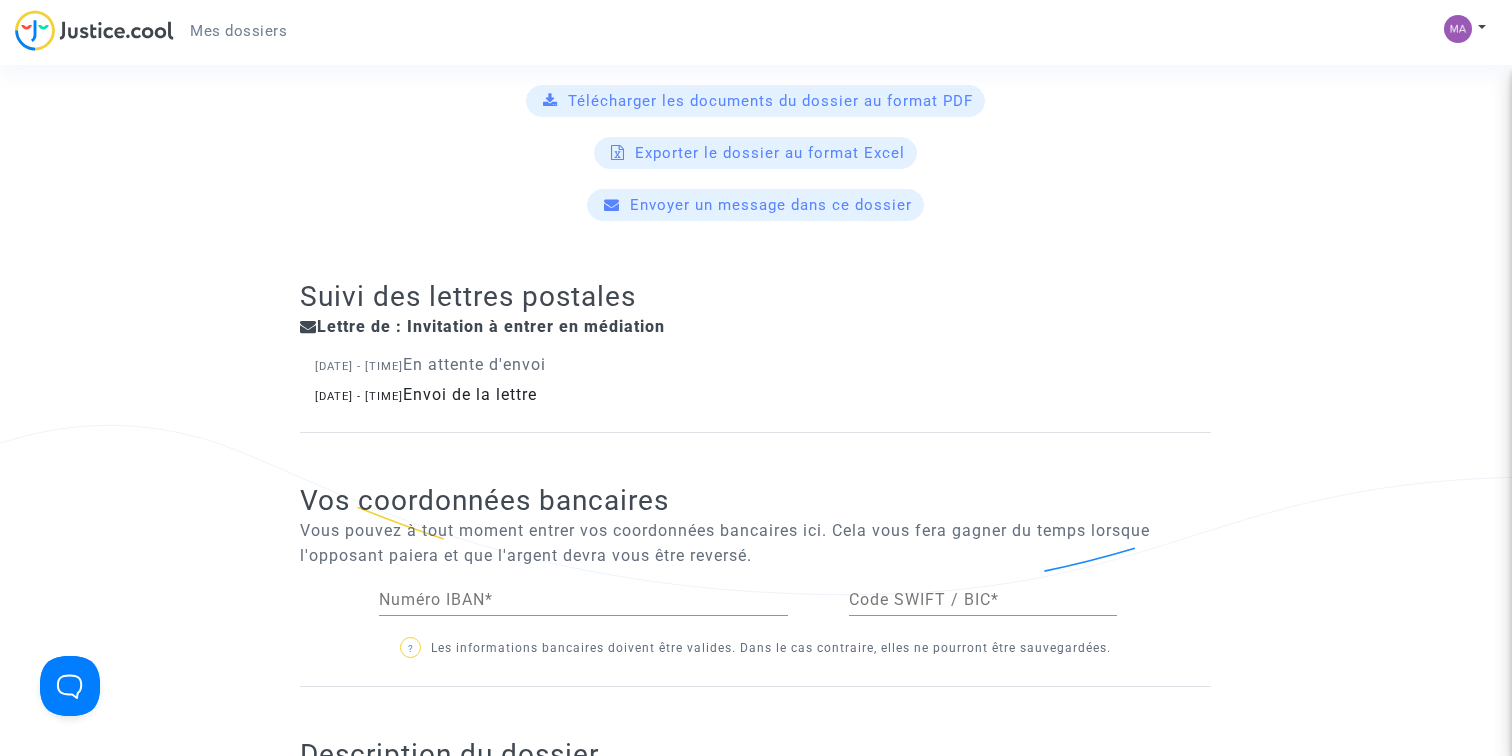scroll, scrollTop: 318, scrollLeft: 0, axis: vertical 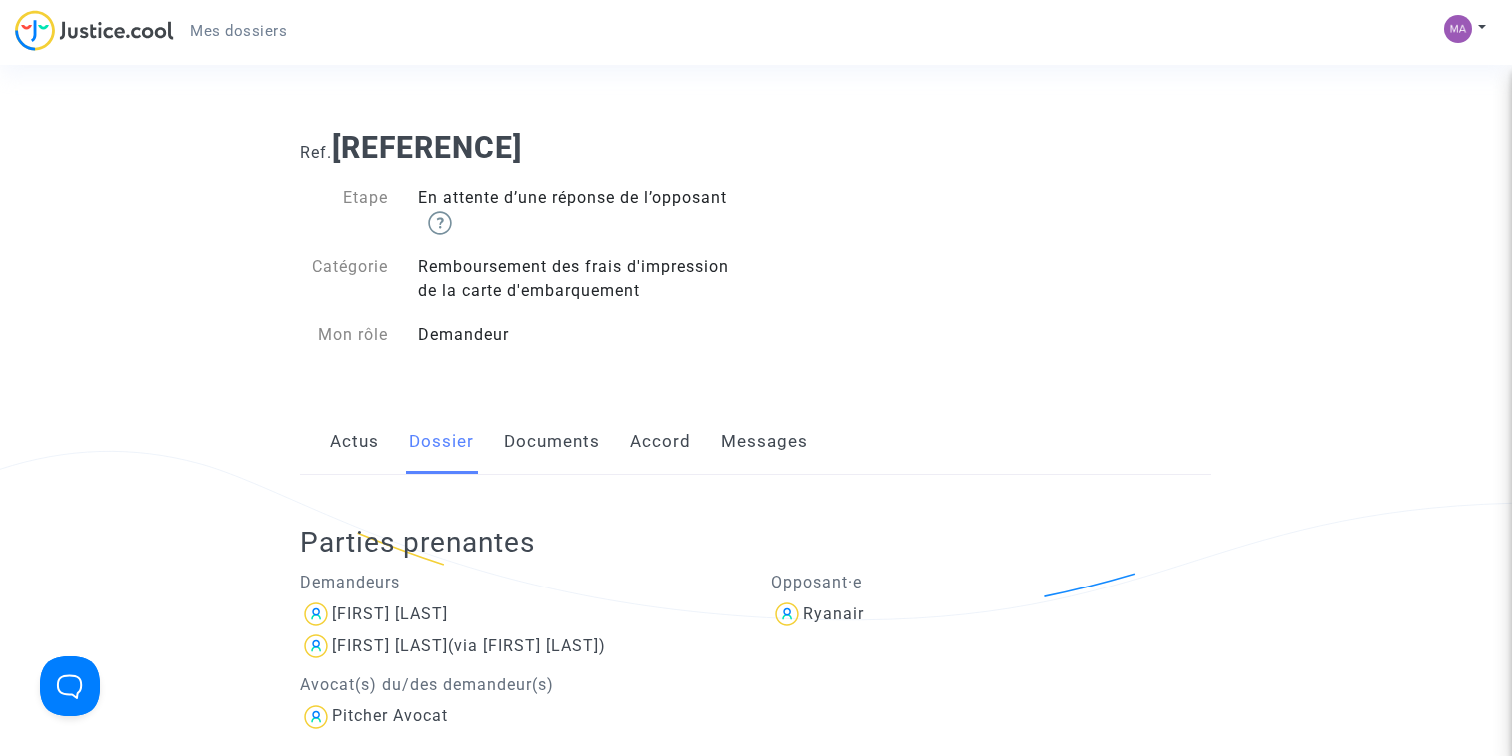 click on "Documents" 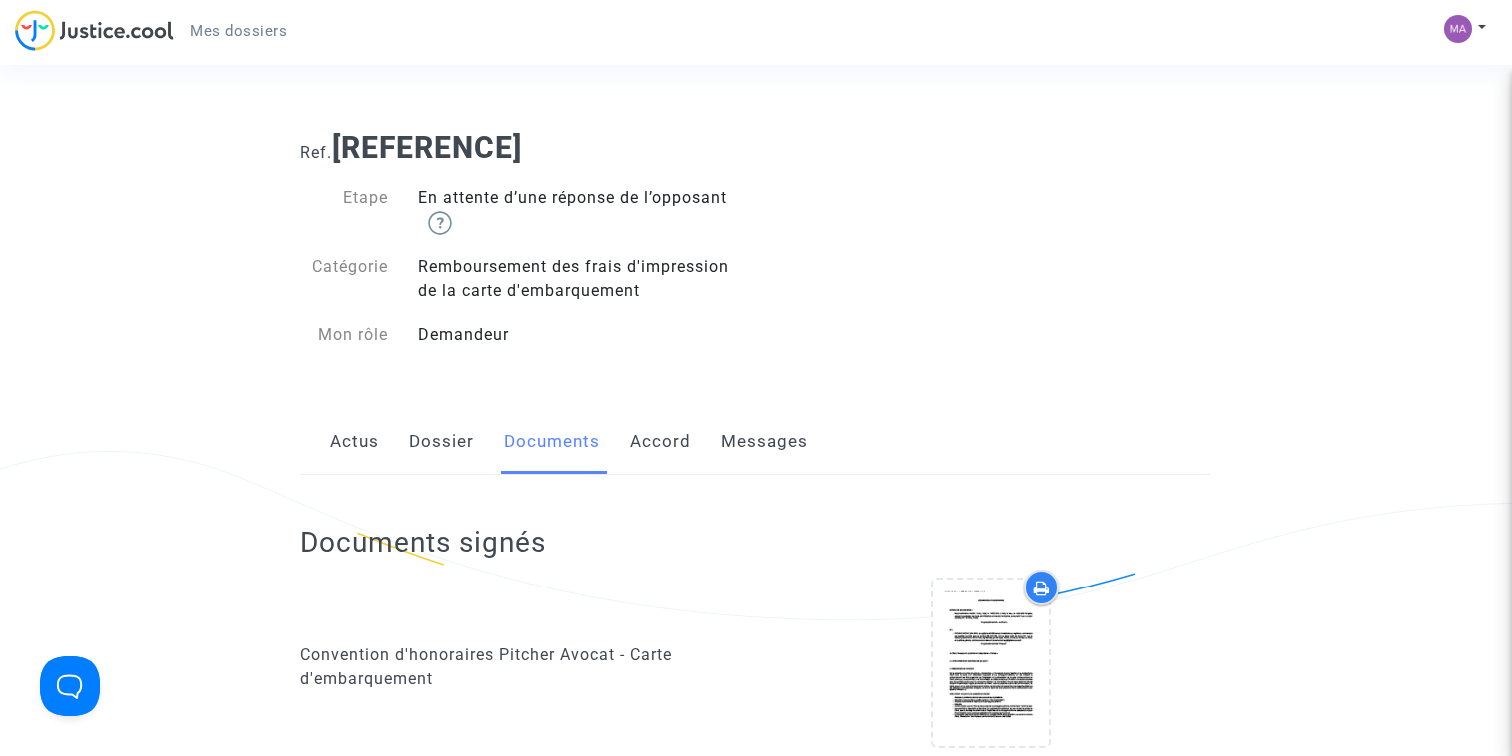 click on "Accord" 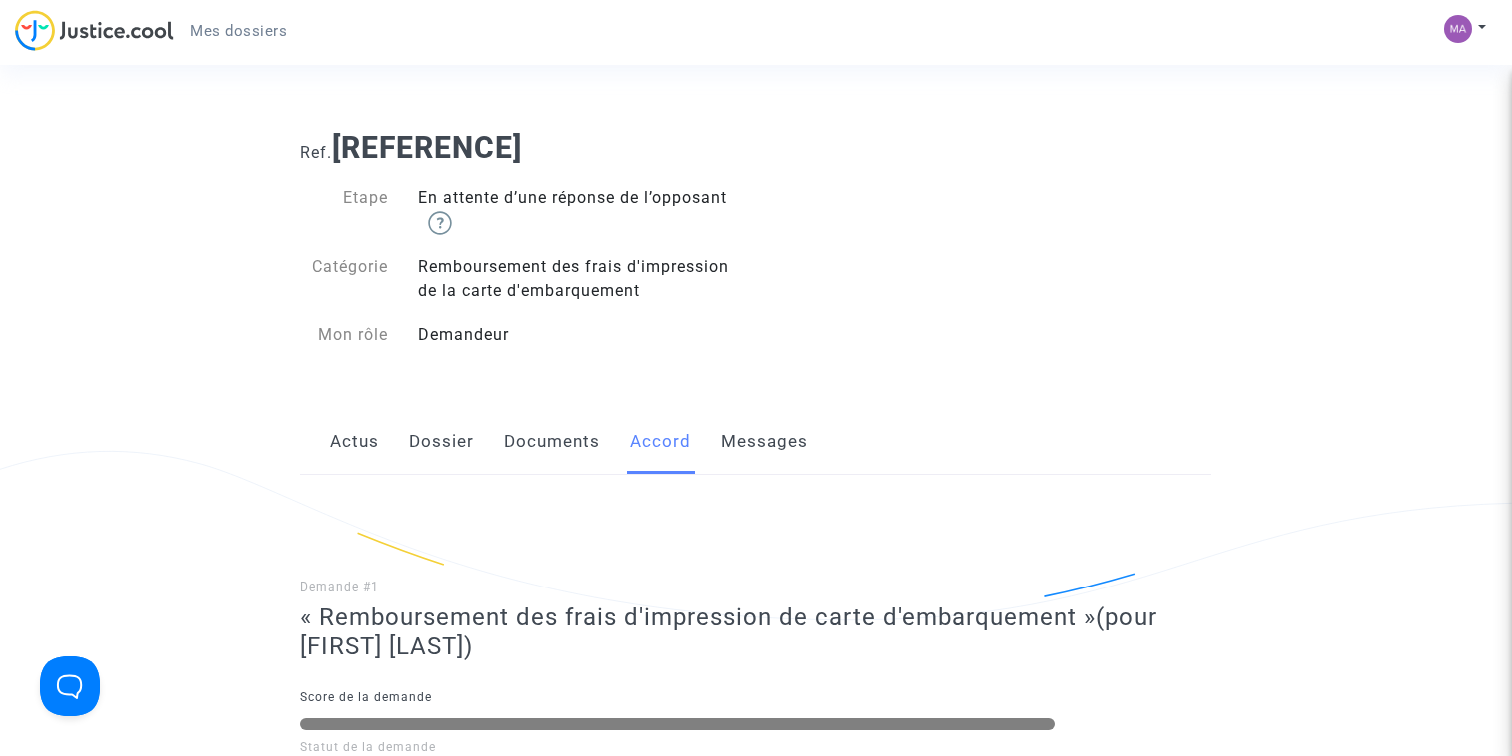 click on "Documents" 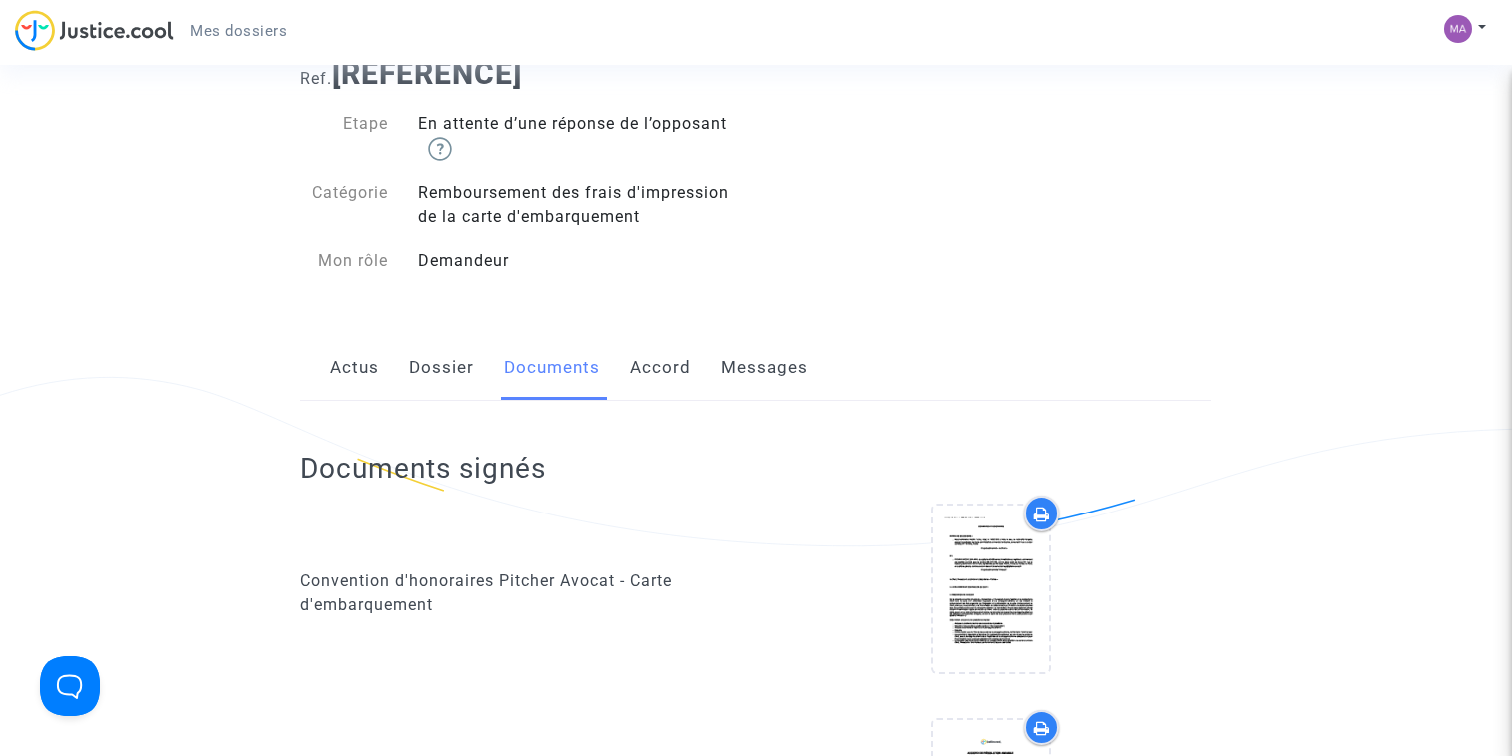 scroll, scrollTop: 316, scrollLeft: 0, axis: vertical 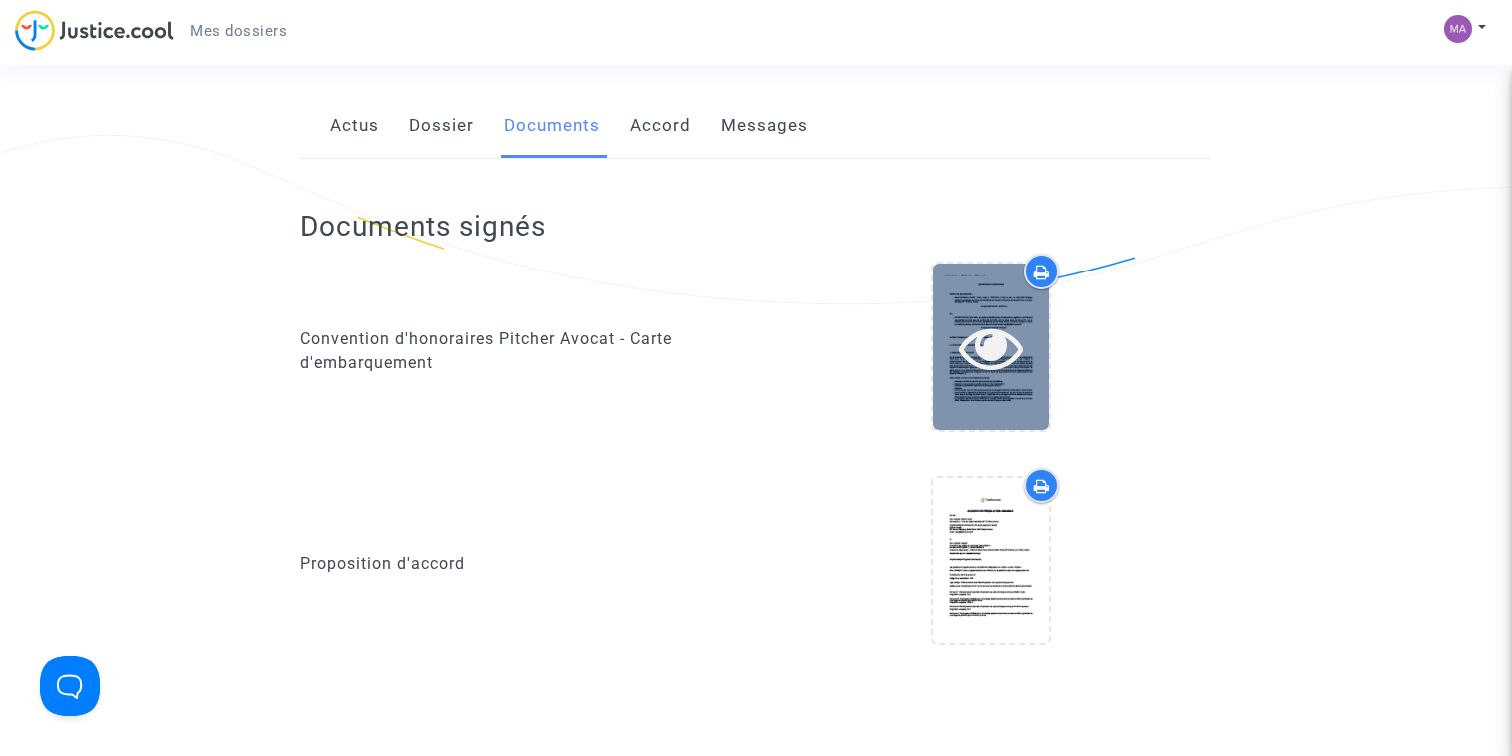 click at bounding box center [991, 346] 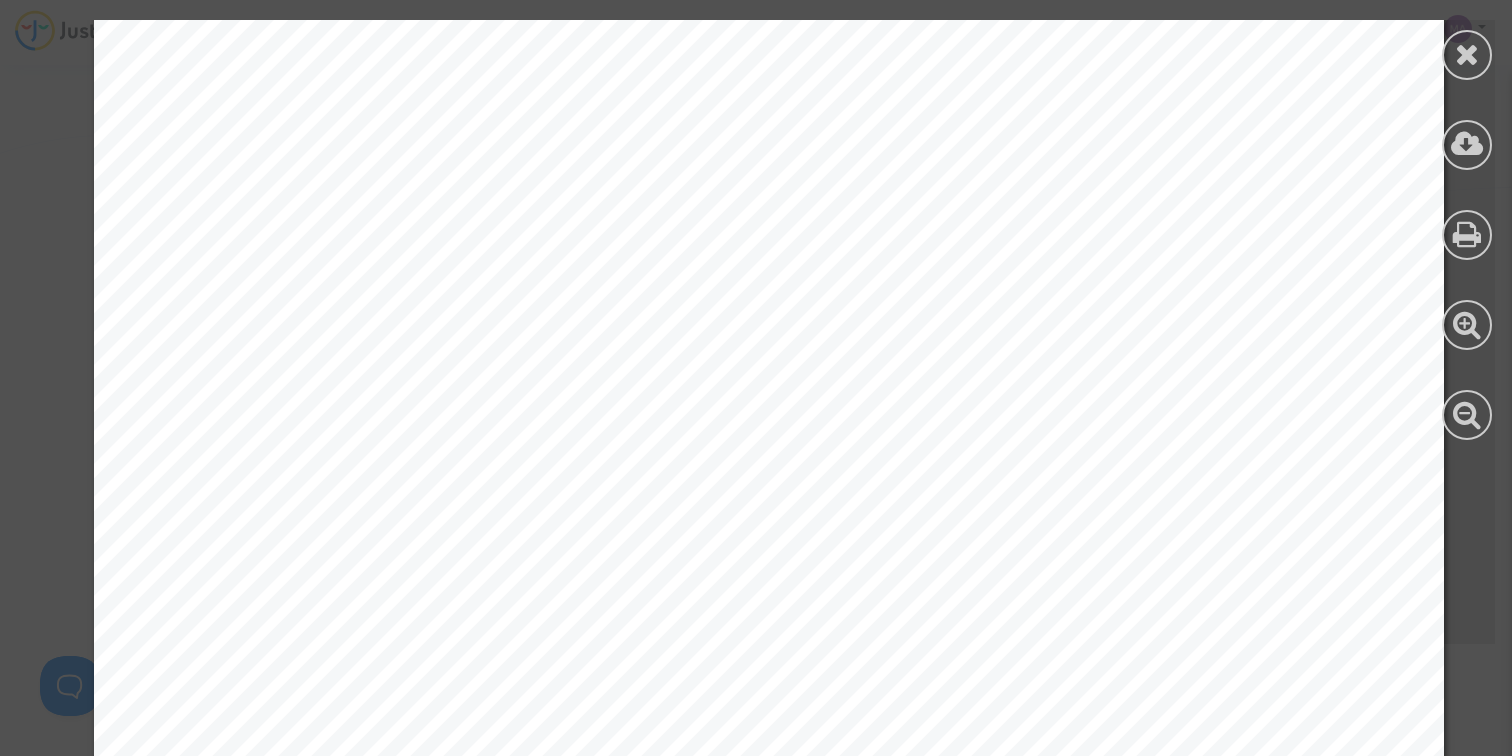 scroll, scrollTop: 1586, scrollLeft: 0, axis: vertical 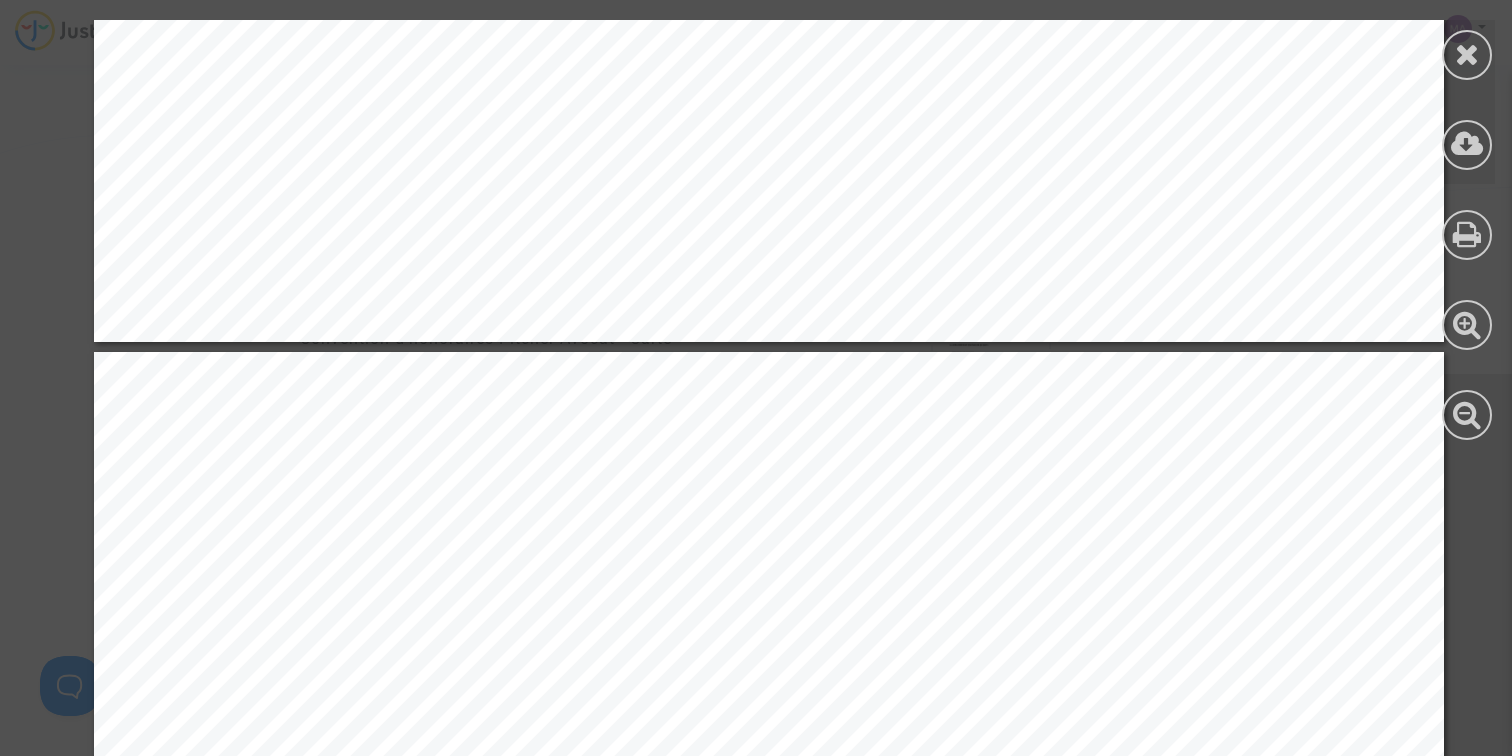click on "CONVENTION D’HONORAIRES ENTRE LES SOUSSIGNES : Madame/Monsieur  [FIRST] [LAST],  né(e) le [DATE] à [CITY], de nationalité française, exerçant la profession de Cadre administratif et commercial d’entreprise, demeurant [NUMBER] [STREET], [POSTAL_CODE] [CITY], France Ci-après dénommé « Le Client » ET : PITCHER AVOCAT, SELARLU au capital de 50.000 euros, immatriculée au registre du commerce et des  sociétés  de  Paris  sous  le  numéro  839  370  228,  dont  le  siège  social  se  trouve  [NUMBER] [STREET] [POSTAL_CODE] [CITY], représentée par Me [FIRST] [LAST], Avocat au Barreau de Paris, en qualité de gérante, dont les coordonnées sont les suivantes: [EMAIL]. Ci-après dénommée "L’Avocat" Le Client, l’Avocat sont conjointement désignés les « Parties ». IL A ETE ARRETE ET CONVENU CE QUI SUIT : 1. PRESTATION DE L’AVOCAT Par la présente convention (ci-après la « Convention »), l’Avocat est chargé d’assister et de représenter le" at bounding box center (768, 4183) 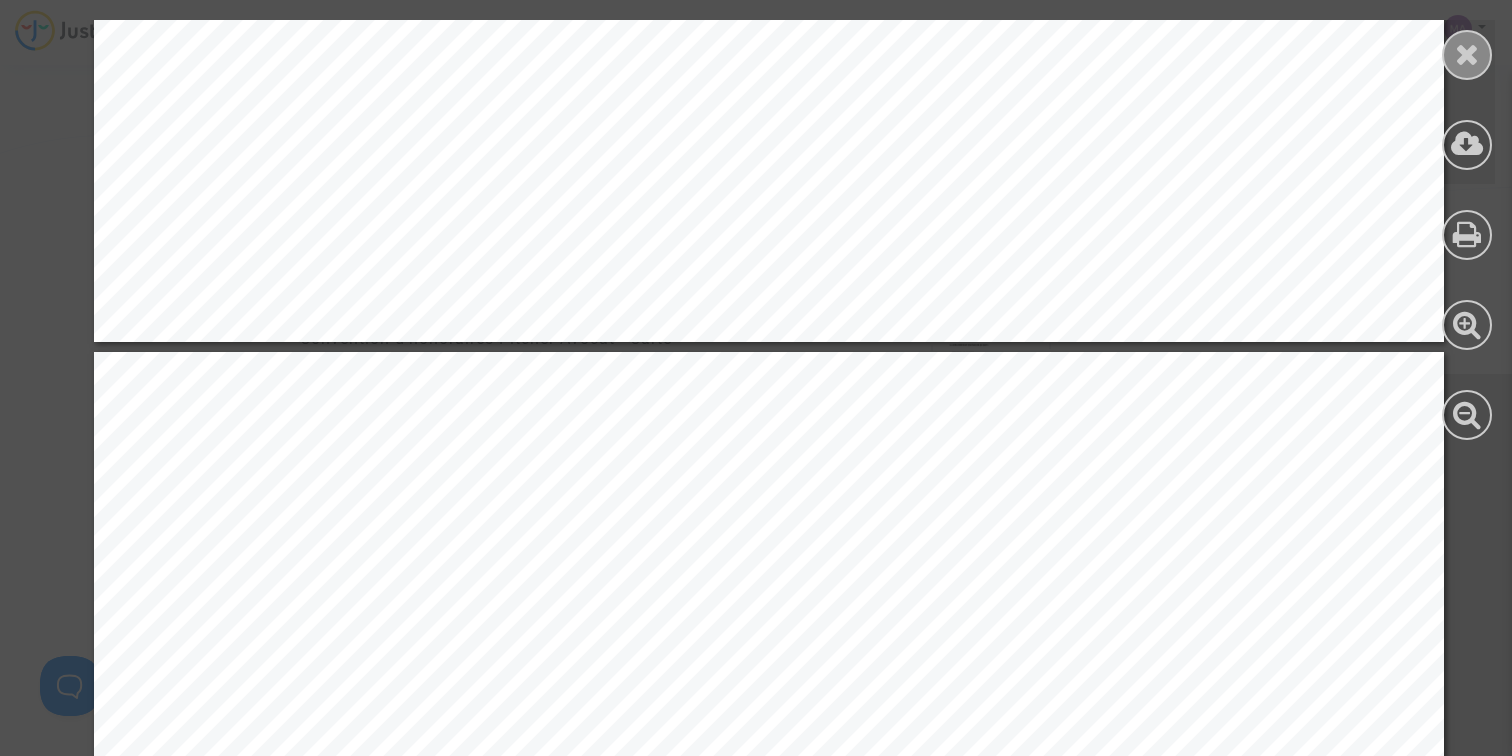 click at bounding box center [1467, 54] 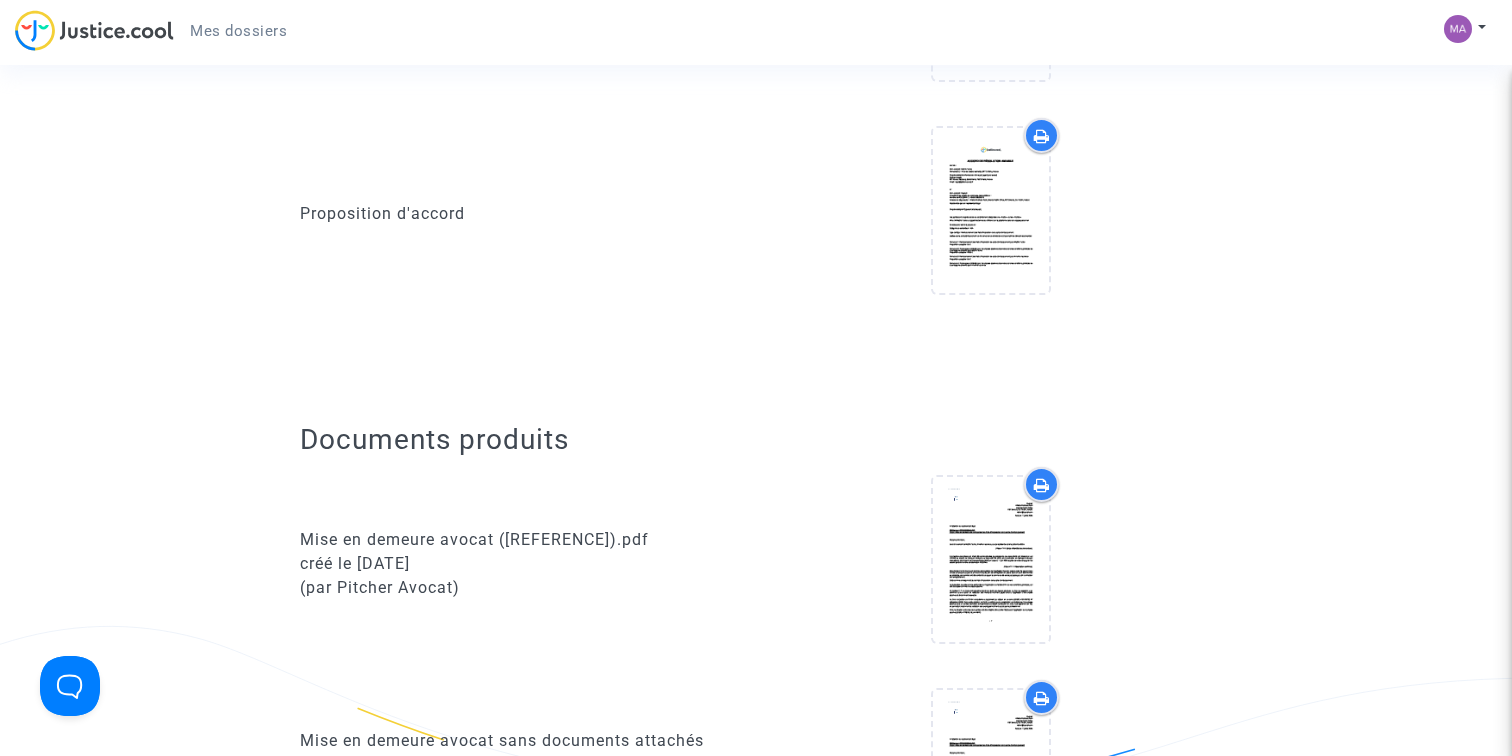 scroll, scrollTop: 711, scrollLeft: 0, axis: vertical 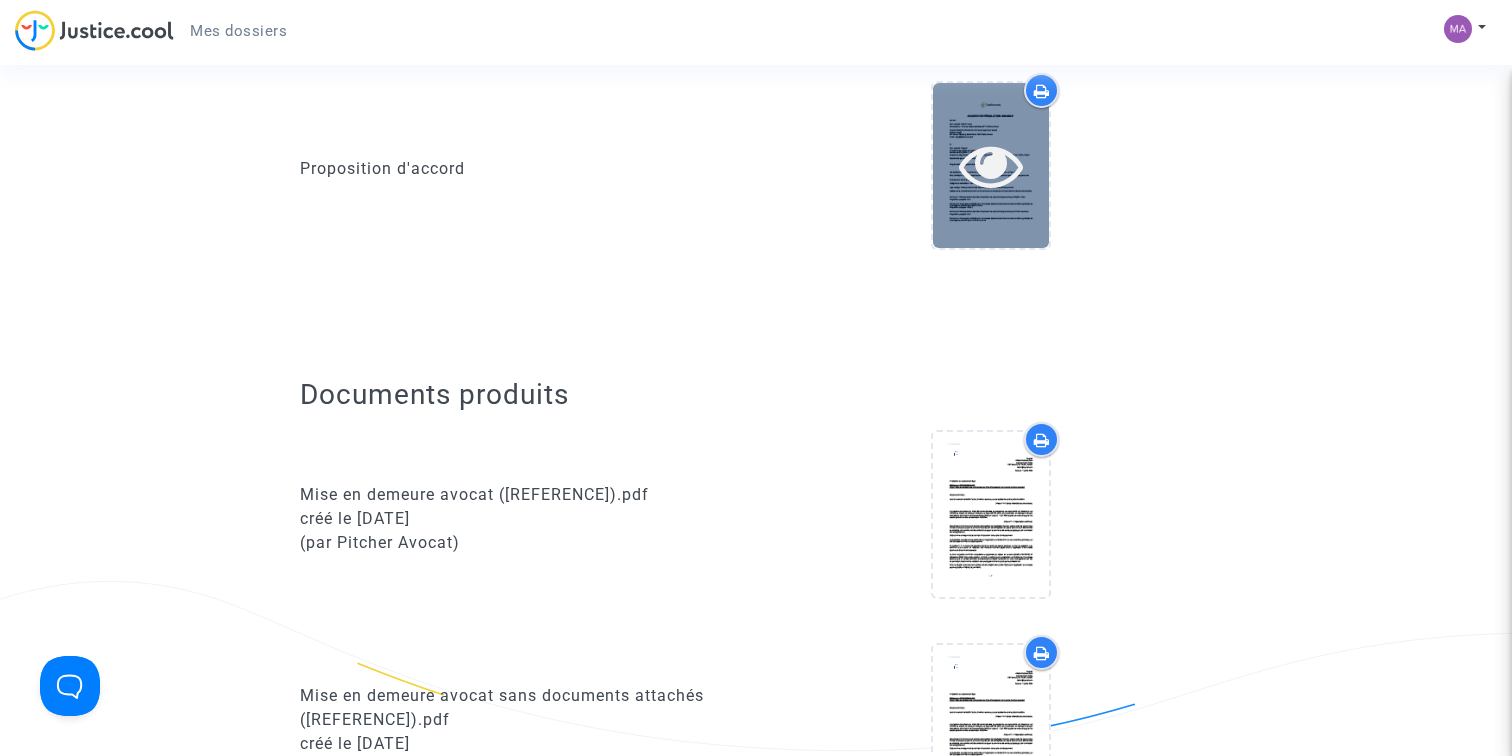 click at bounding box center [991, 165] 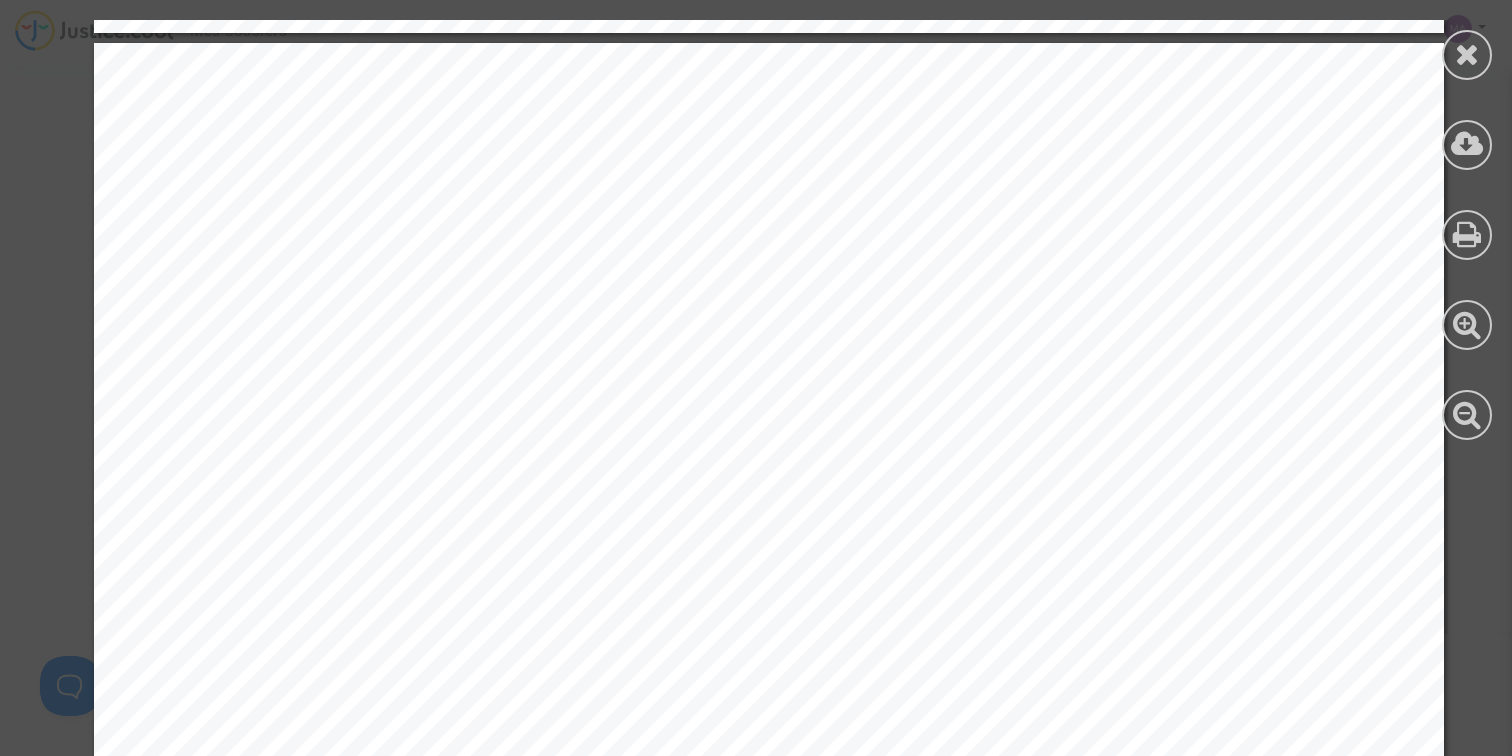 scroll, scrollTop: 4173, scrollLeft: 0, axis: vertical 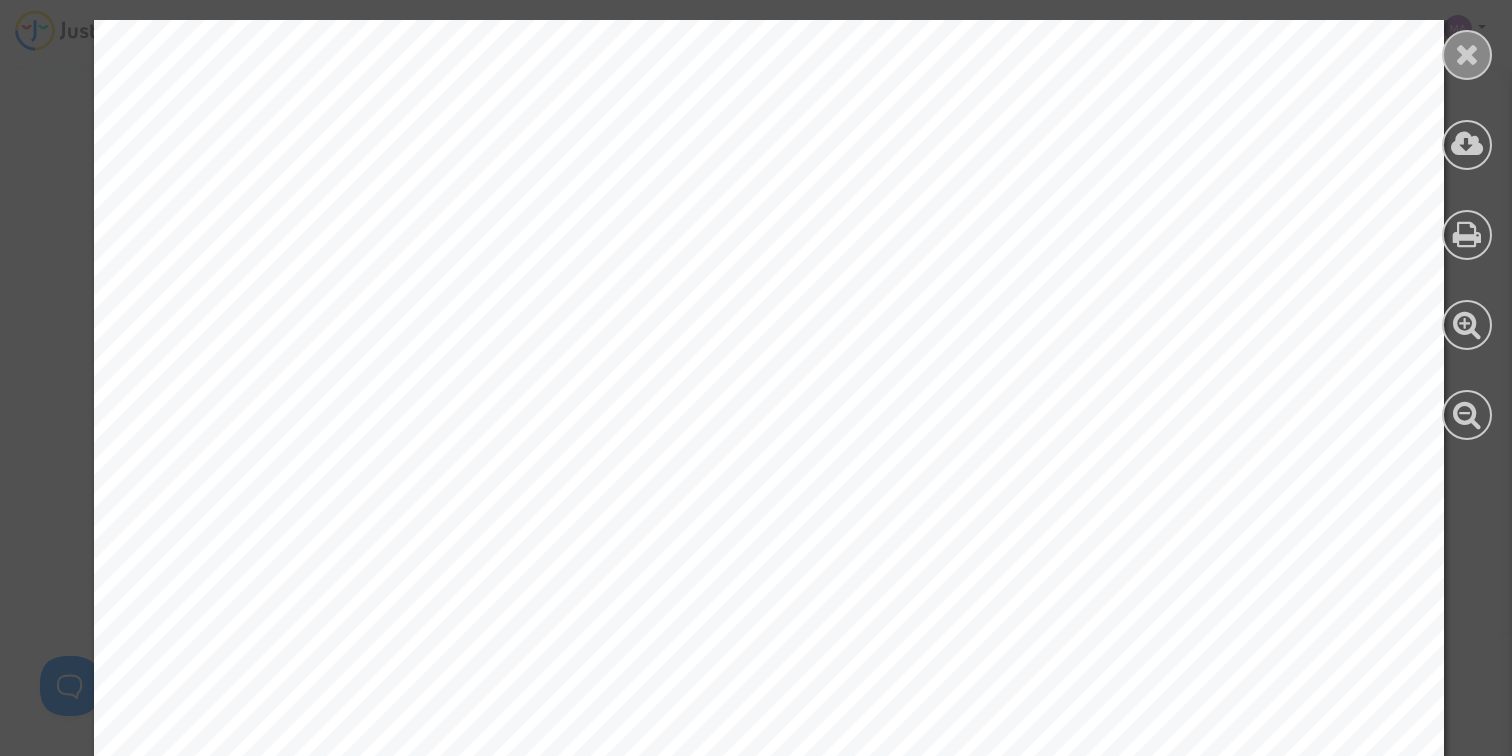 click at bounding box center (1467, 54) 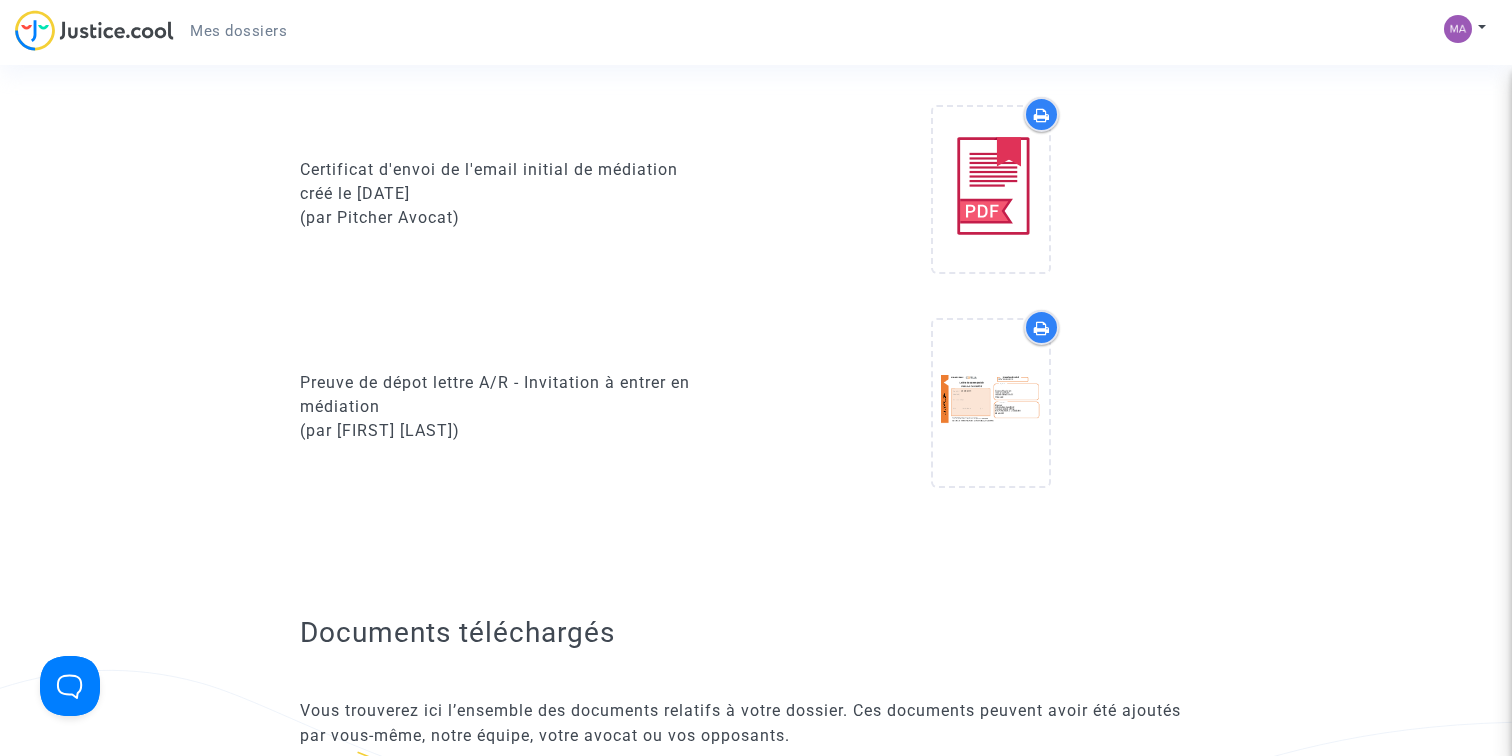 scroll, scrollTop: 1484, scrollLeft: 0, axis: vertical 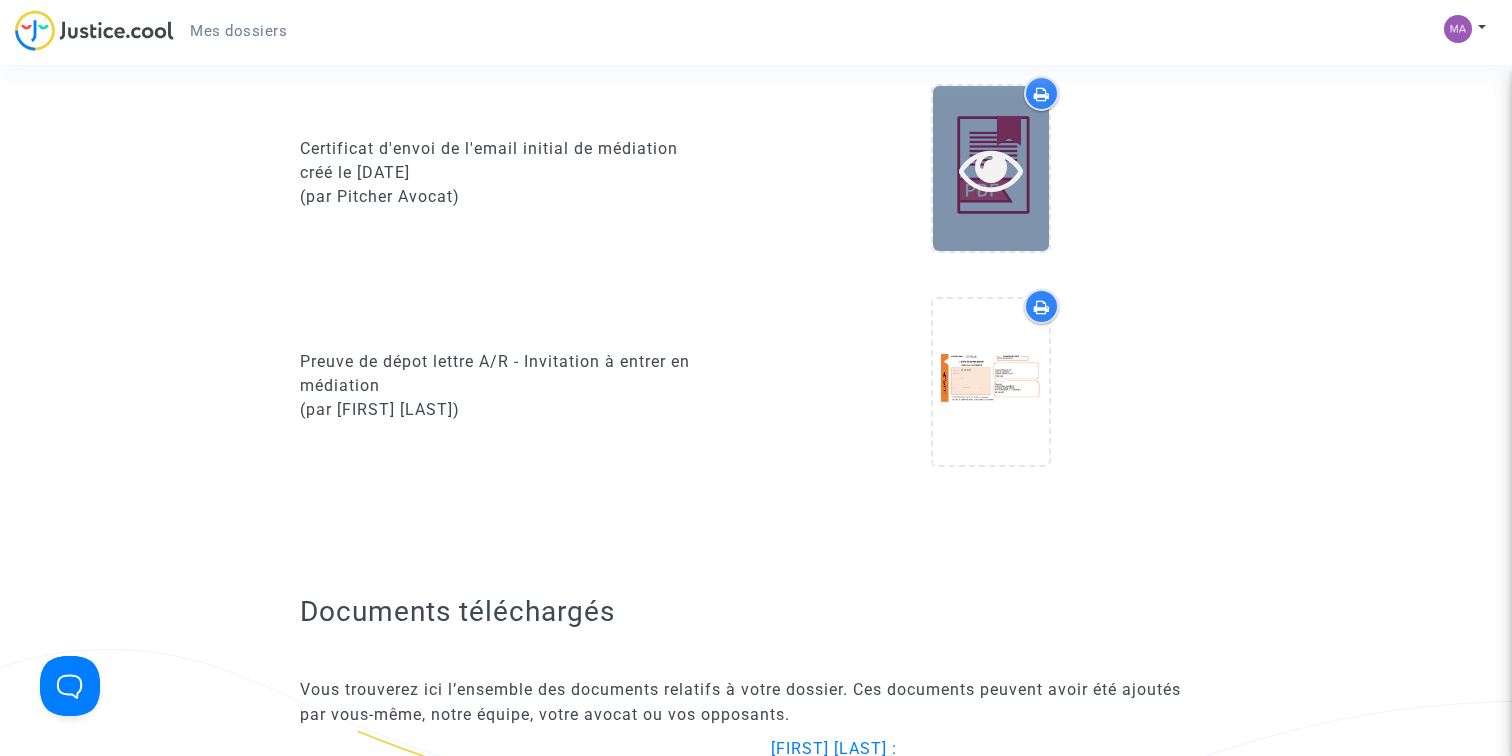 click at bounding box center [991, 169] 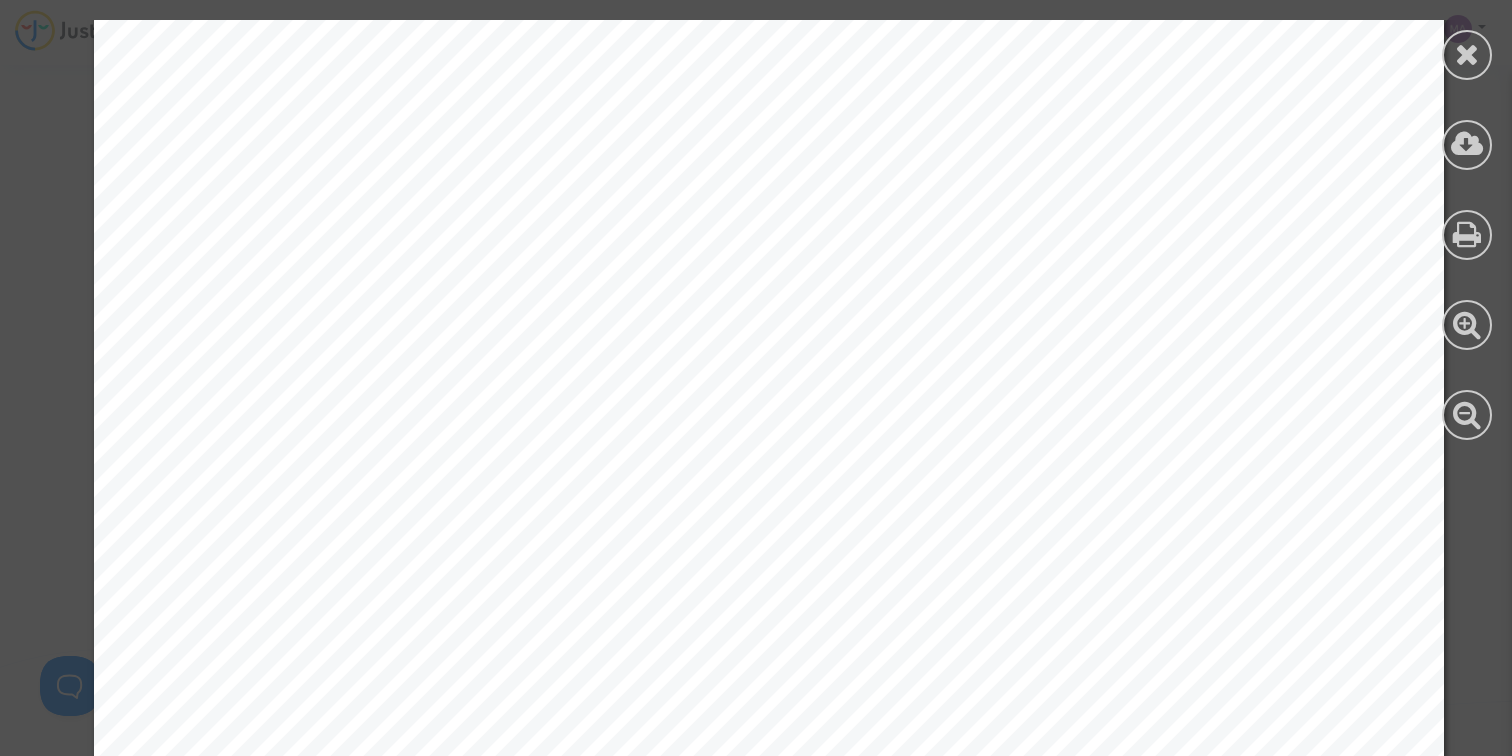 scroll, scrollTop: 1182, scrollLeft: 0, axis: vertical 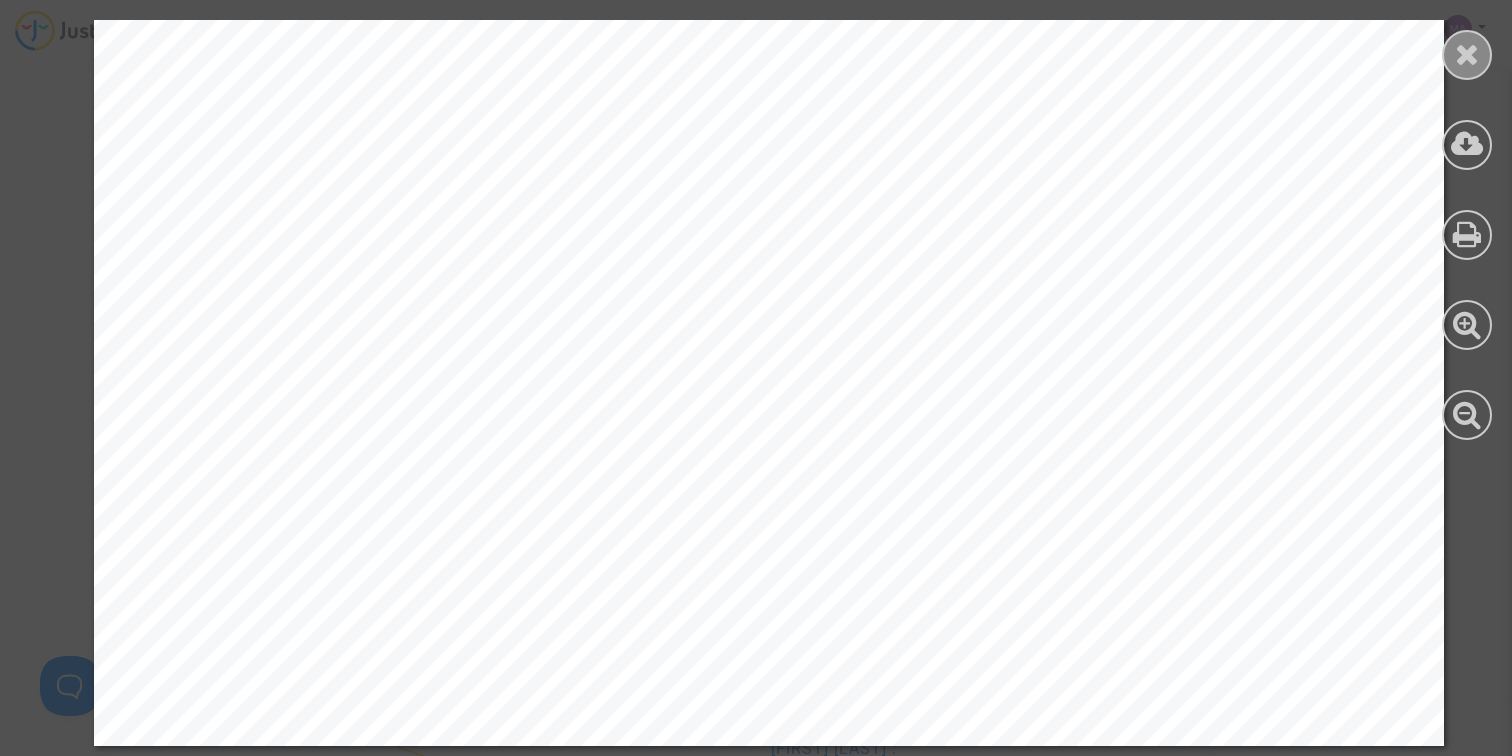click at bounding box center [1467, 54] 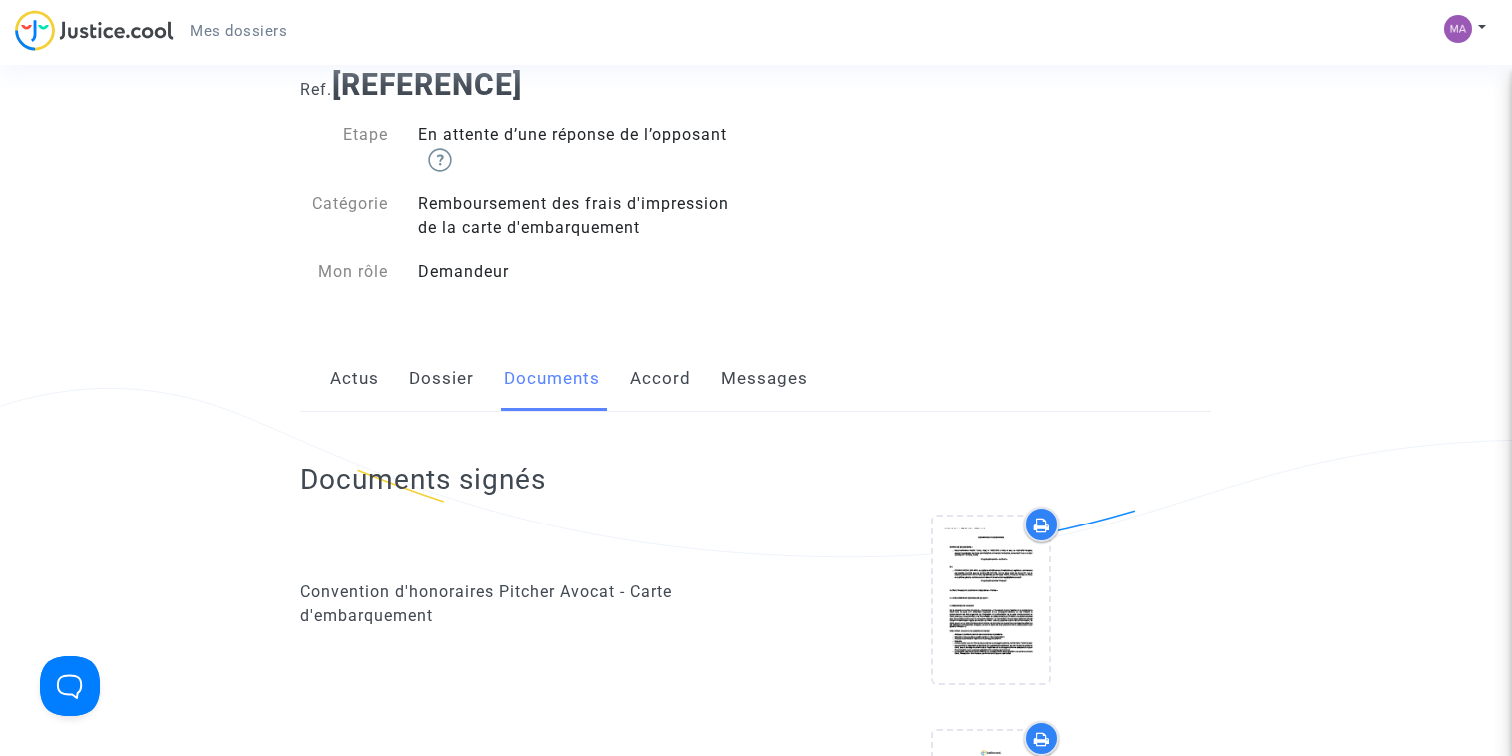 scroll, scrollTop: 0, scrollLeft: 0, axis: both 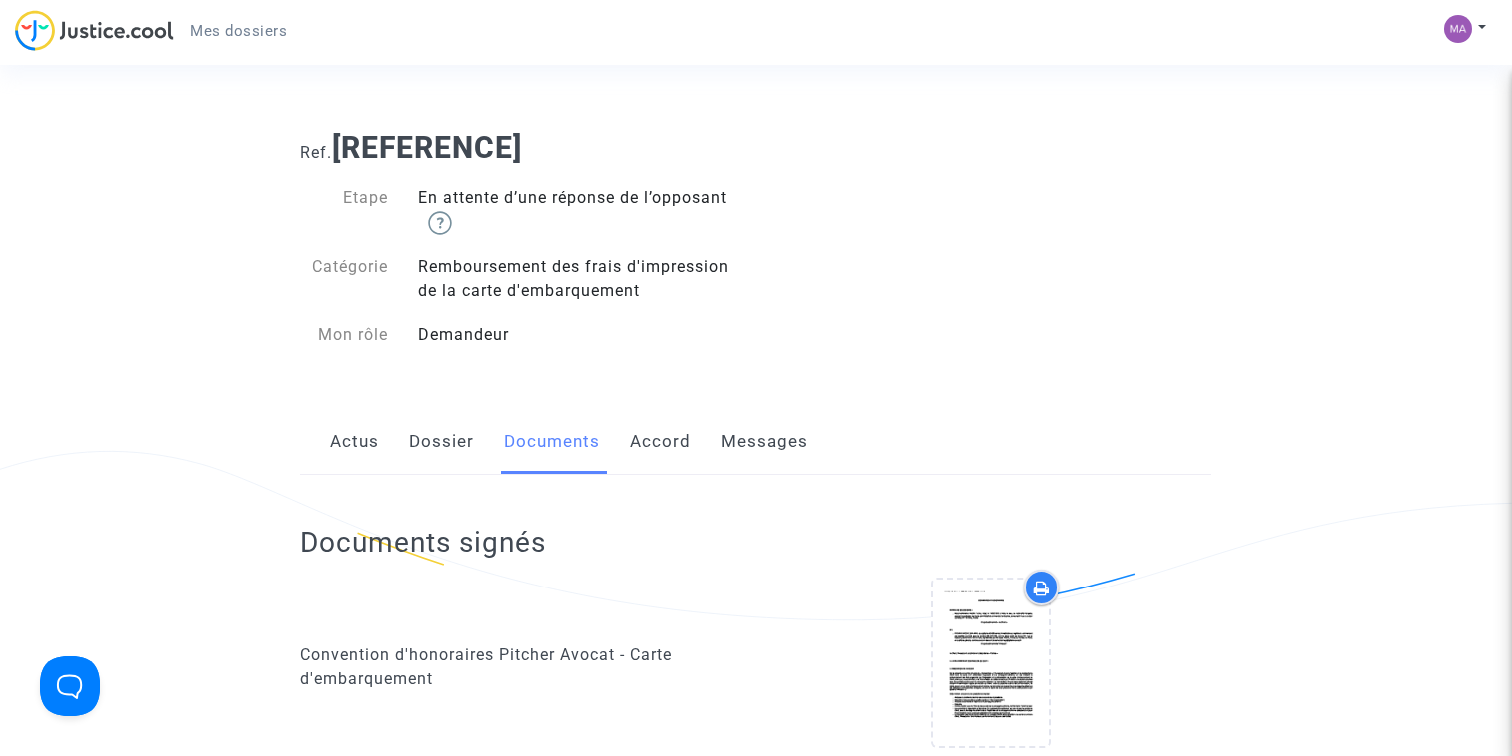 click on "Messages" 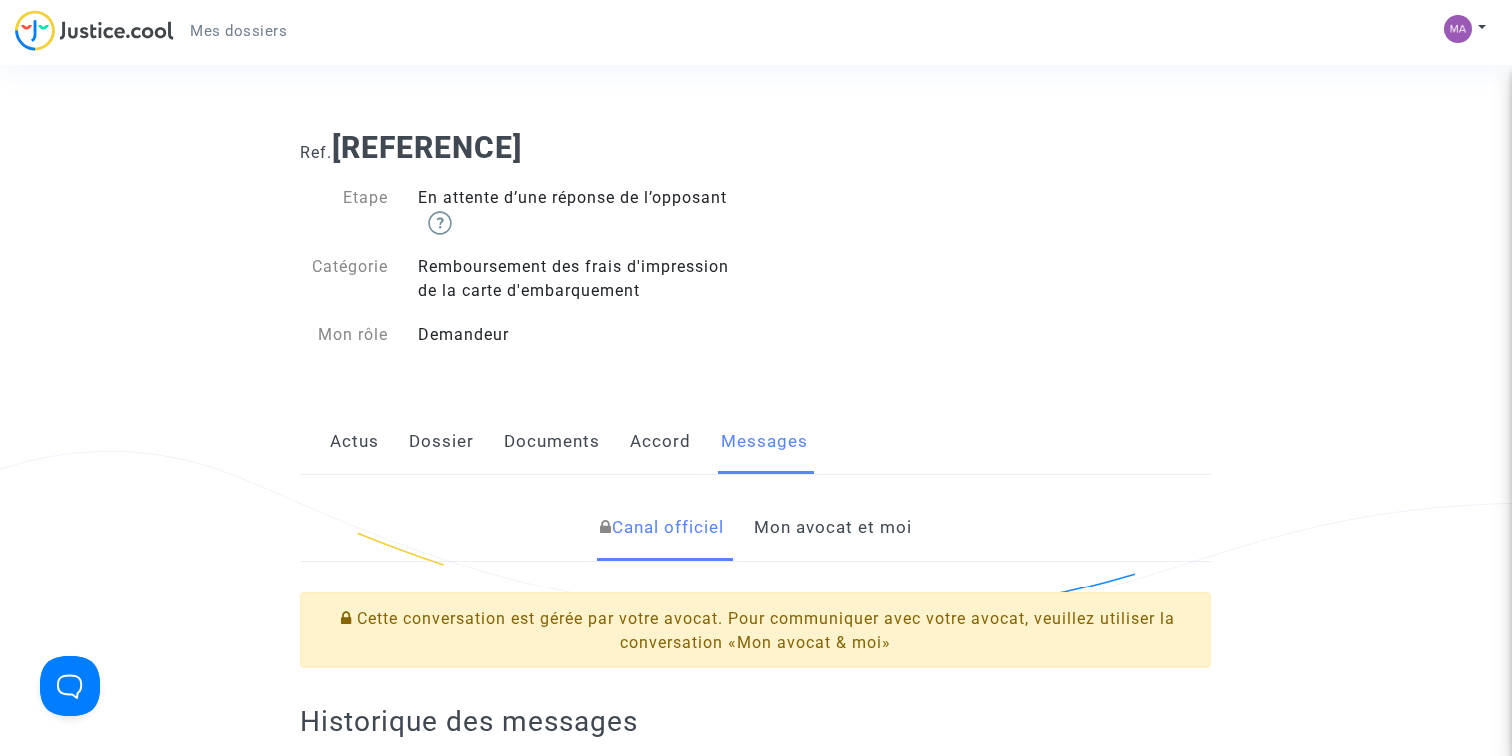 click on "Mon avocat et moi" 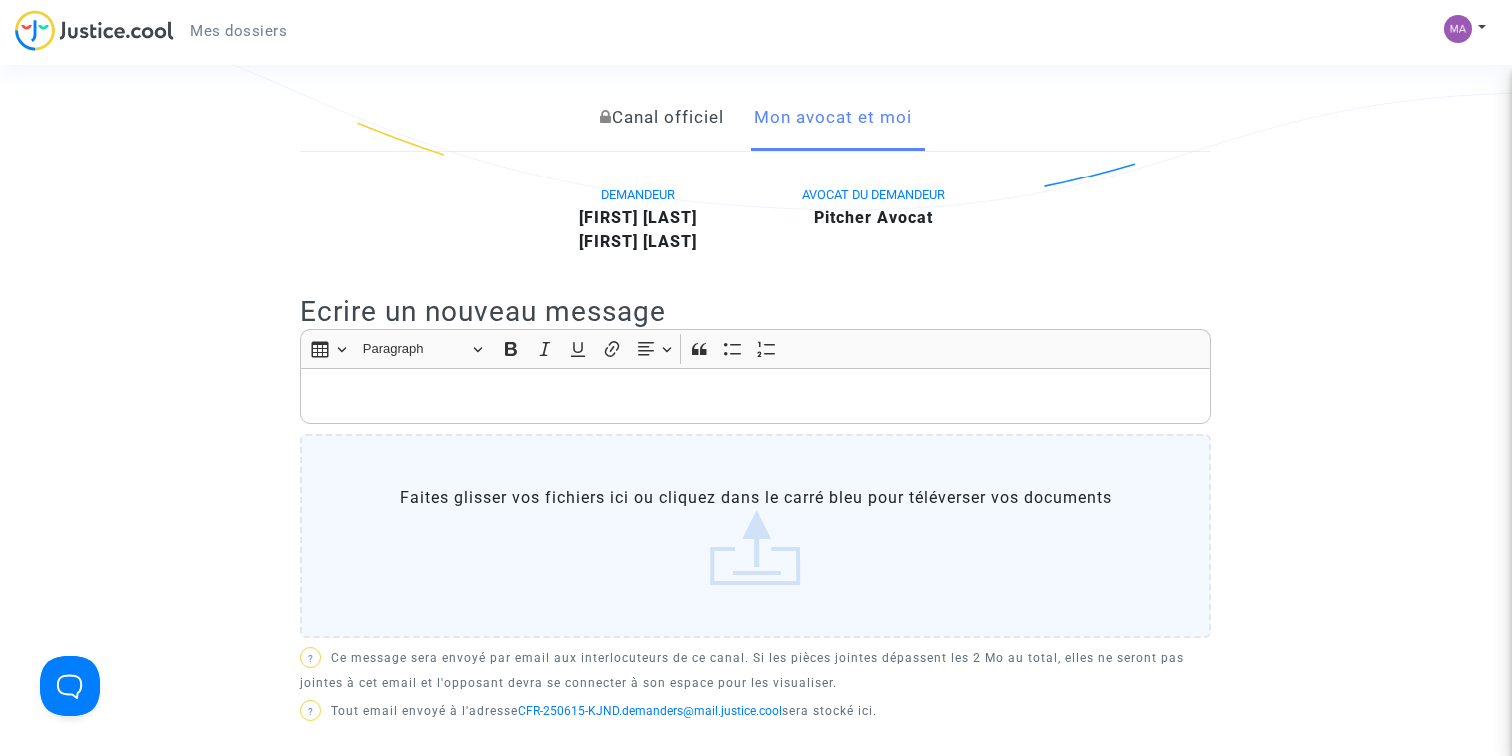 scroll, scrollTop: 41, scrollLeft: 0, axis: vertical 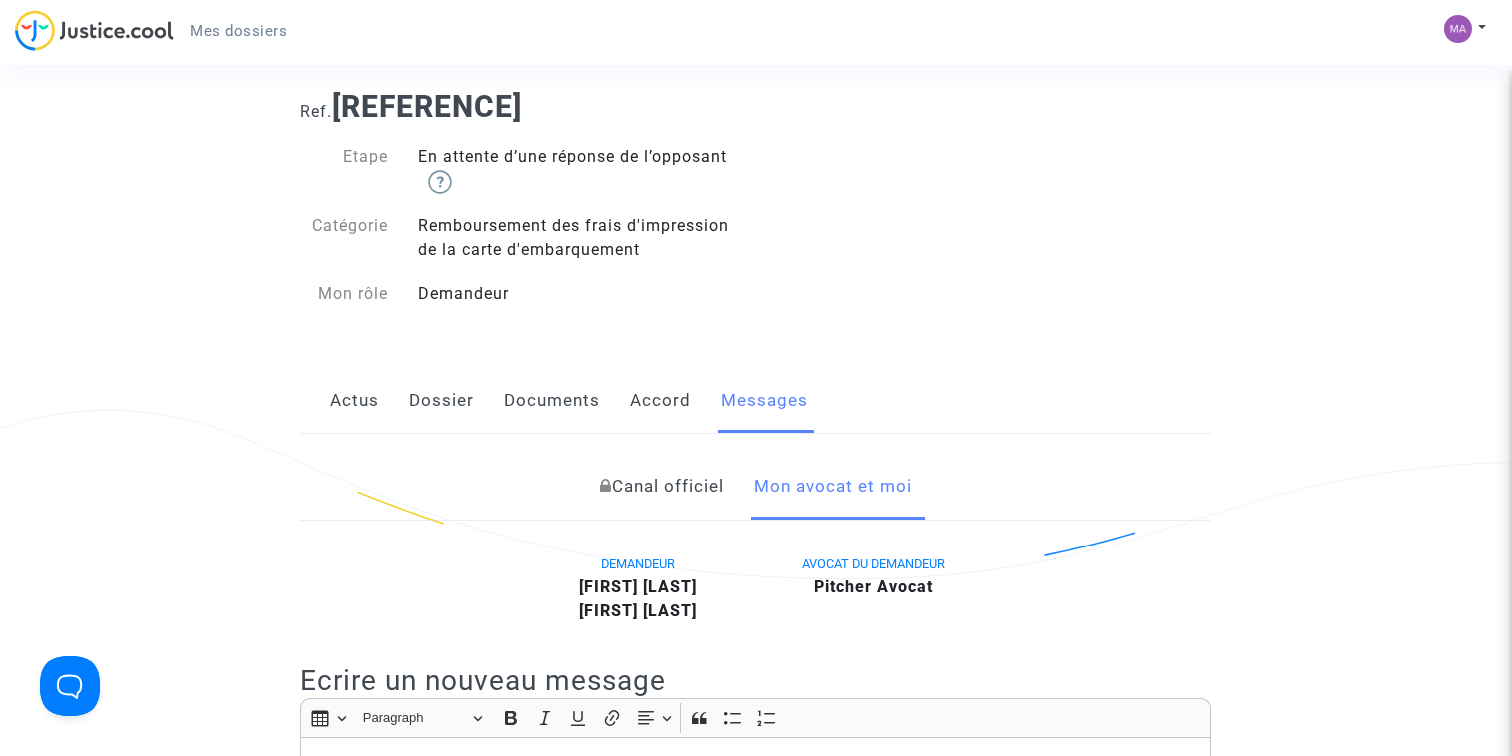 click on "Canal officiel" 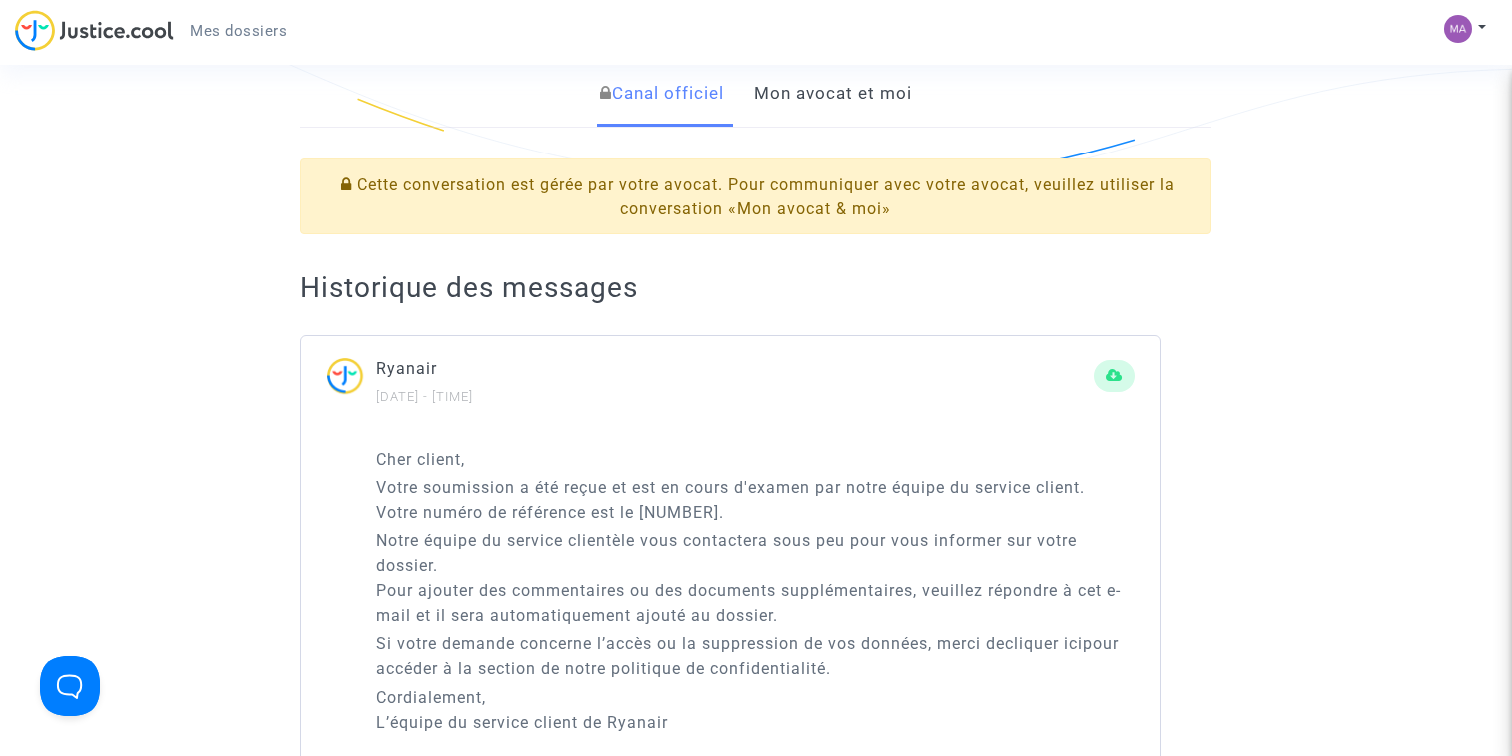 scroll, scrollTop: 0, scrollLeft: 0, axis: both 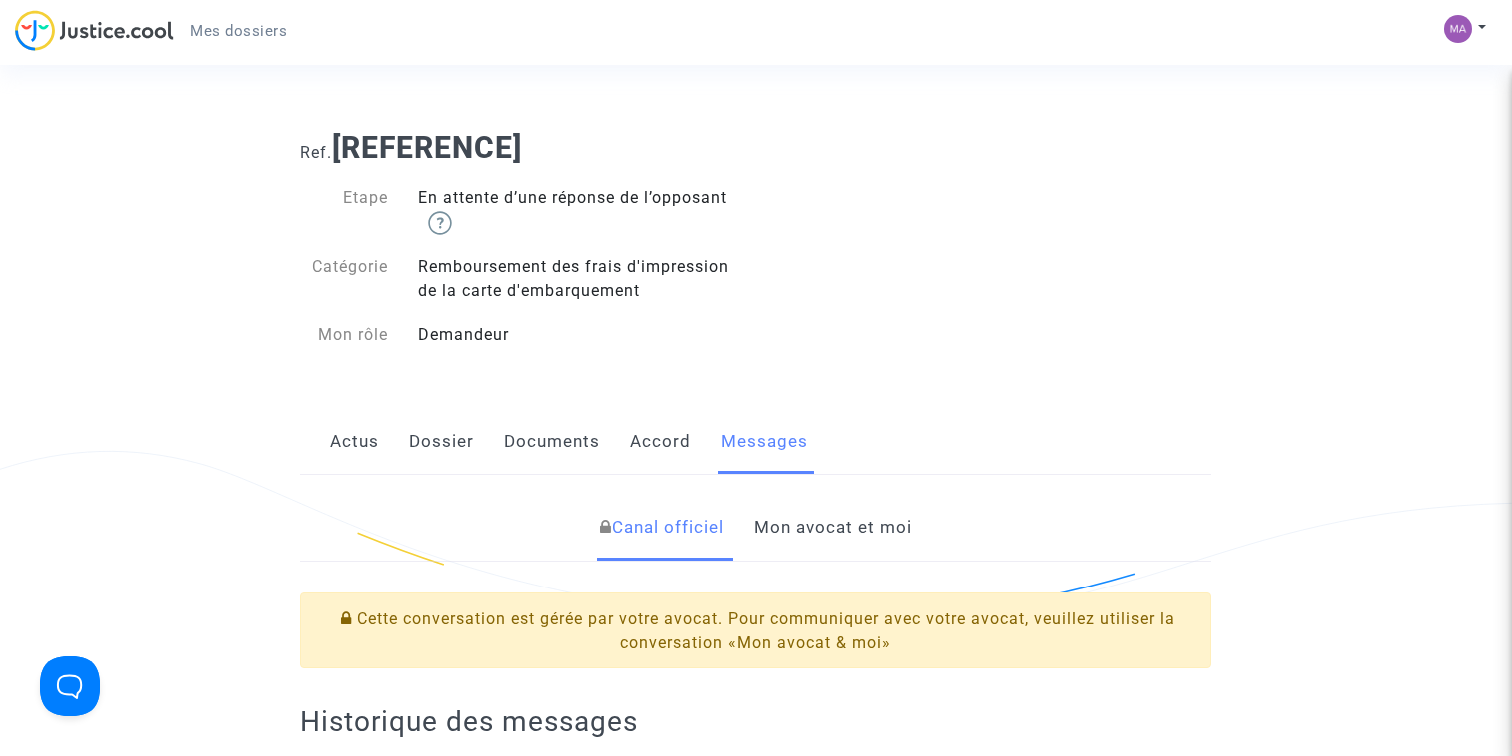 click on "Documents" 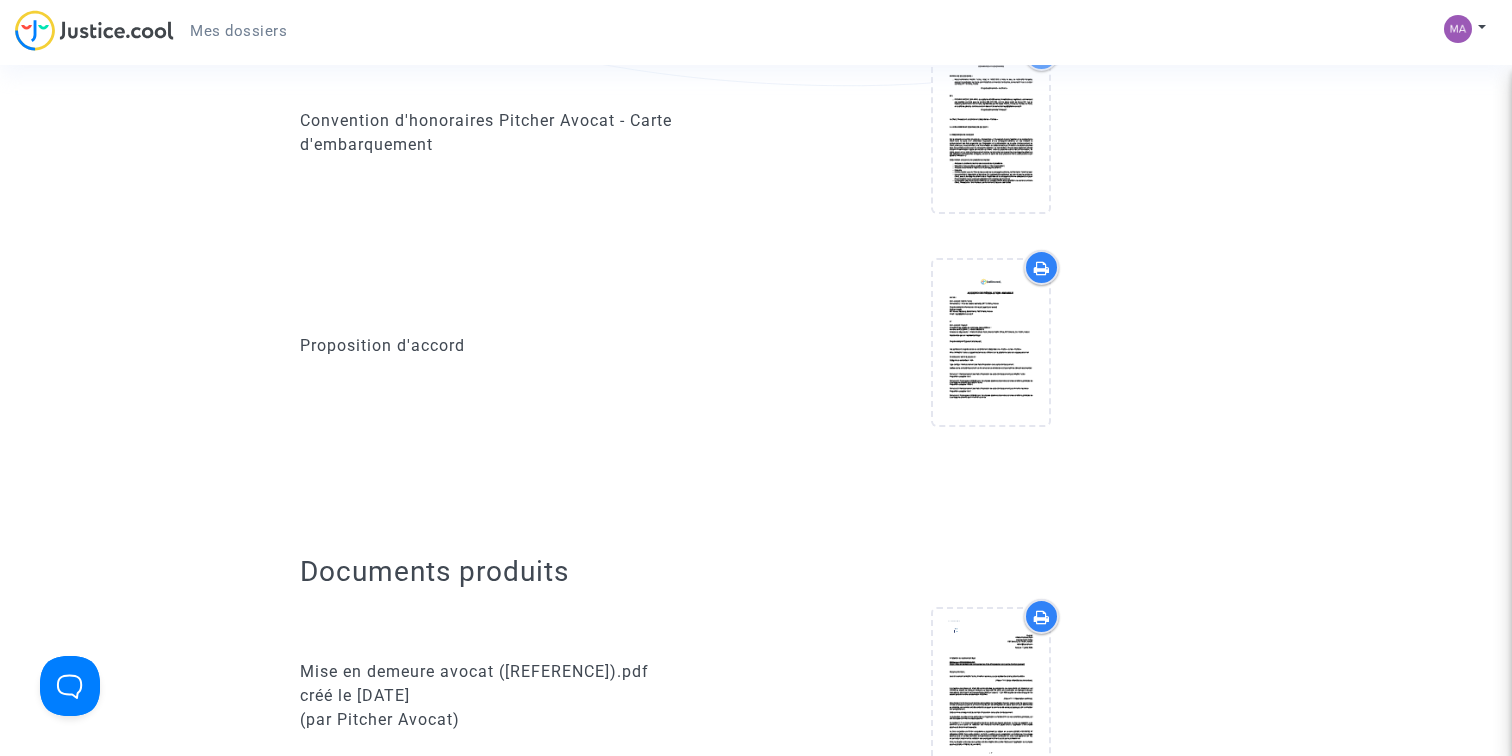 scroll, scrollTop: 0, scrollLeft: 0, axis: both 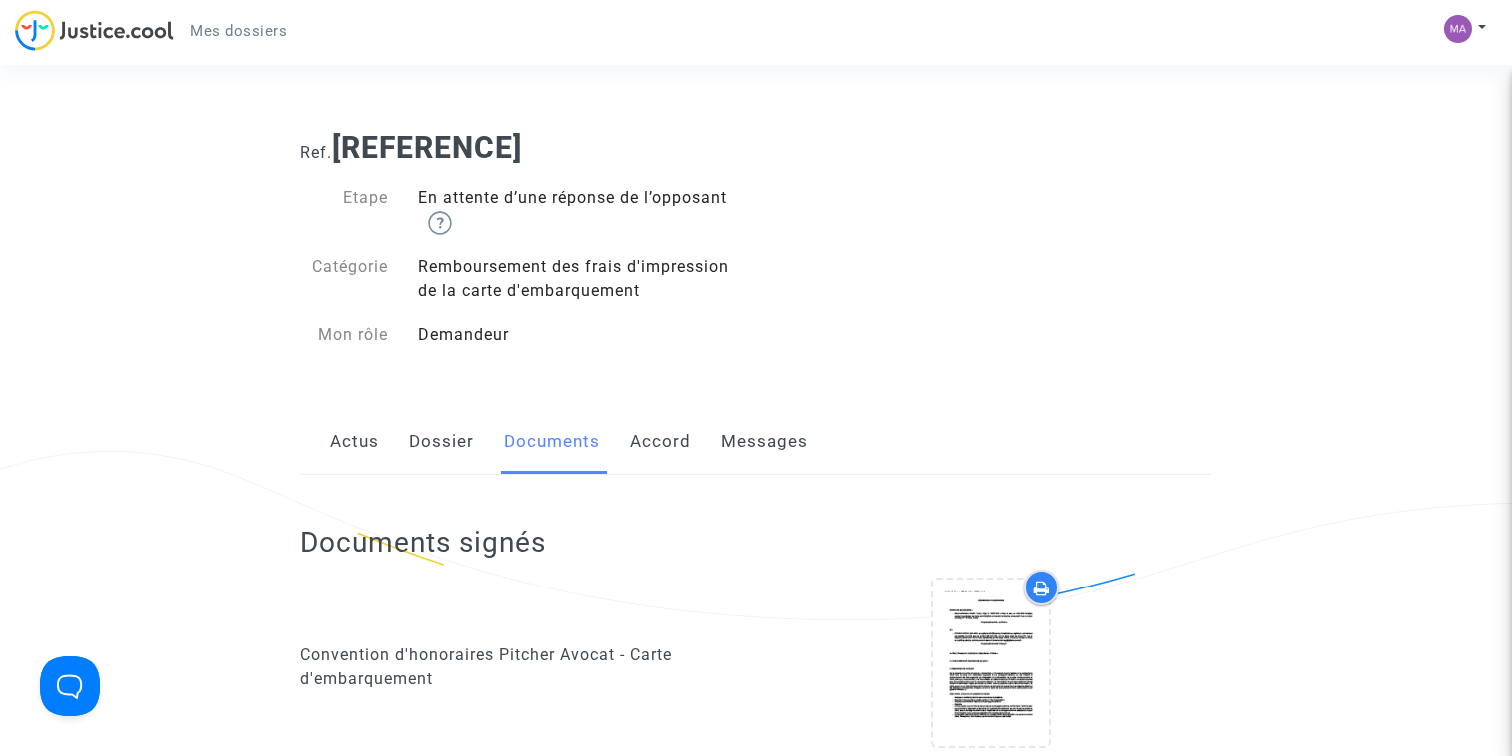 click on "Dossier" 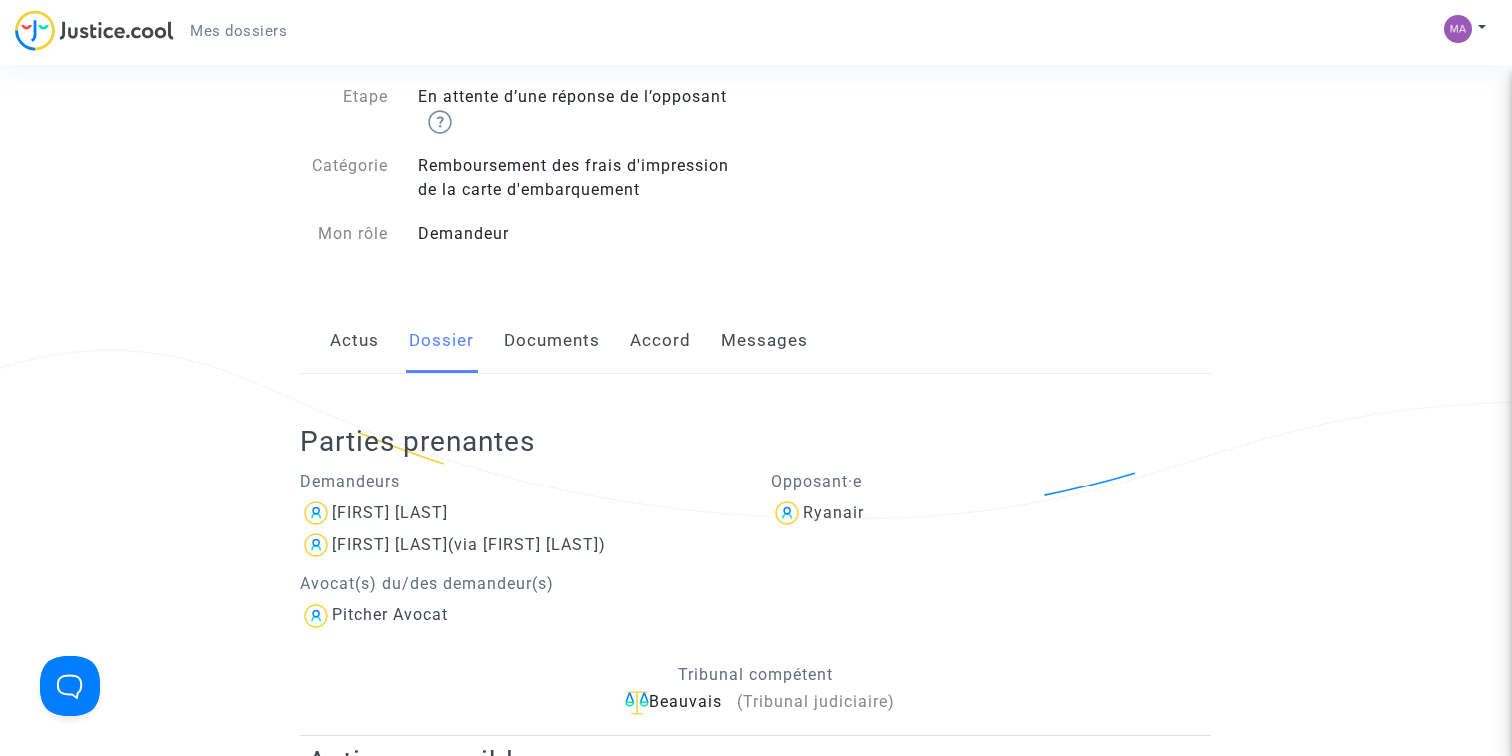 scroll, scrollTop: 337, scrollLeft: 0, axis: vertical 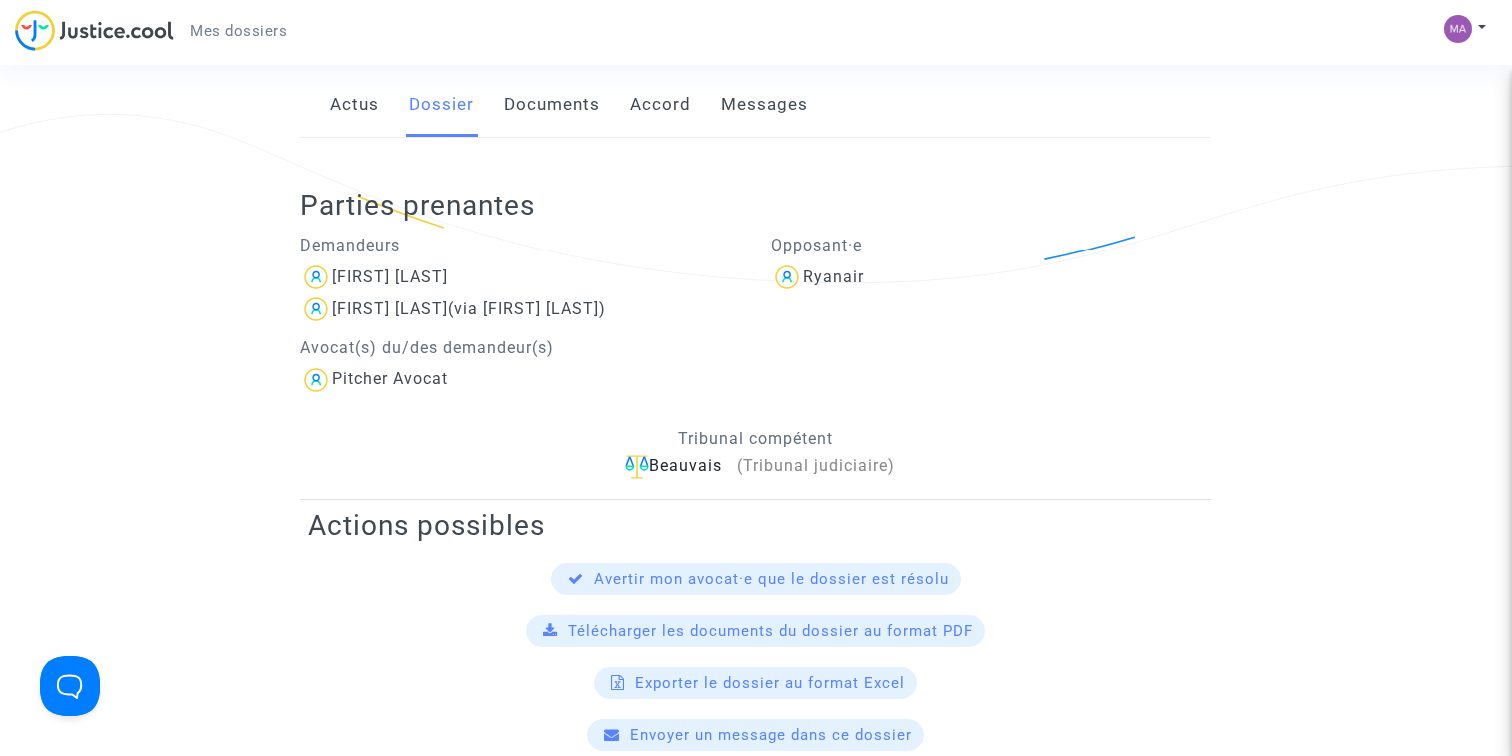 click on "Beauvais      (Tribunal judiciaire)" 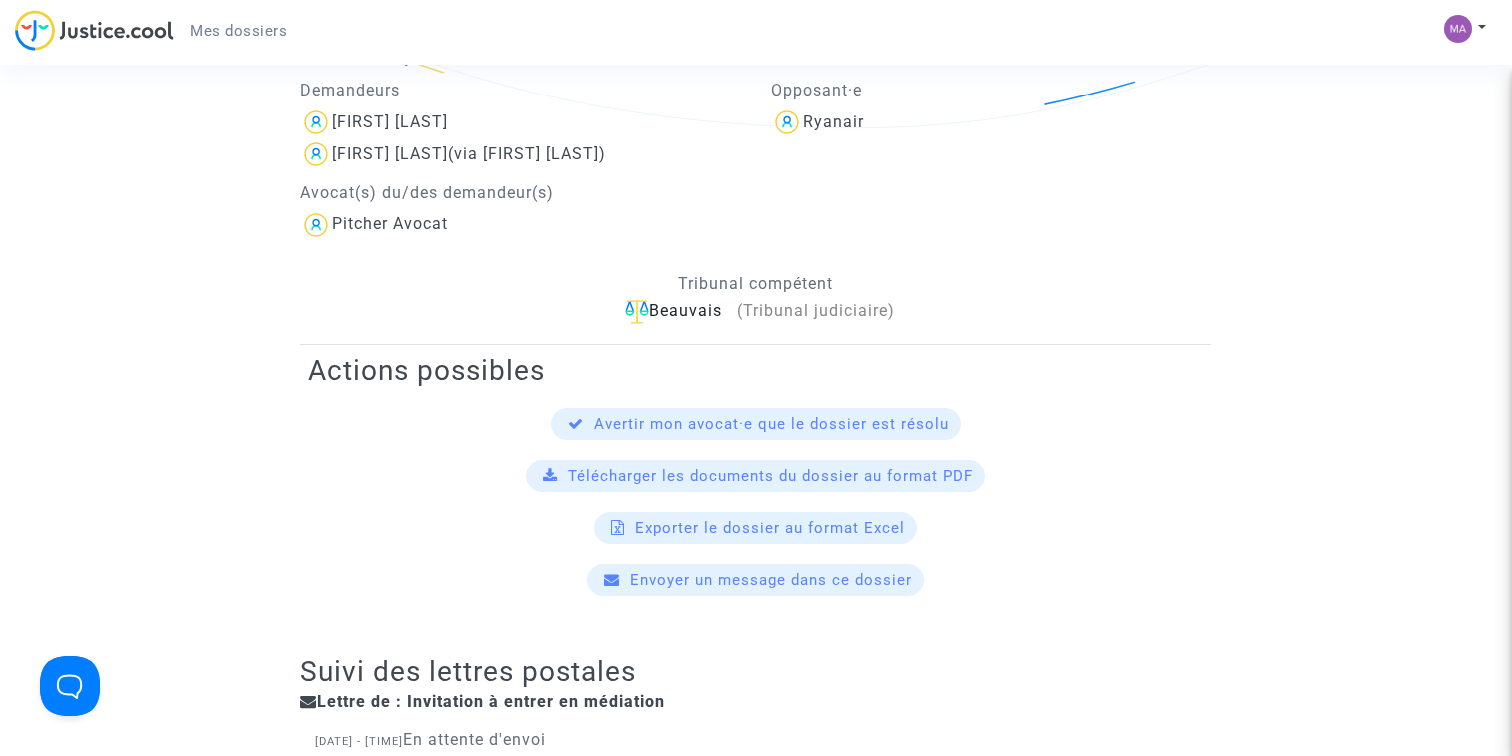 scroll, scrollTop: 548, scrollLeft: 0, axis: vertical 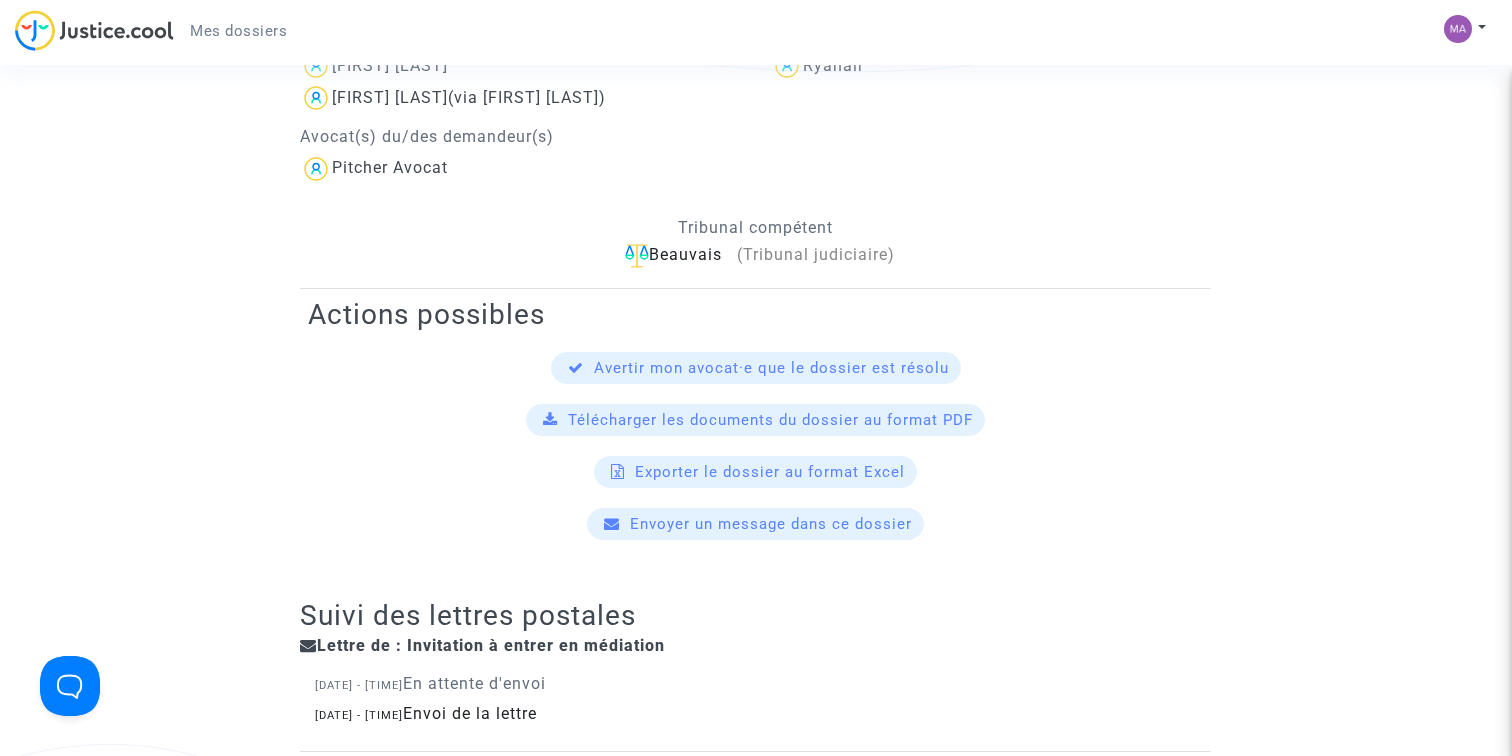 click on "Télécharger les documents du dossier au format PDF" 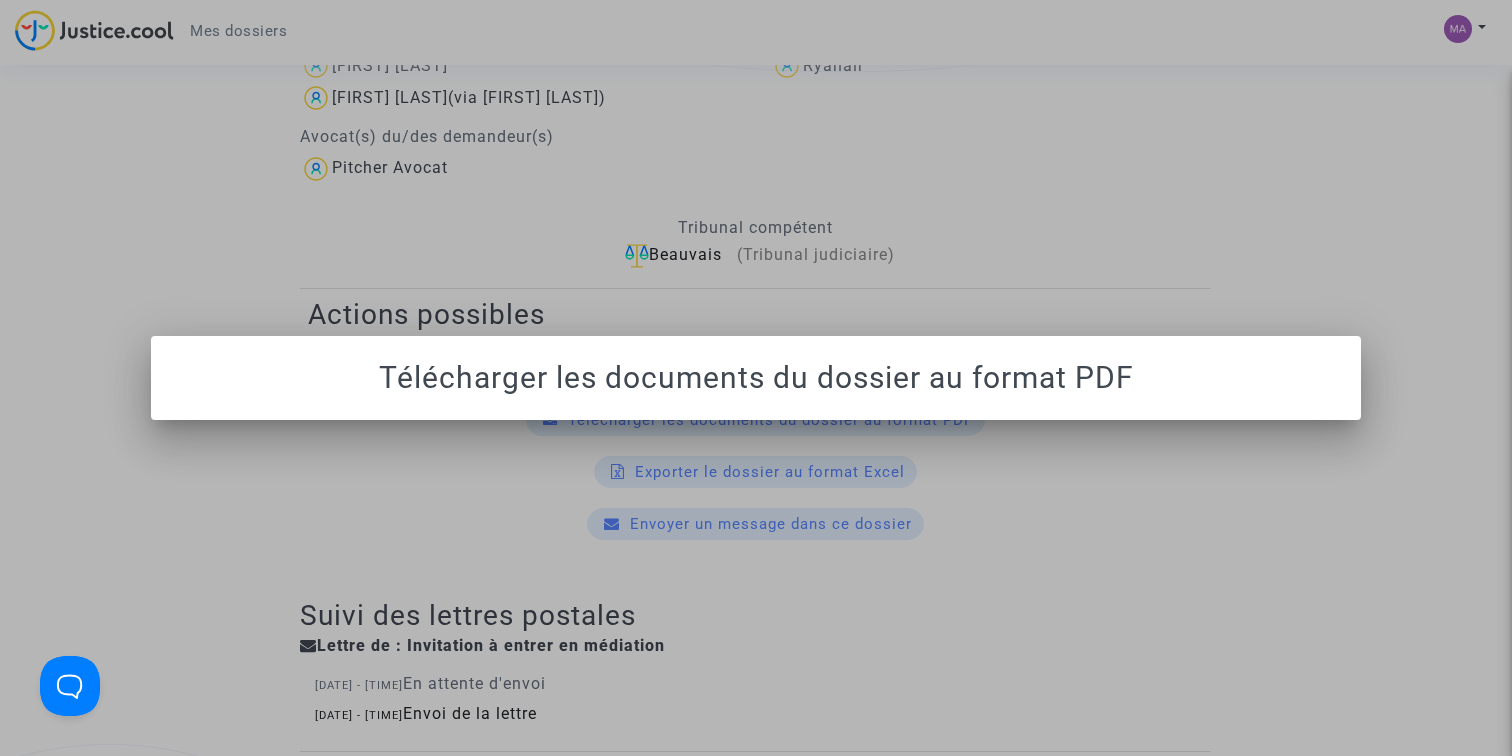 scroll, scrollTop: 0, scrollLeft: 0, axis: both 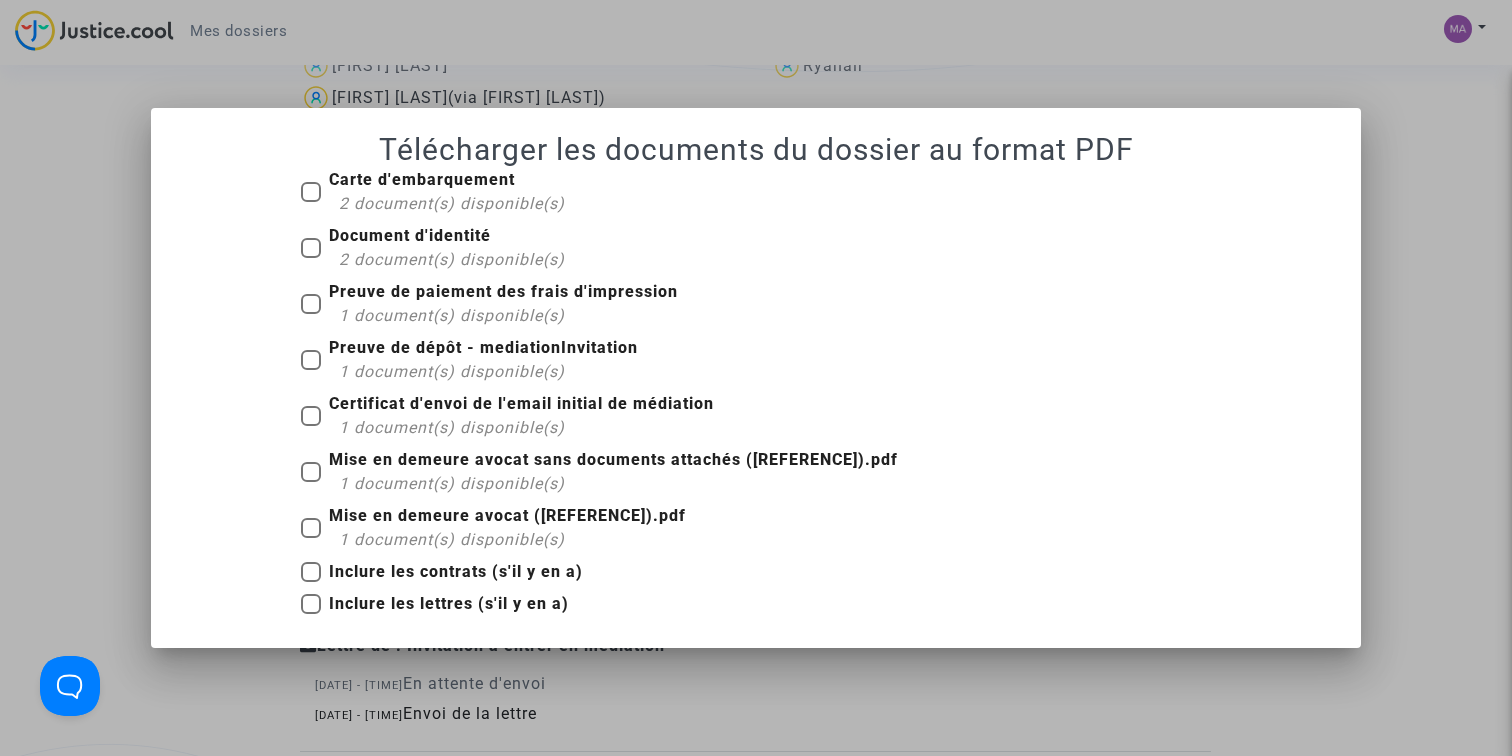 click at bounding box center [756, 378] 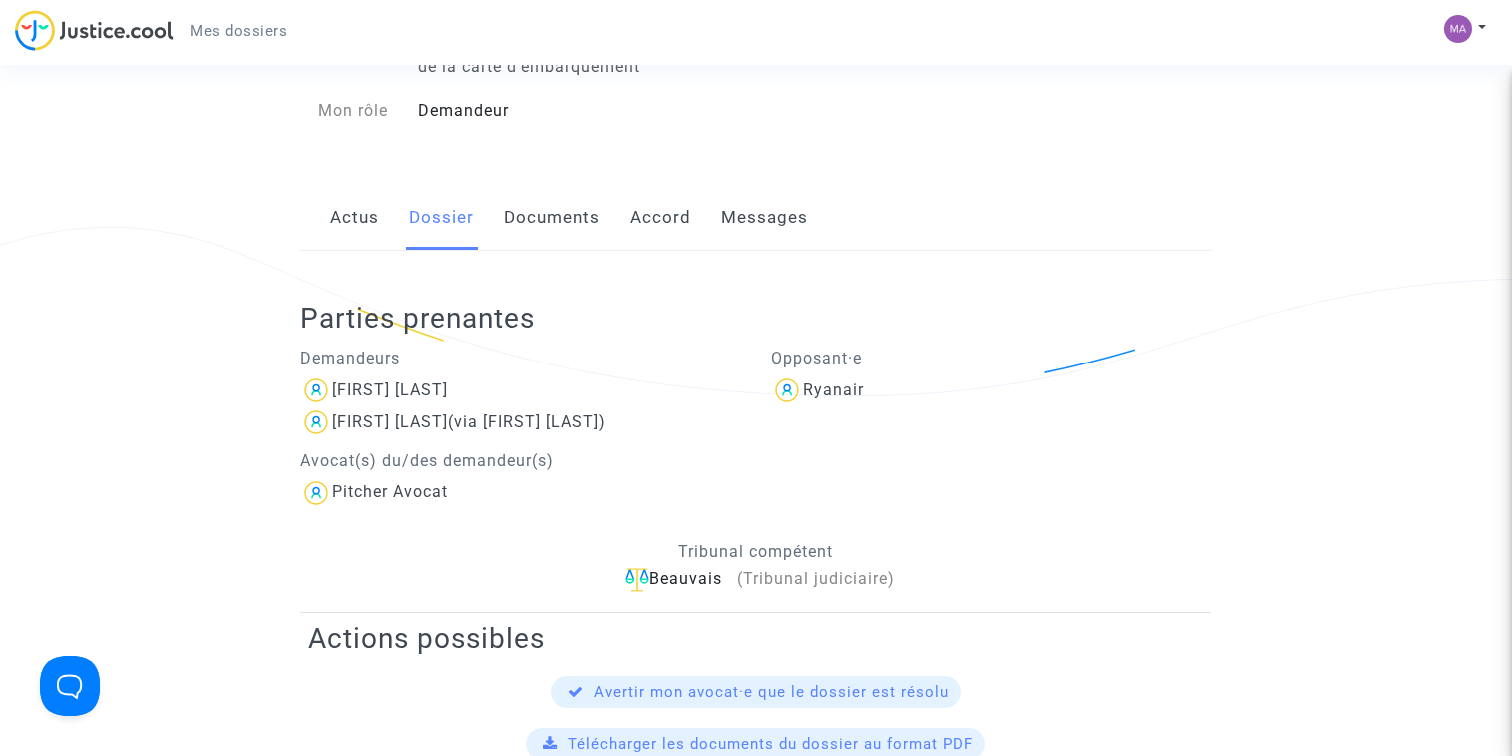 scroll, scrollTop: 0, scrollLeft: 0, axis: both 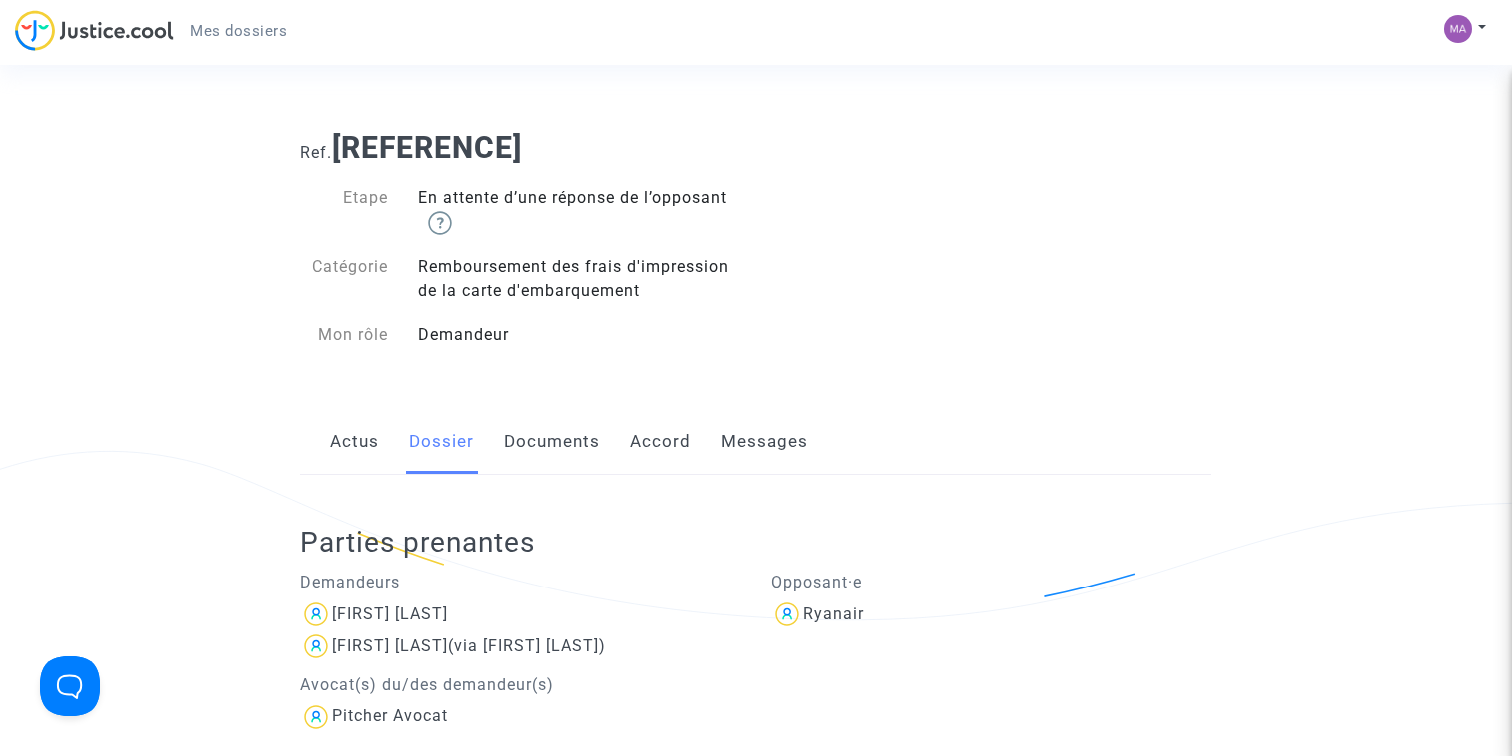 click on "Documents" 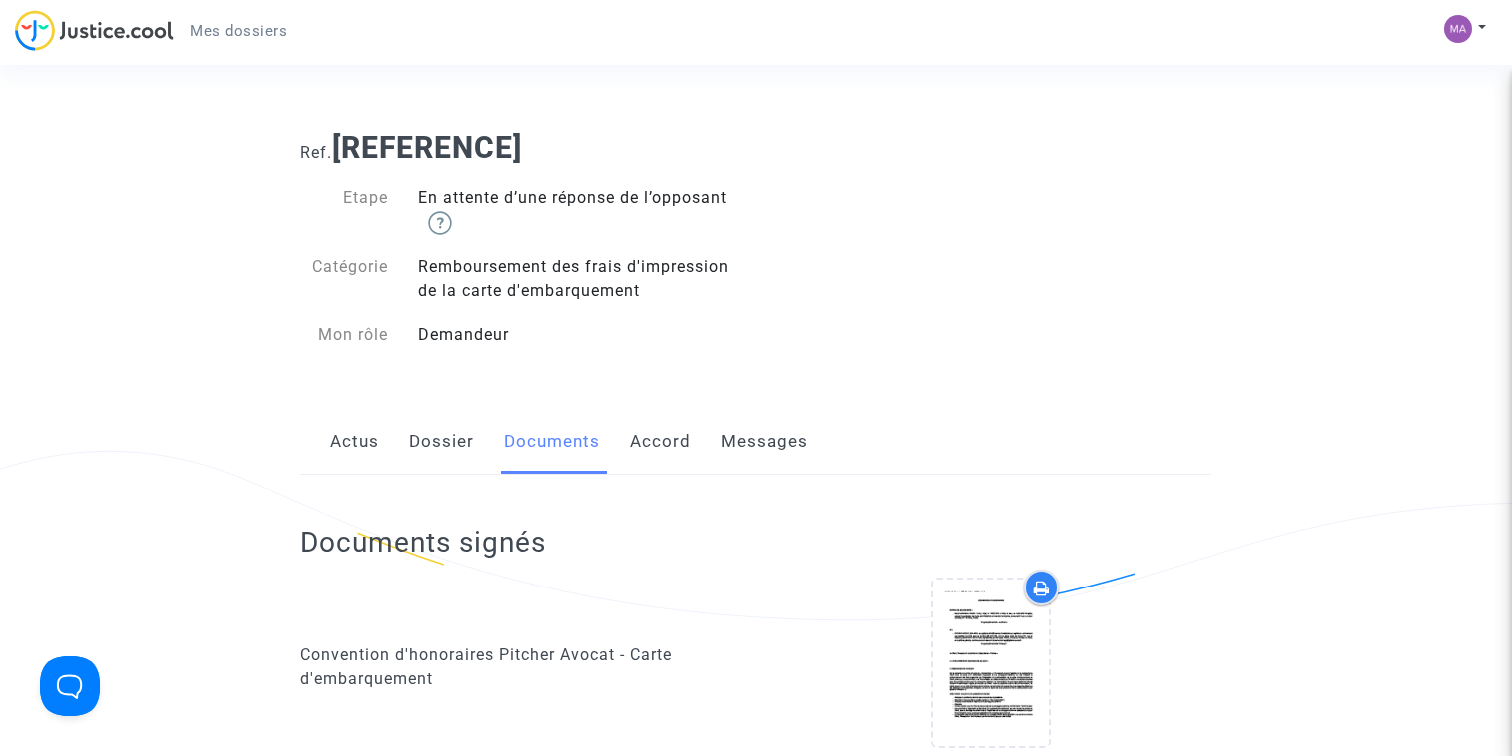 click on "Messages" 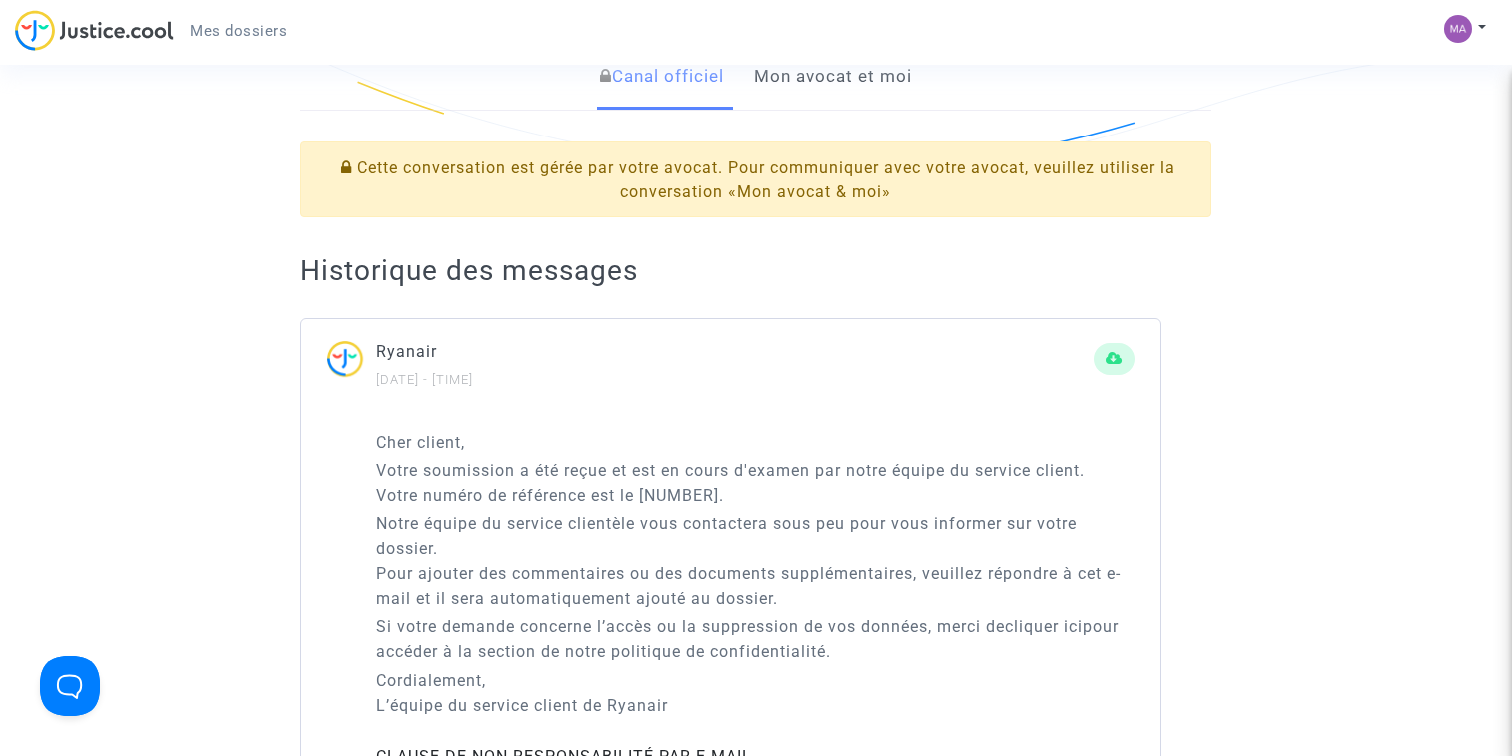 scroll, scrollTop: 453, scrollLeft: 0, axis: vertical 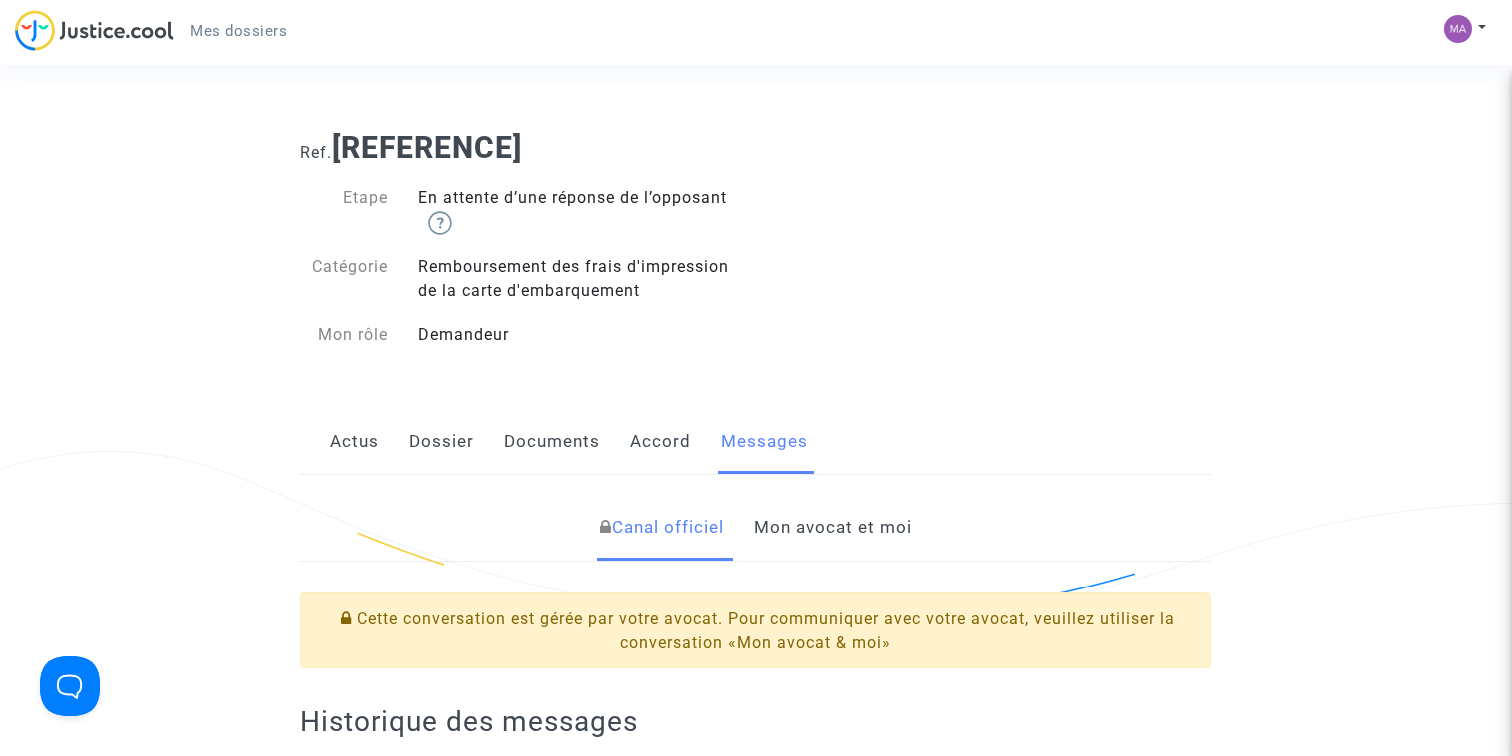 click on "Accord" 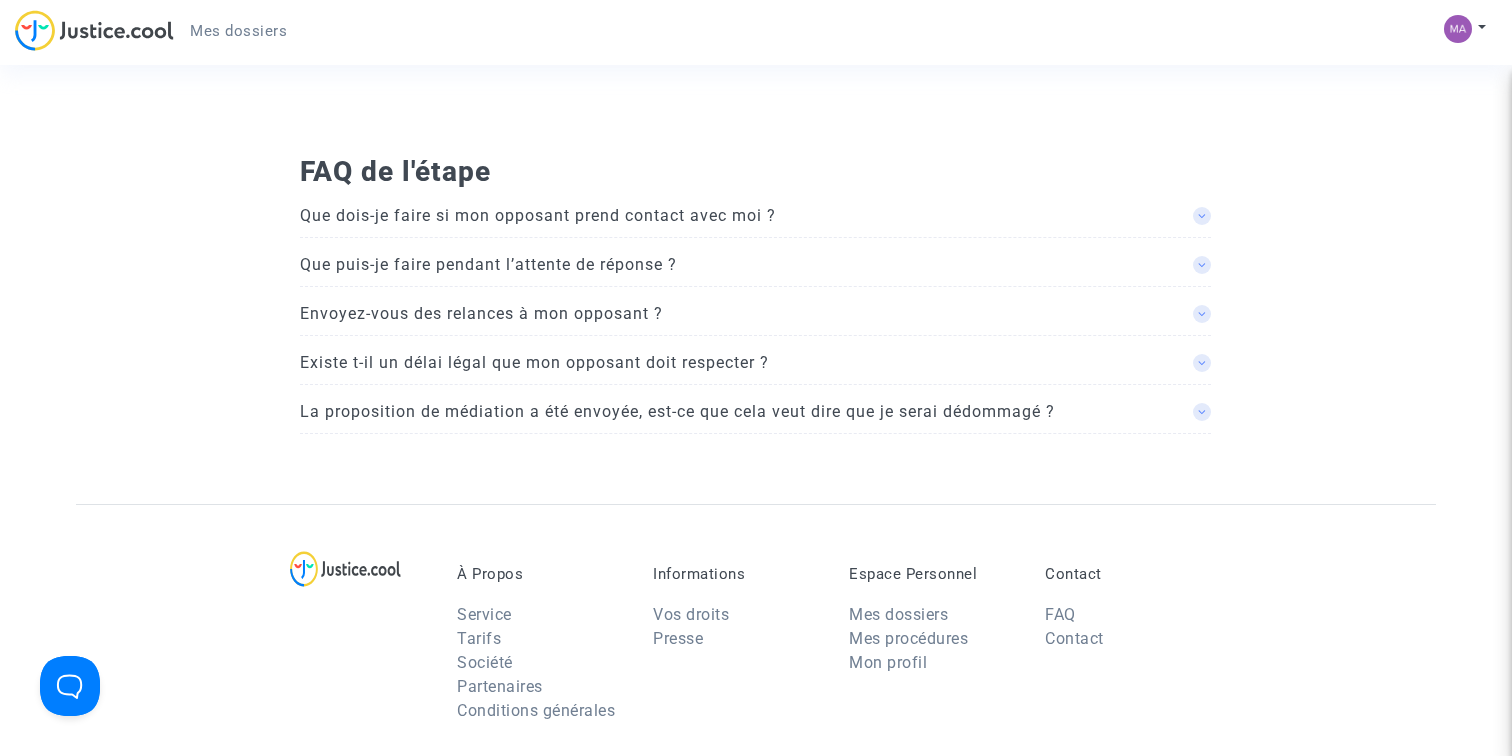 scroll, scrollTop: 2402, scrollLeft: 0, axis: vertical 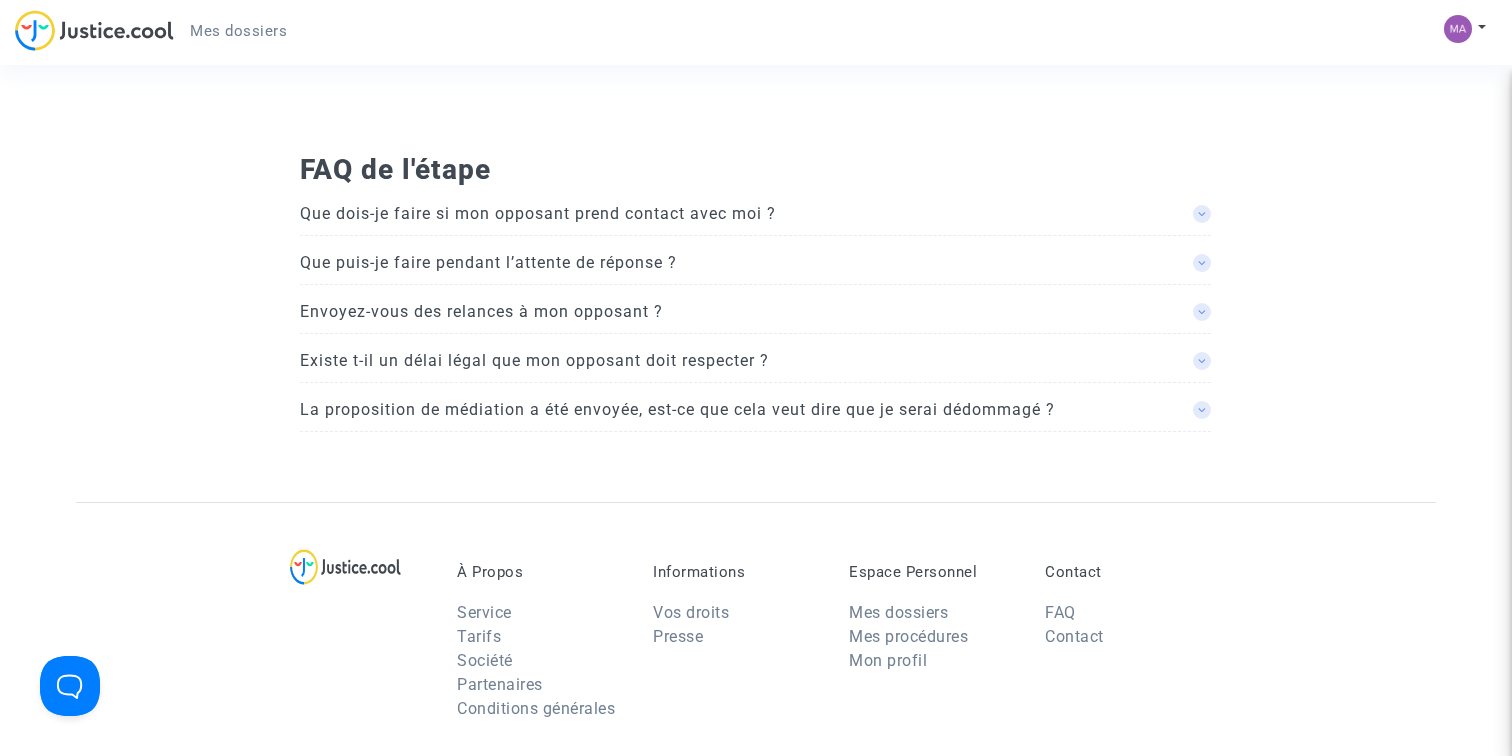 click on "Que dois-je faire si mon opposant prend contact avec moi ?" at bounding box center [538, 213] 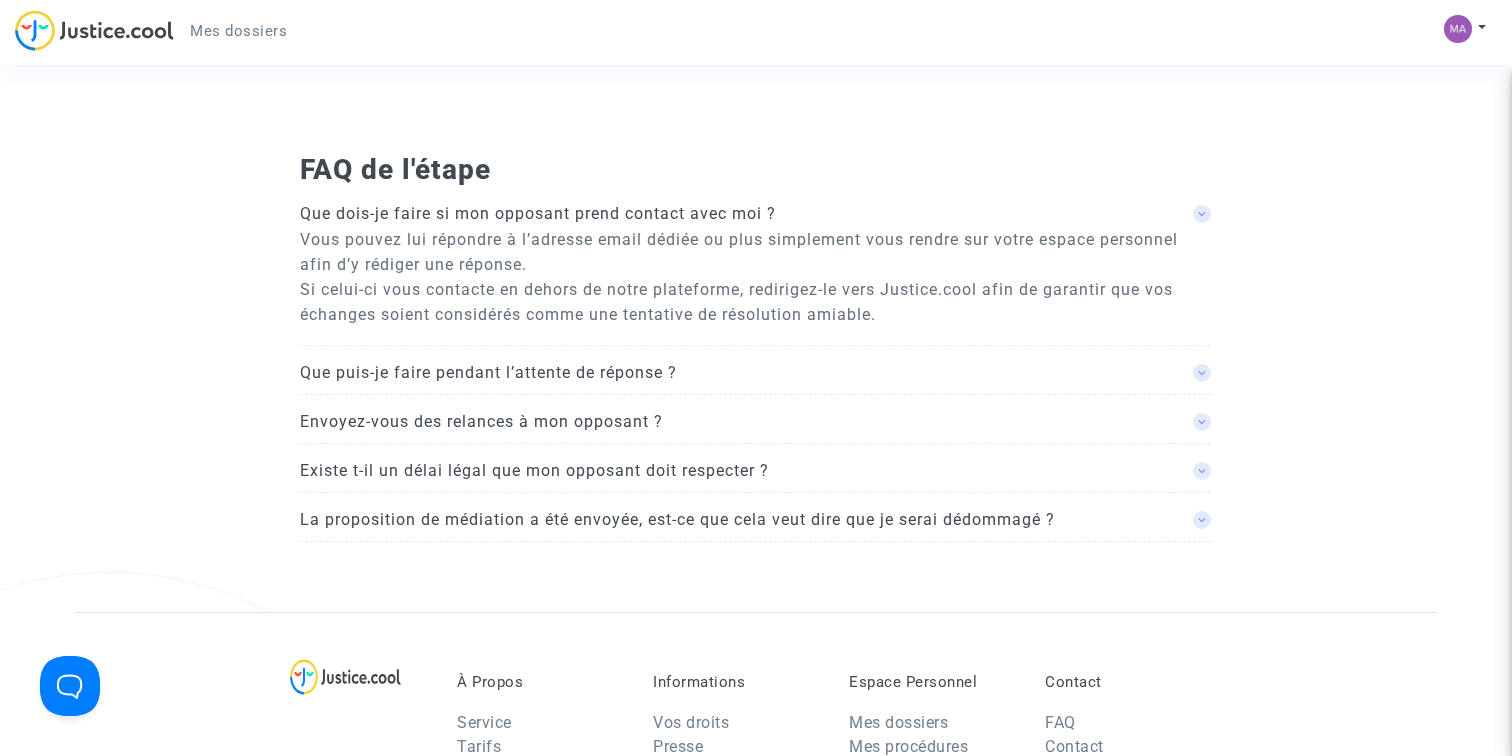 click on "Que puis-je faire pendant l’attente de réponse ?" at bounding box center [538, 213] 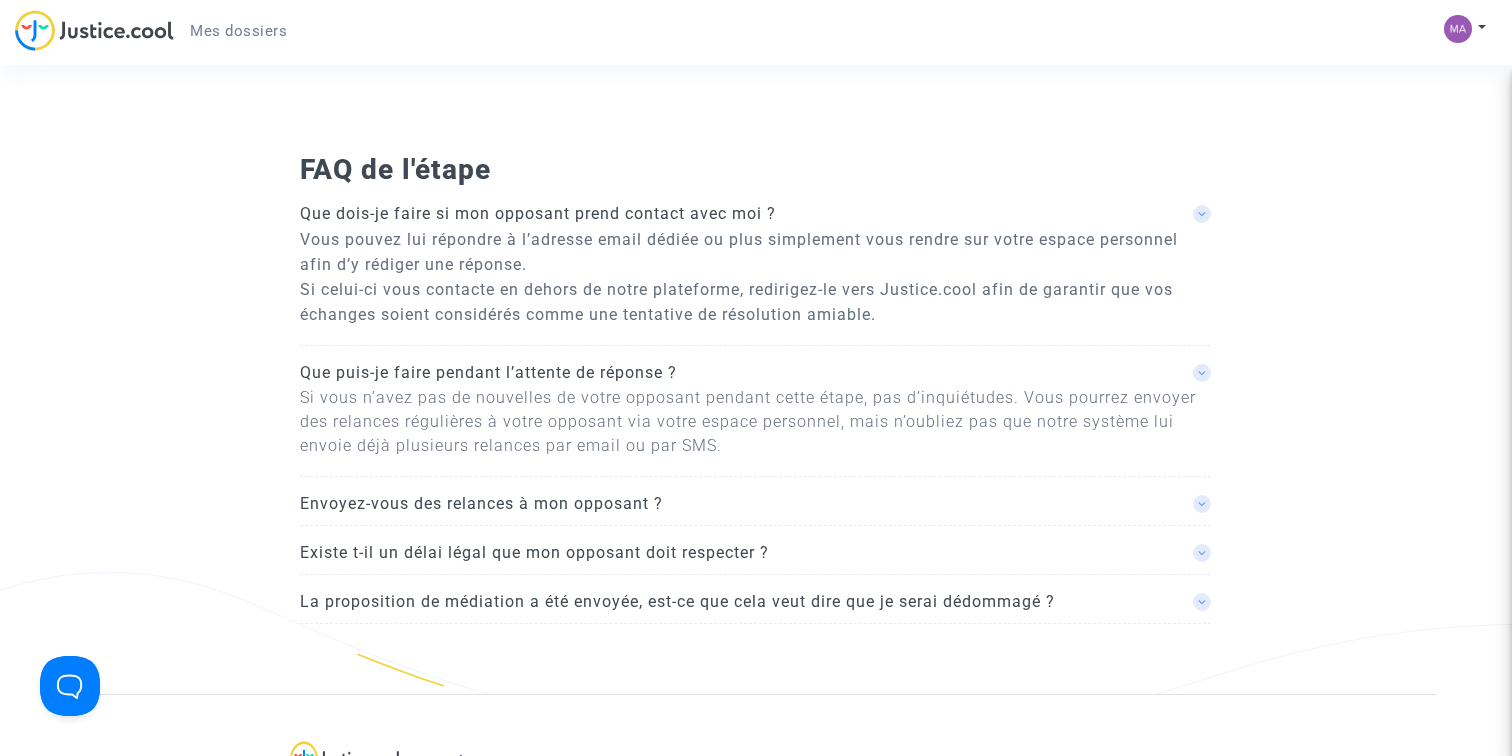 click on "Envoyez-vous des relances à mon opposant ?" at bounding box center (538, 213) 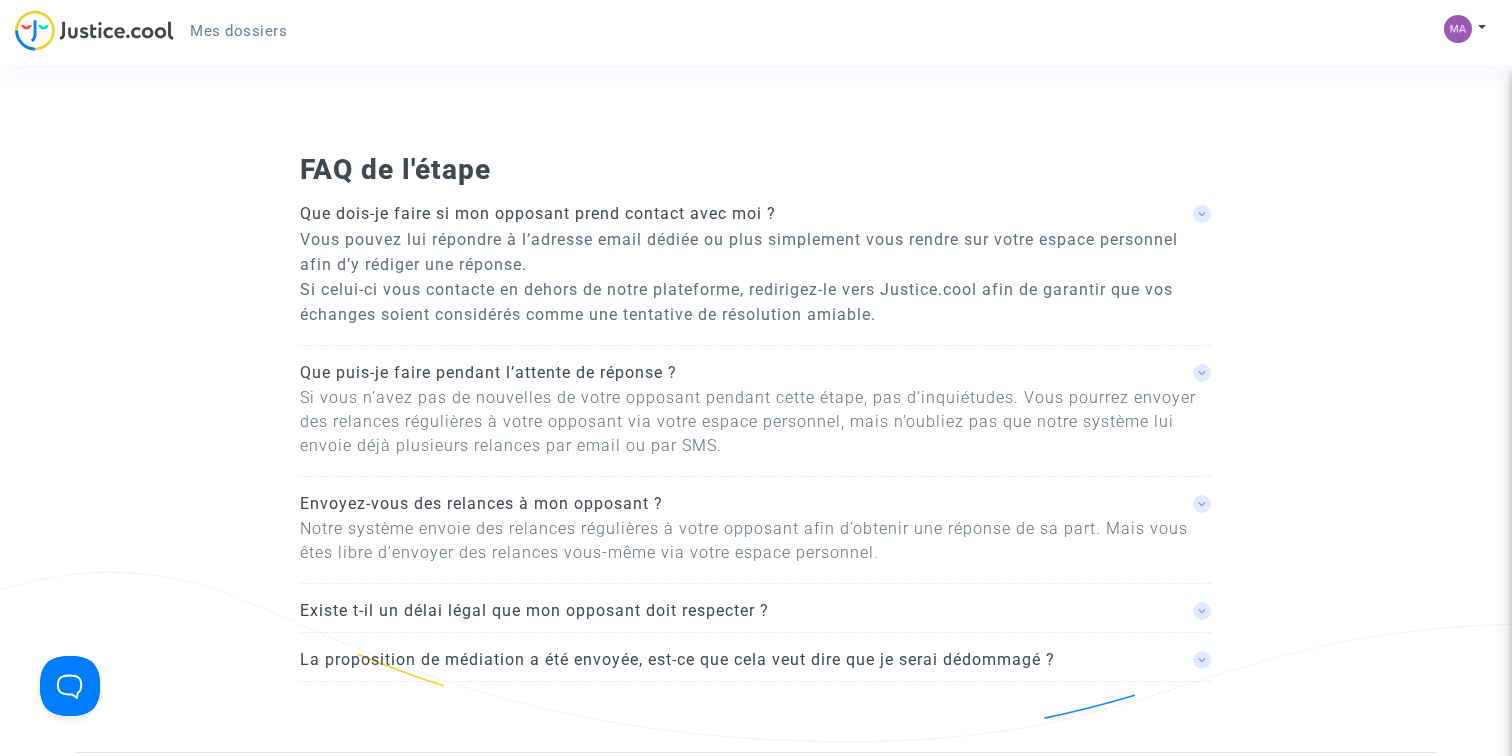 click on "Existe t-il un délai légal que mon opposant doit respecter ?" at bounding box center [538, 213] 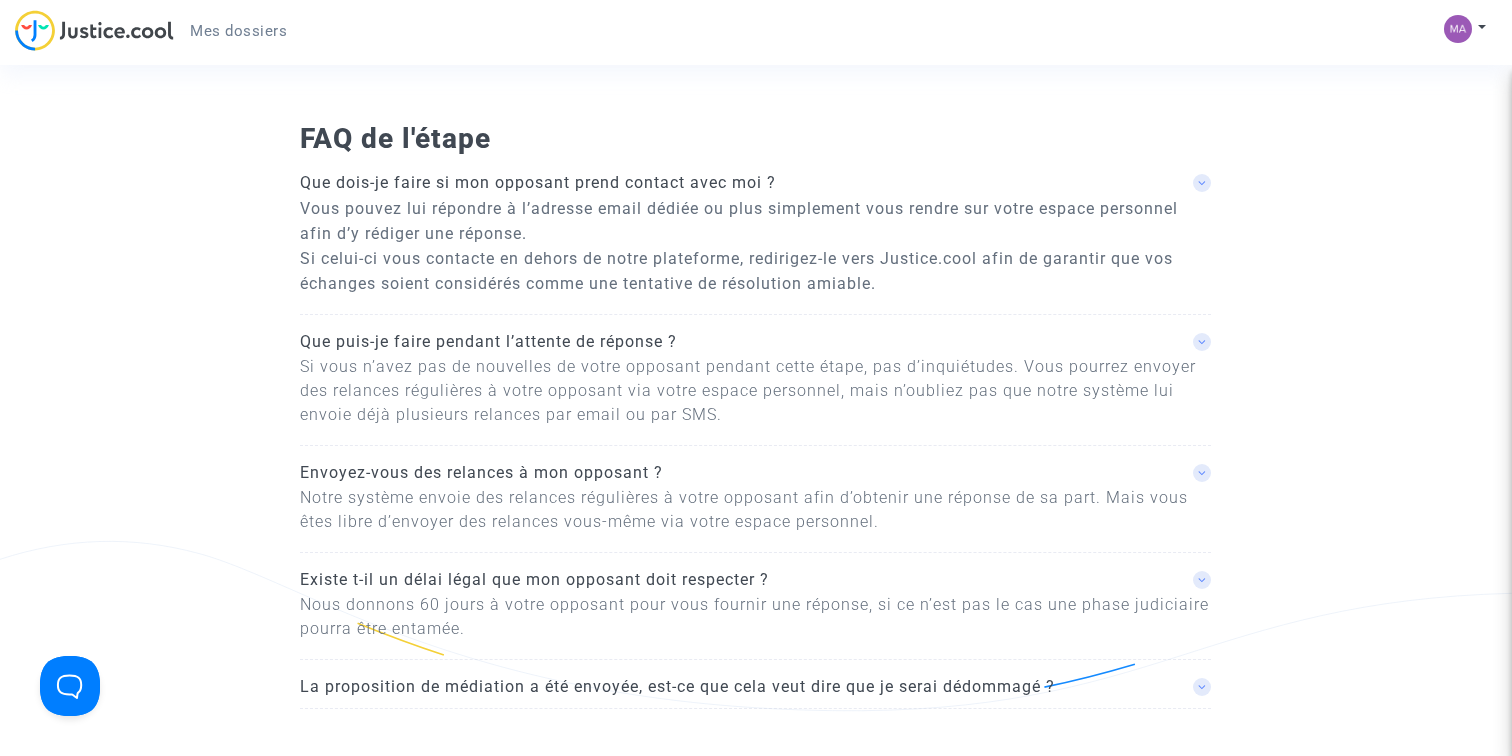 scroll, scrollTop: 2450, scrollLeft: 0, axis: vertical 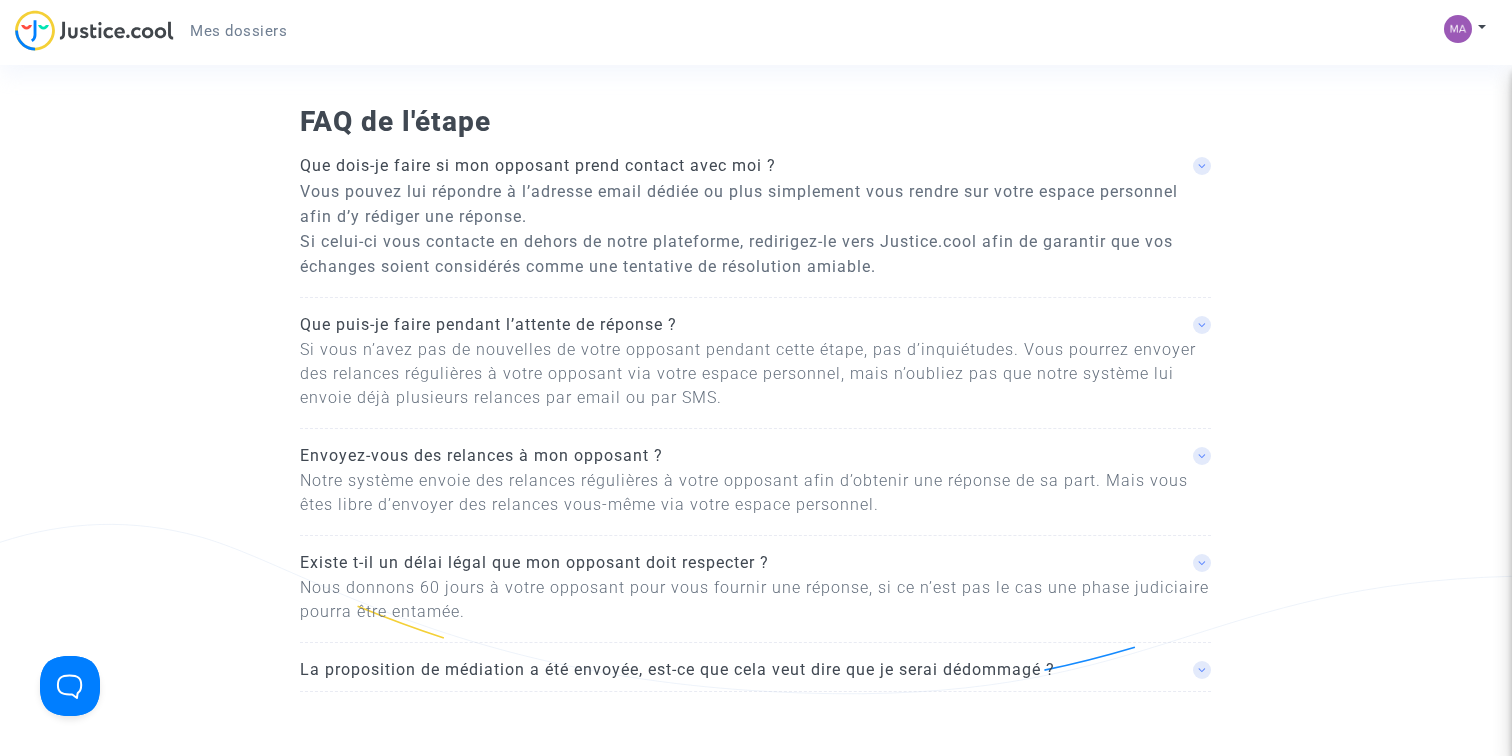 click on "La proposition de médiation a été envoyée, est-ce que cela veut dire que je serai dédommagé ?" at bounding box center (538, 165) 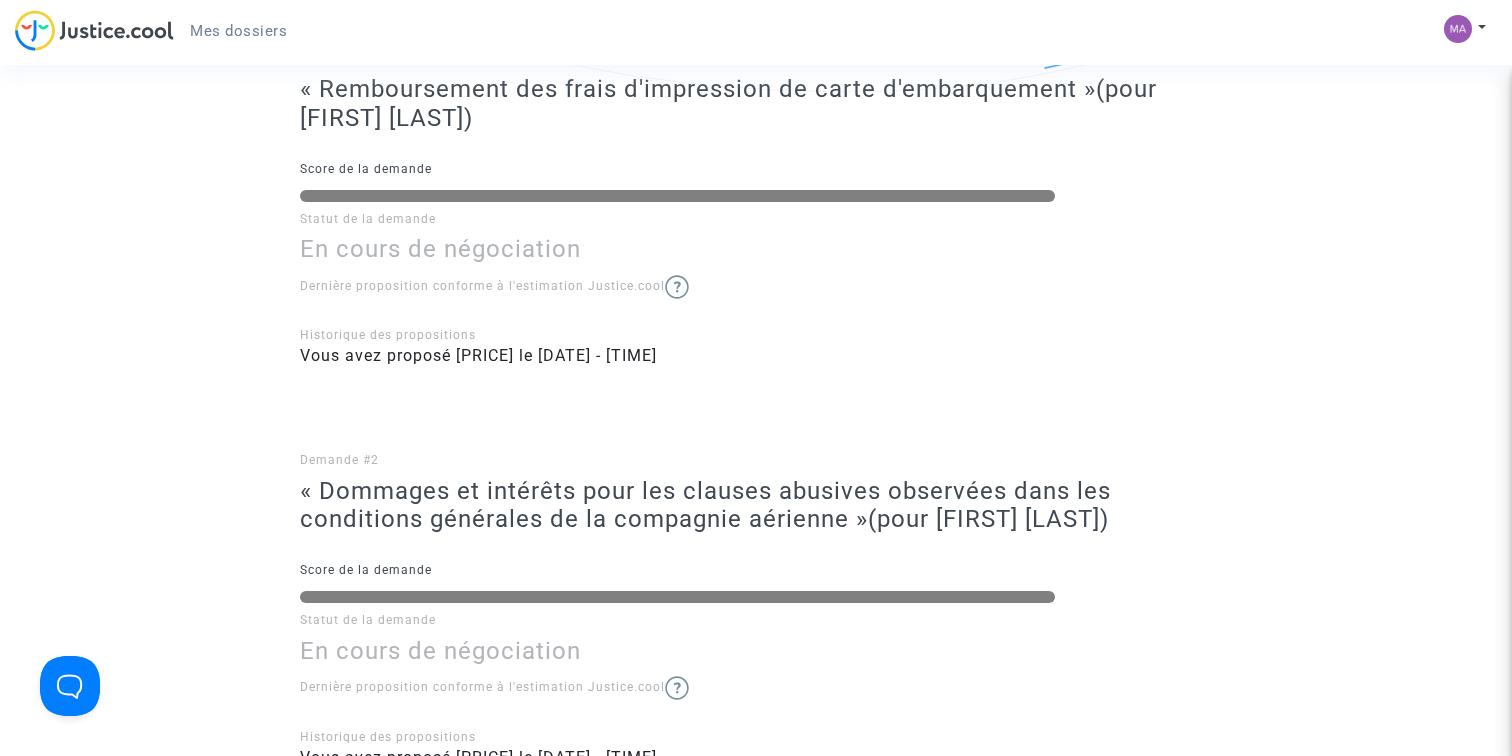 scroll, scrollTop: 0, scrollLeft: 0, axis: both 